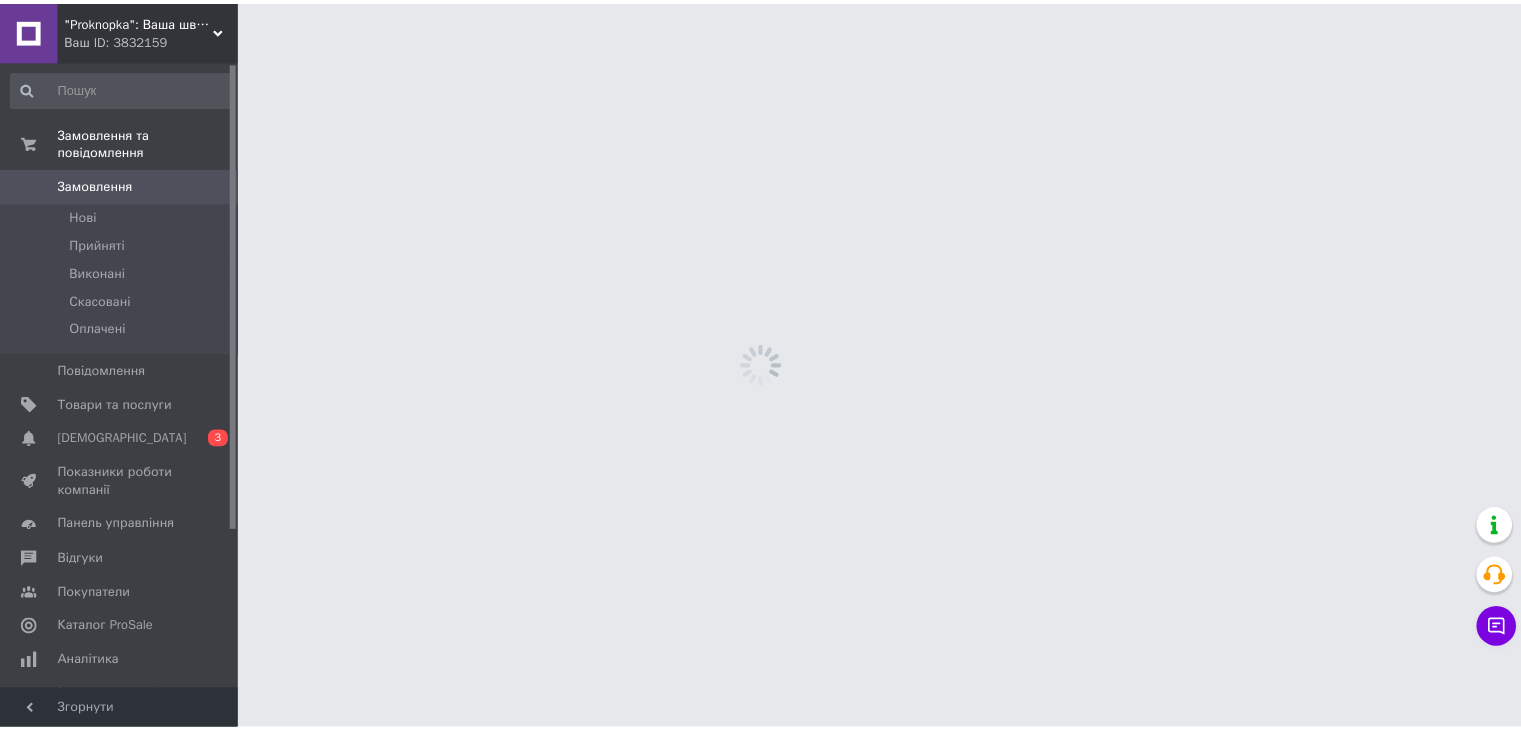 scroll, scrollTop: 0, scrollLeft: 0, axis: both 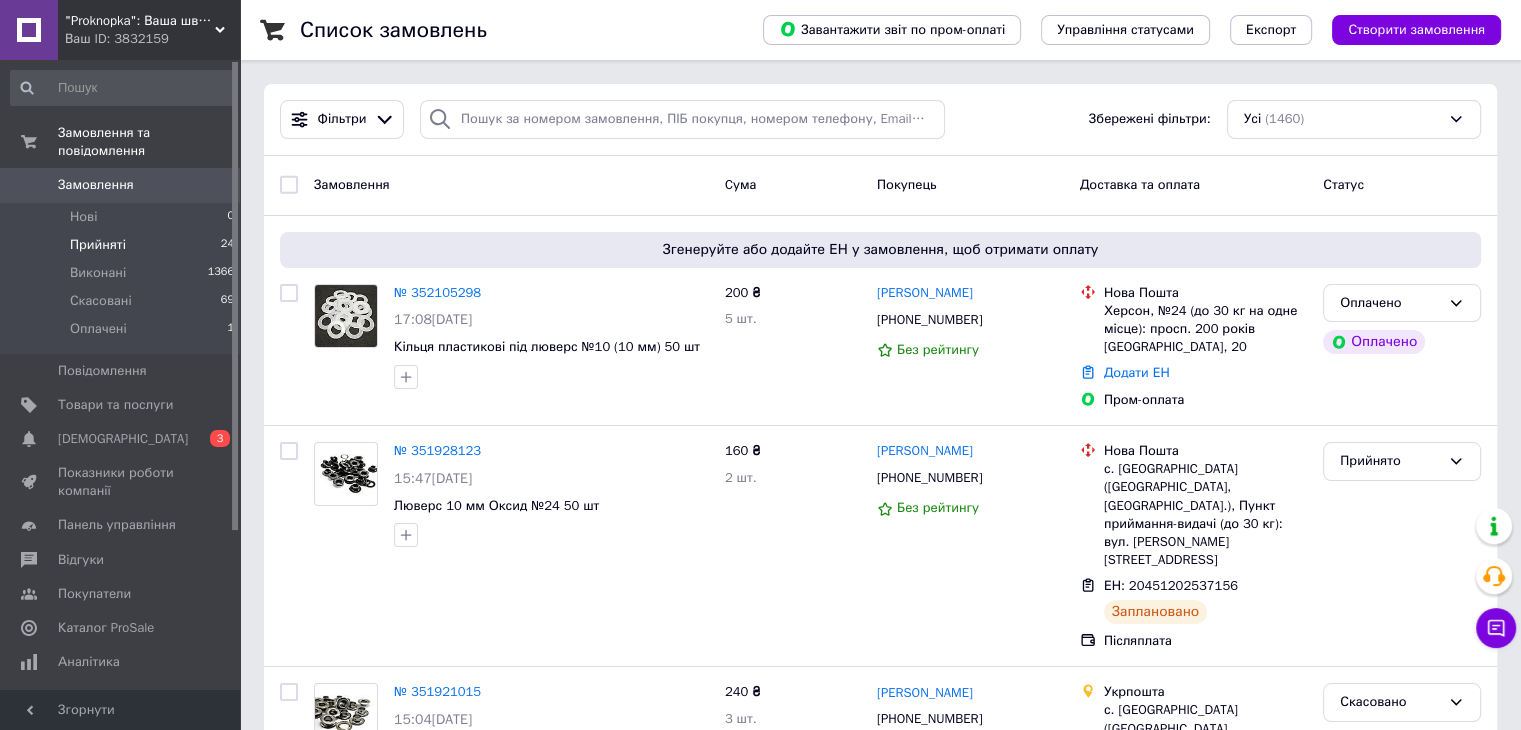 click on "Прийняті" at bounding box center [98, 245] 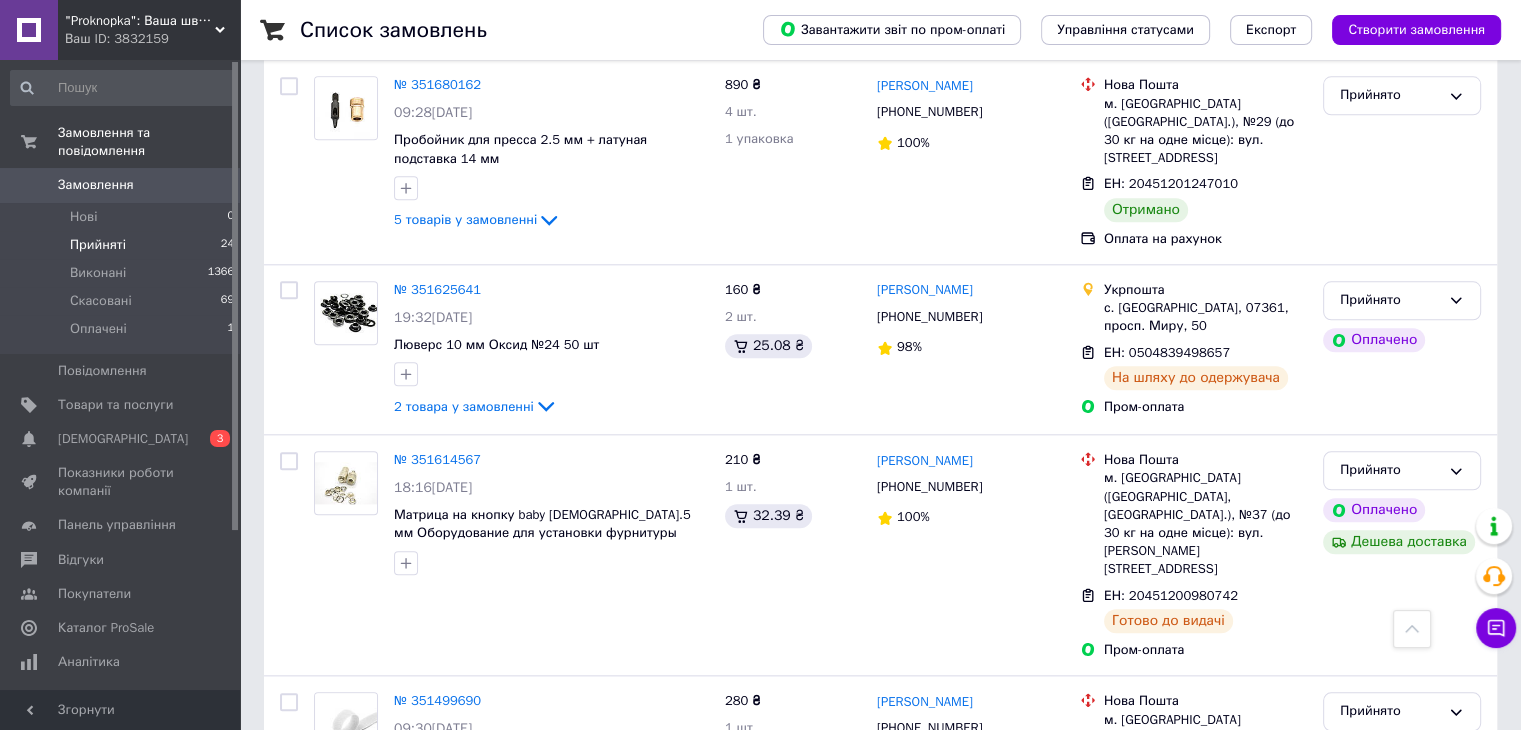 scroll, scrollTop: 2800, scrollLeft: 0, axis: vertical 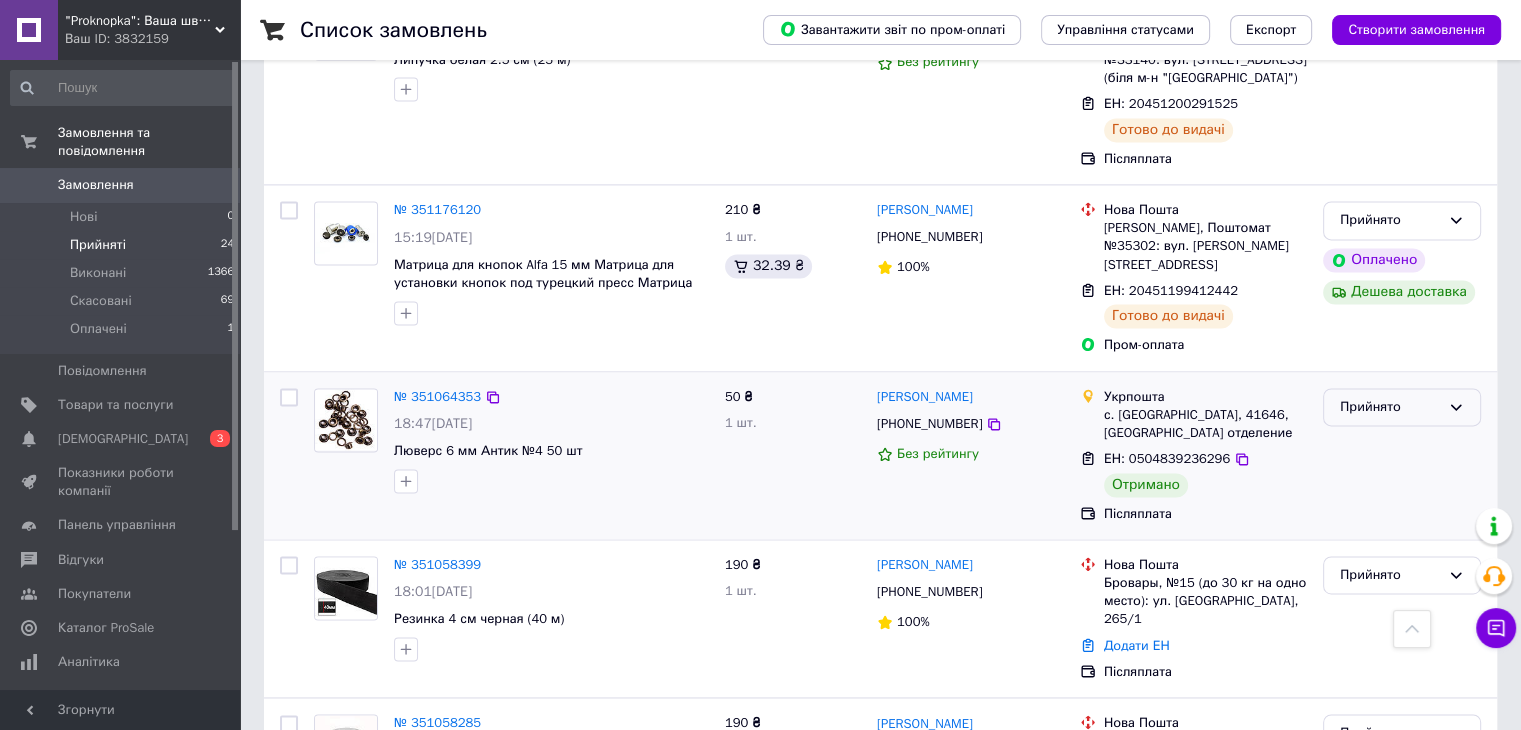click on "Прийнято" at bounding box center [1390, 407] 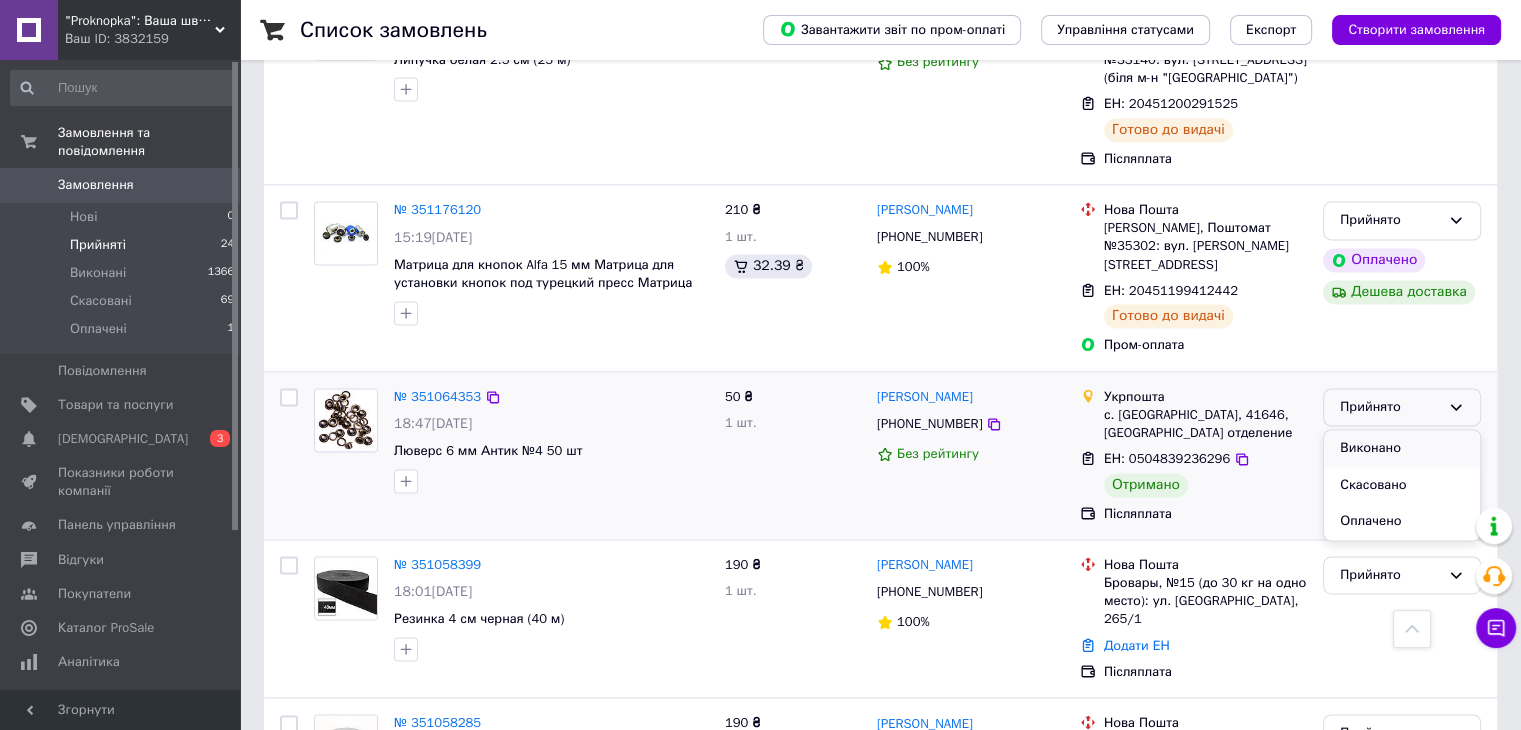 click on "Виконано" at bounding box center [1402, 448] 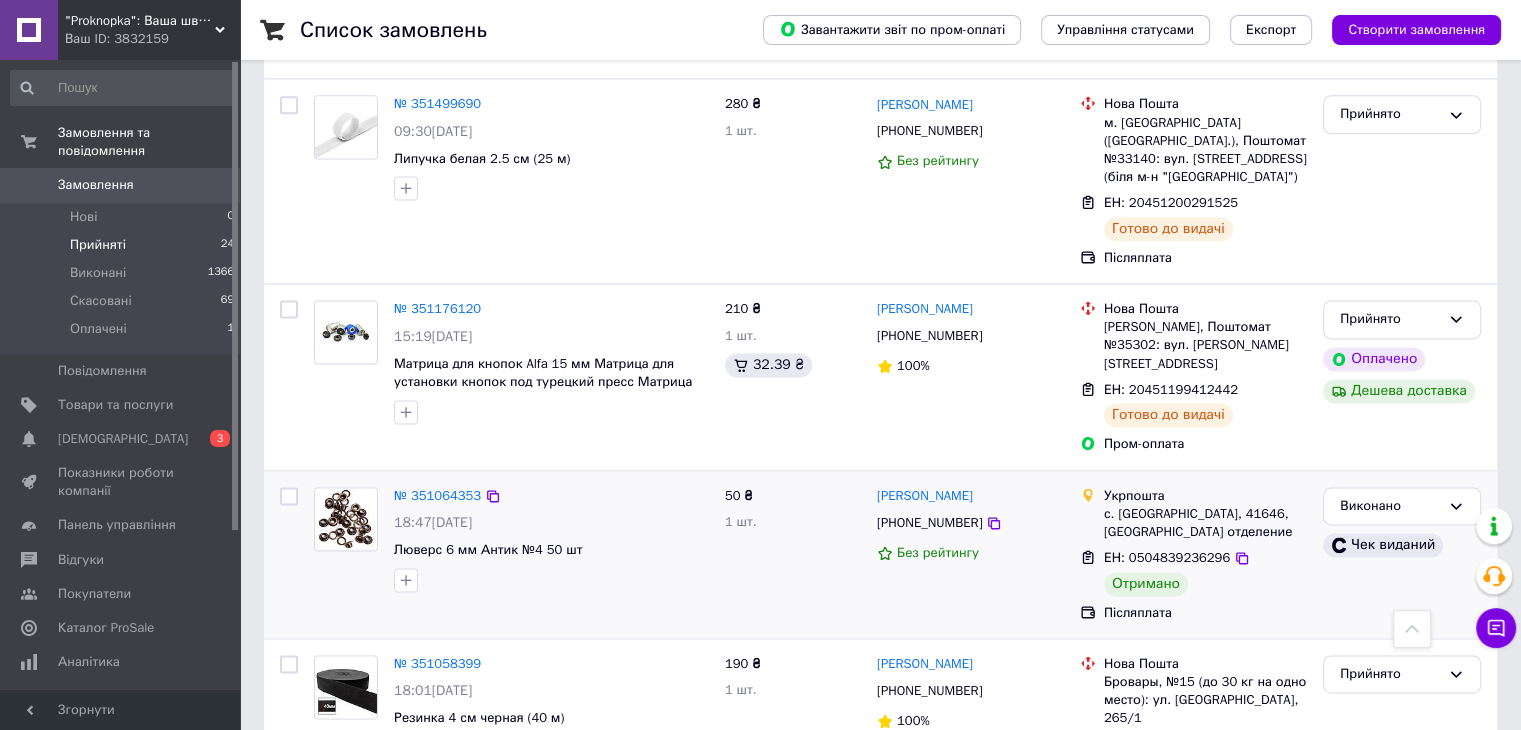 scroll, scrollTop: 2600, scrollLeft: 0, axis: vertical 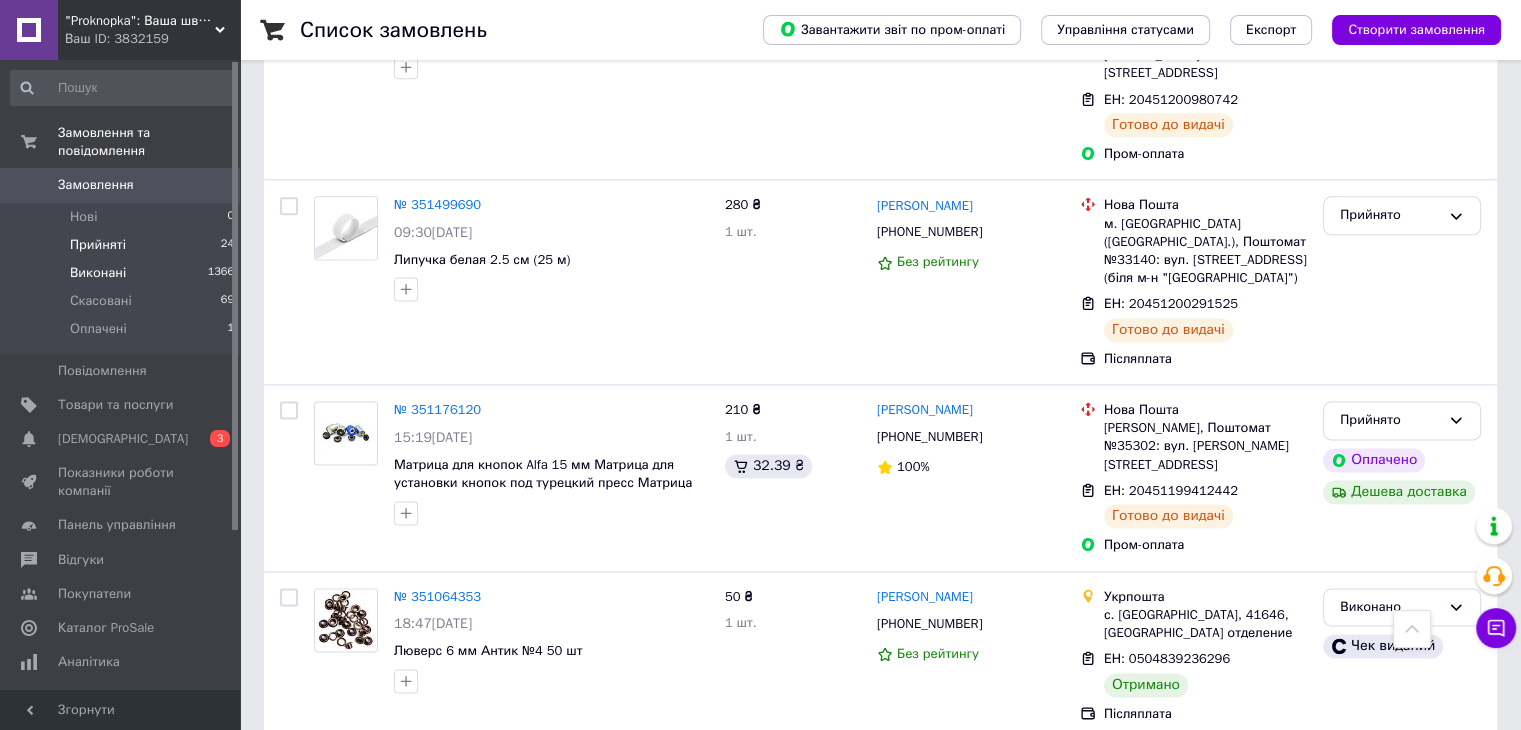 click on "Виконані" at bounding box center (98, 273) 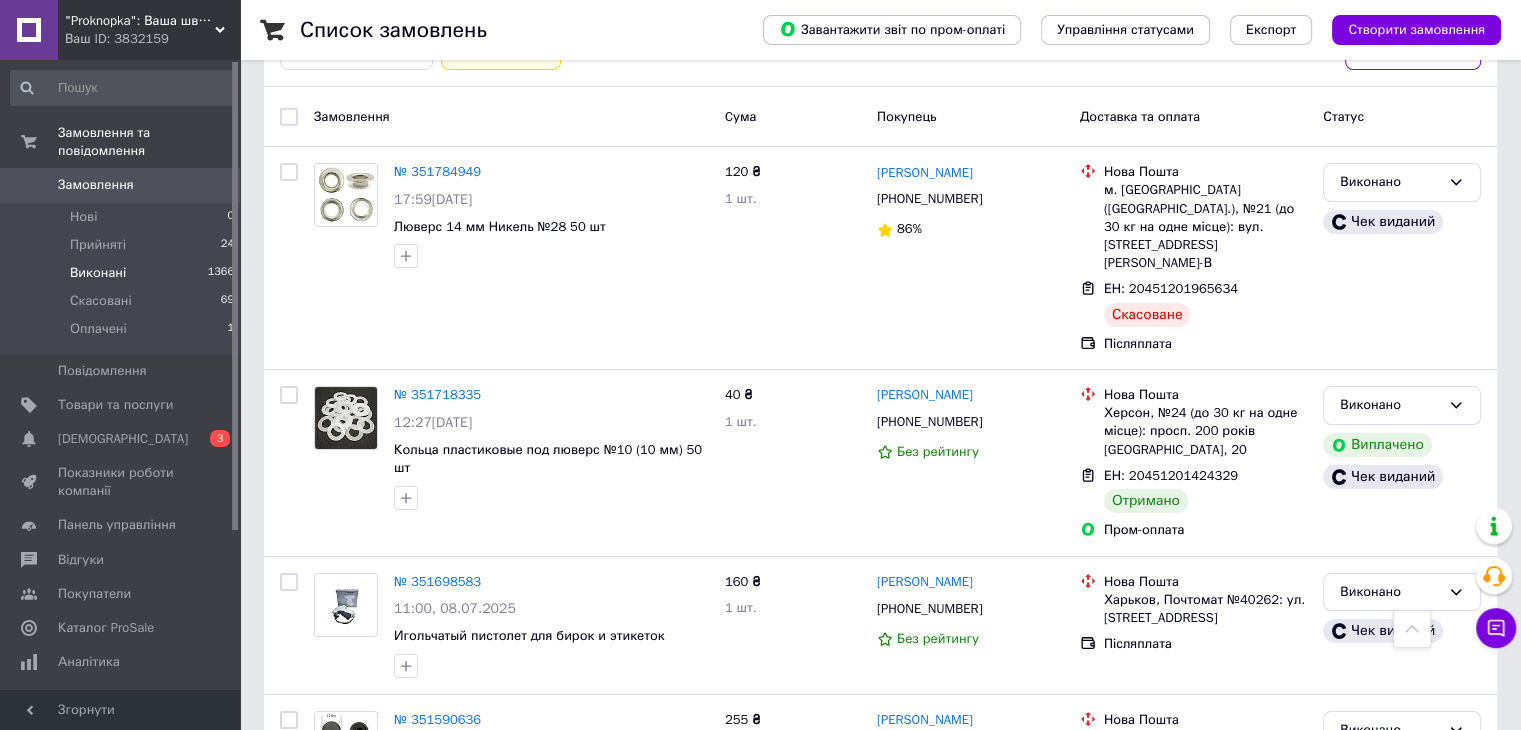 scroll, scrollTop: 0, scrollLeft: 0, axis: both 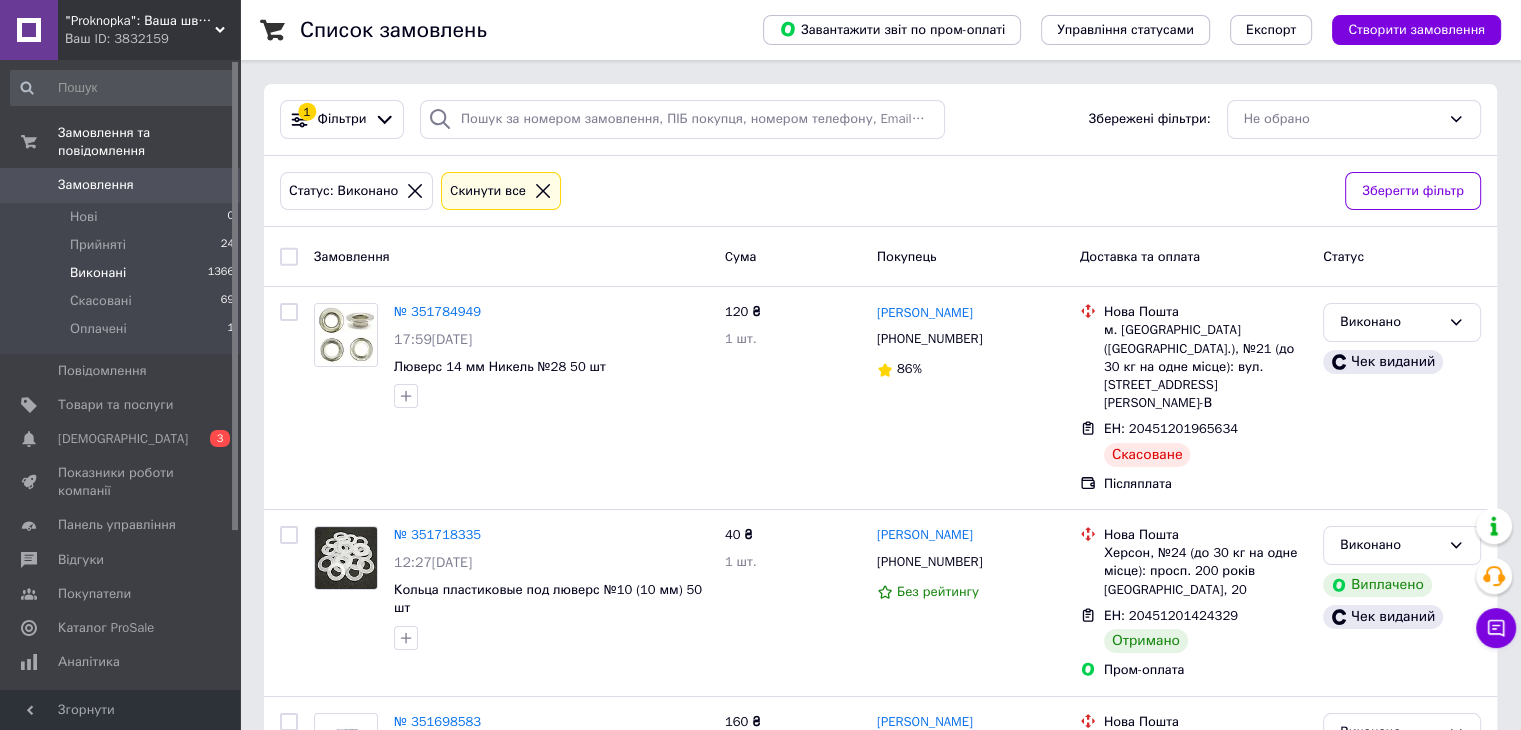 click 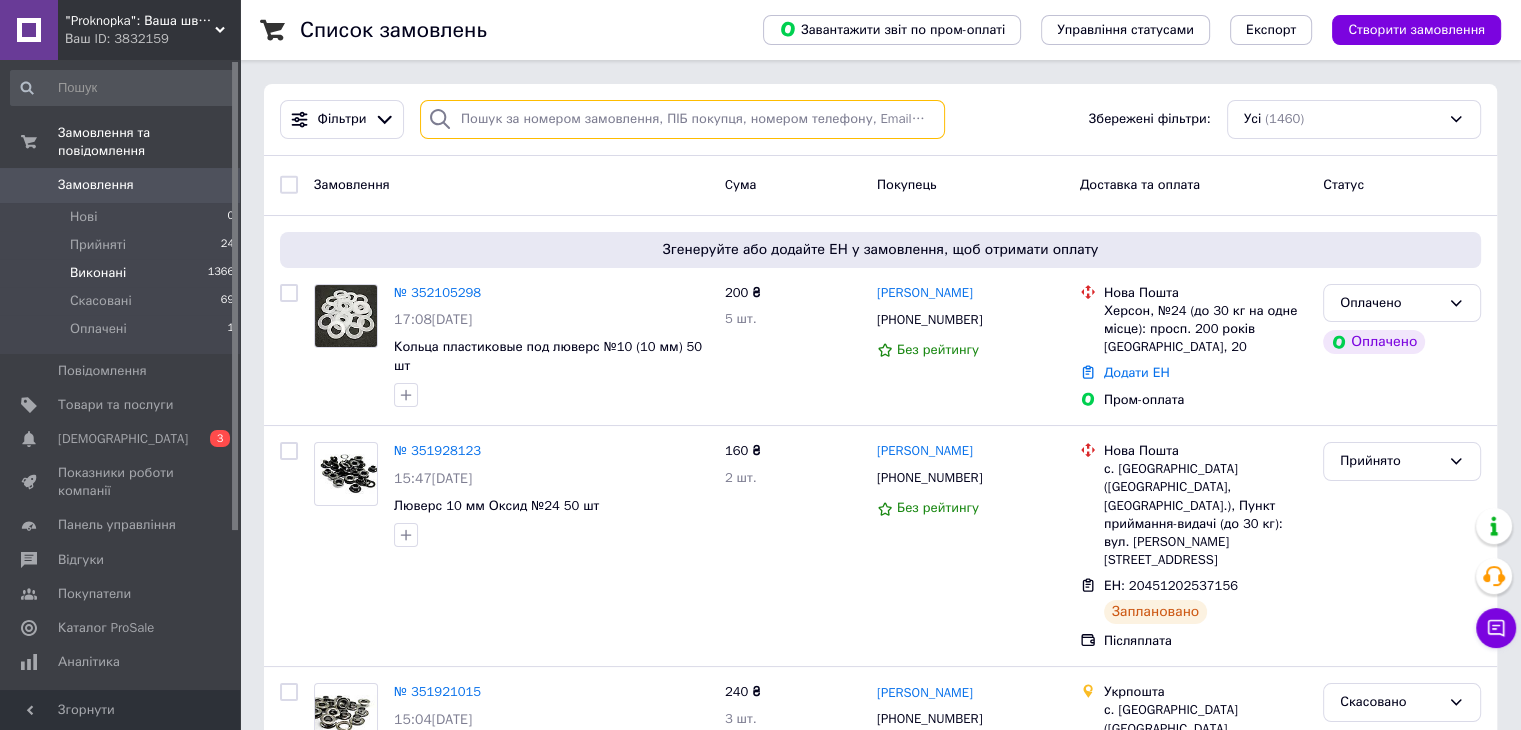 click at bounding box center [682, 119] 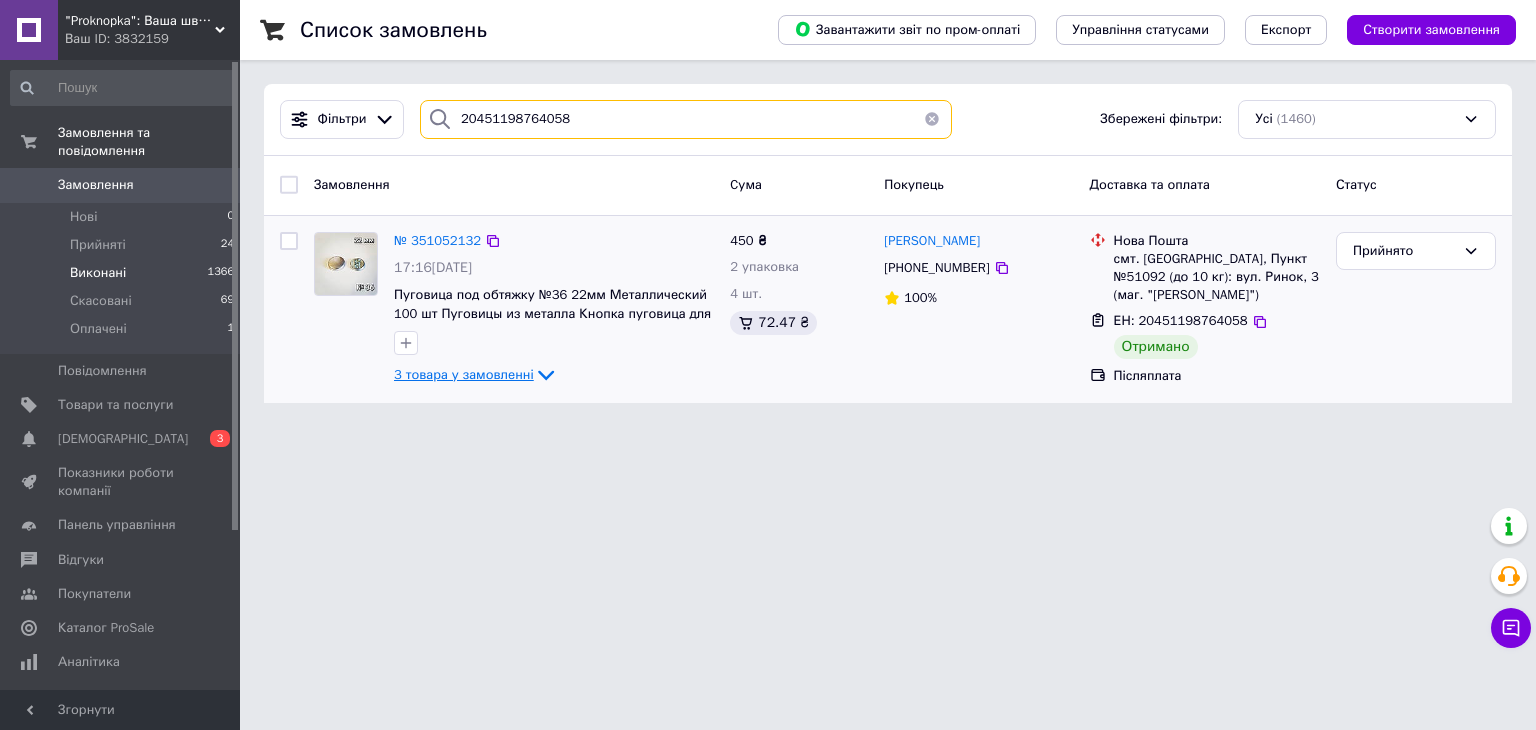 type on "20451198764058" 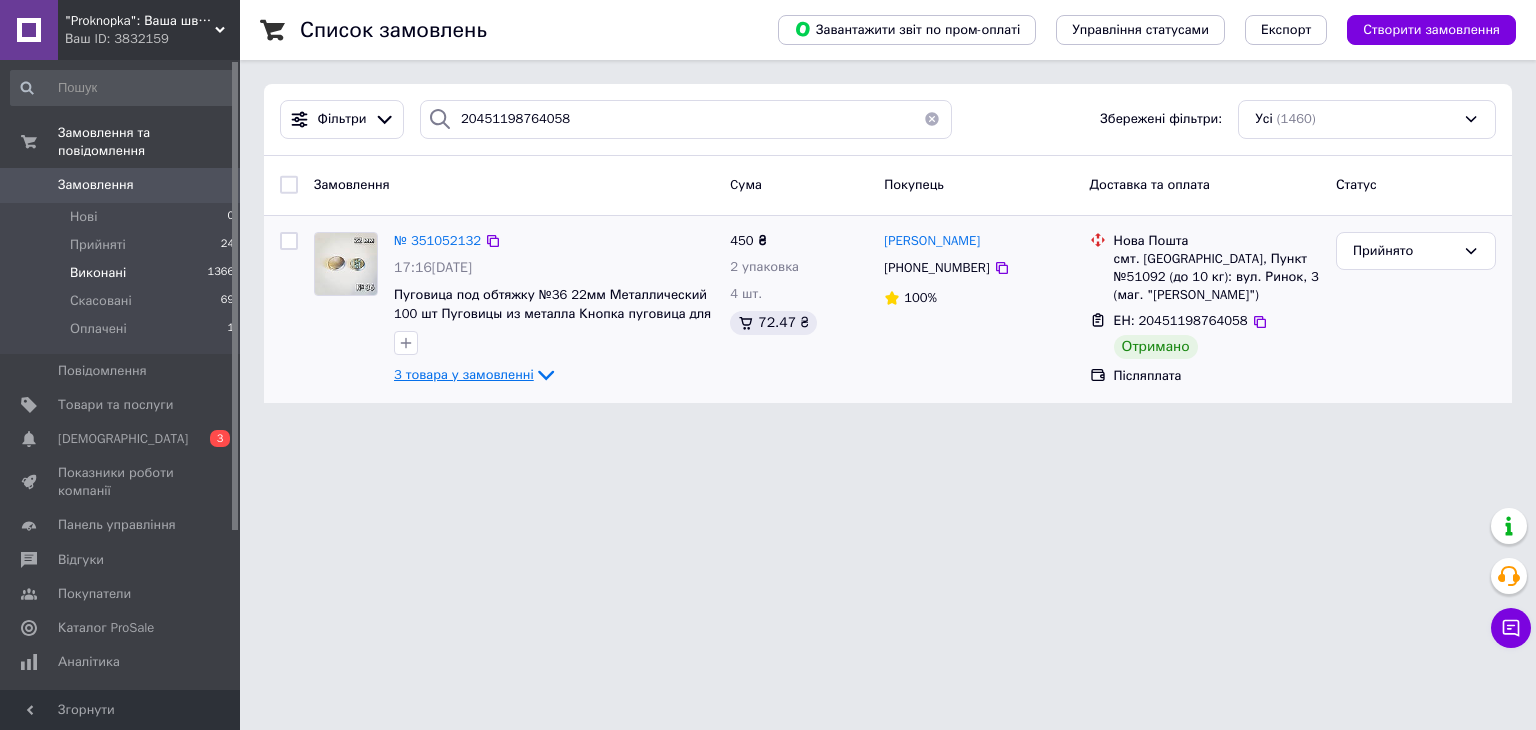 click 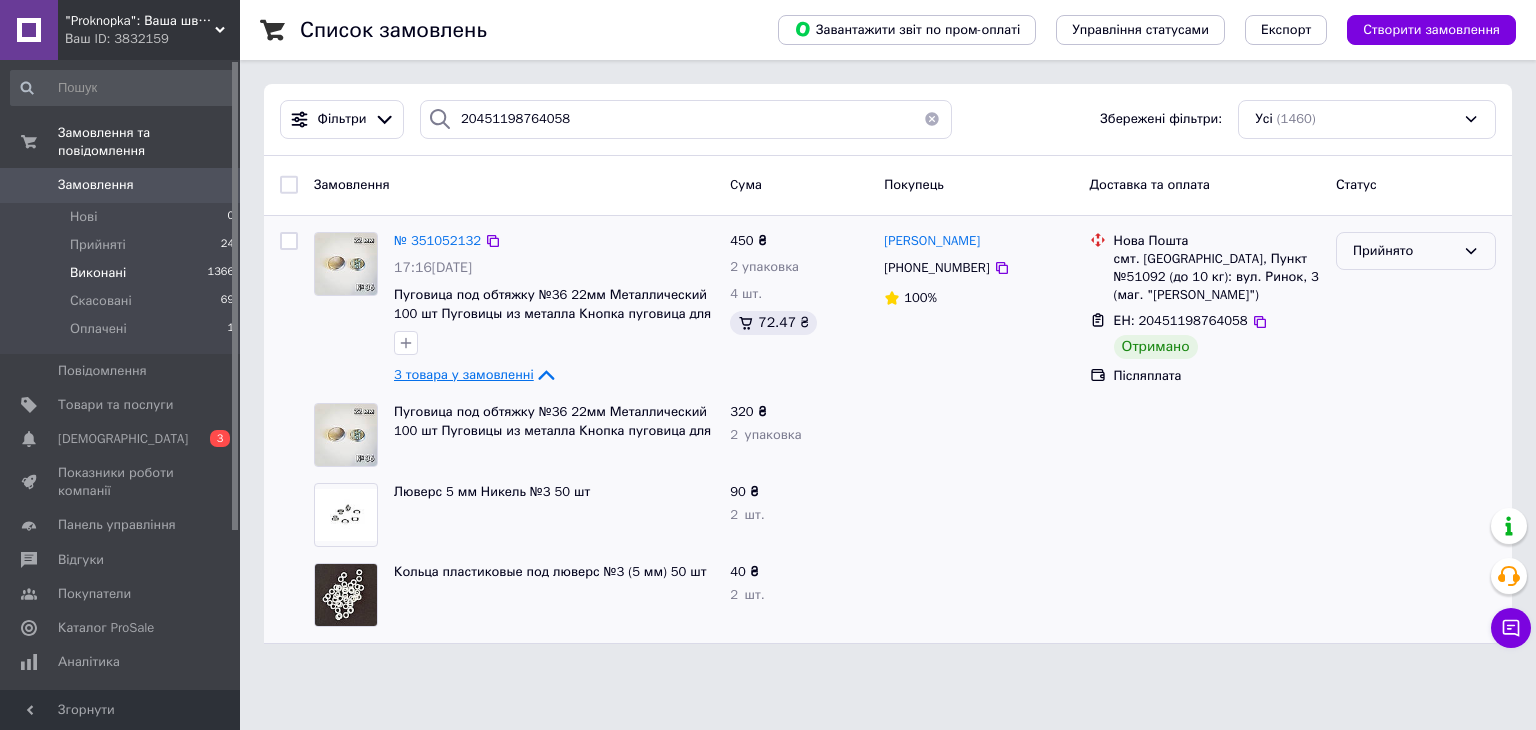 click on "Прийнято" at bounding box center (1404, 251) 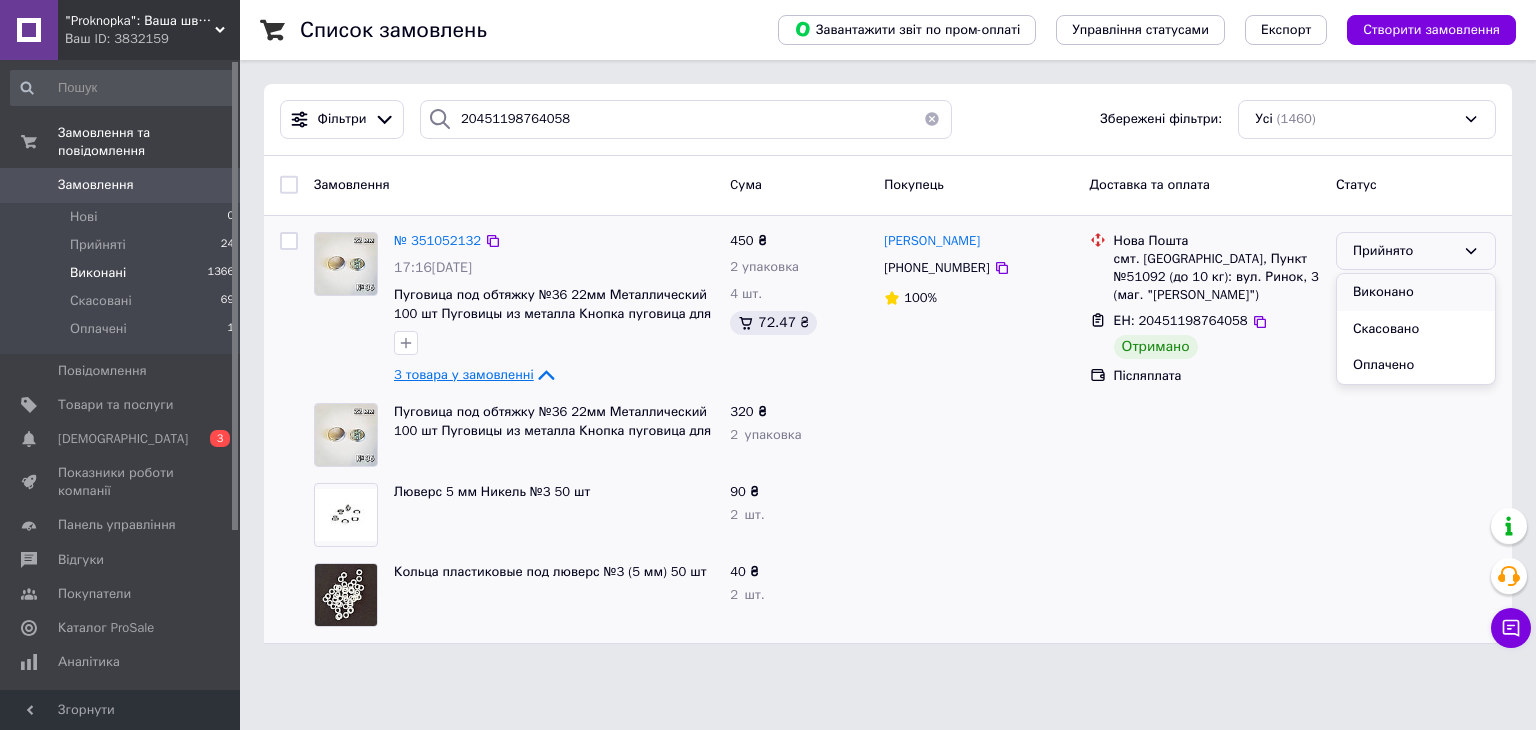 click on "Виконано" at bounding box center [1416, 292] 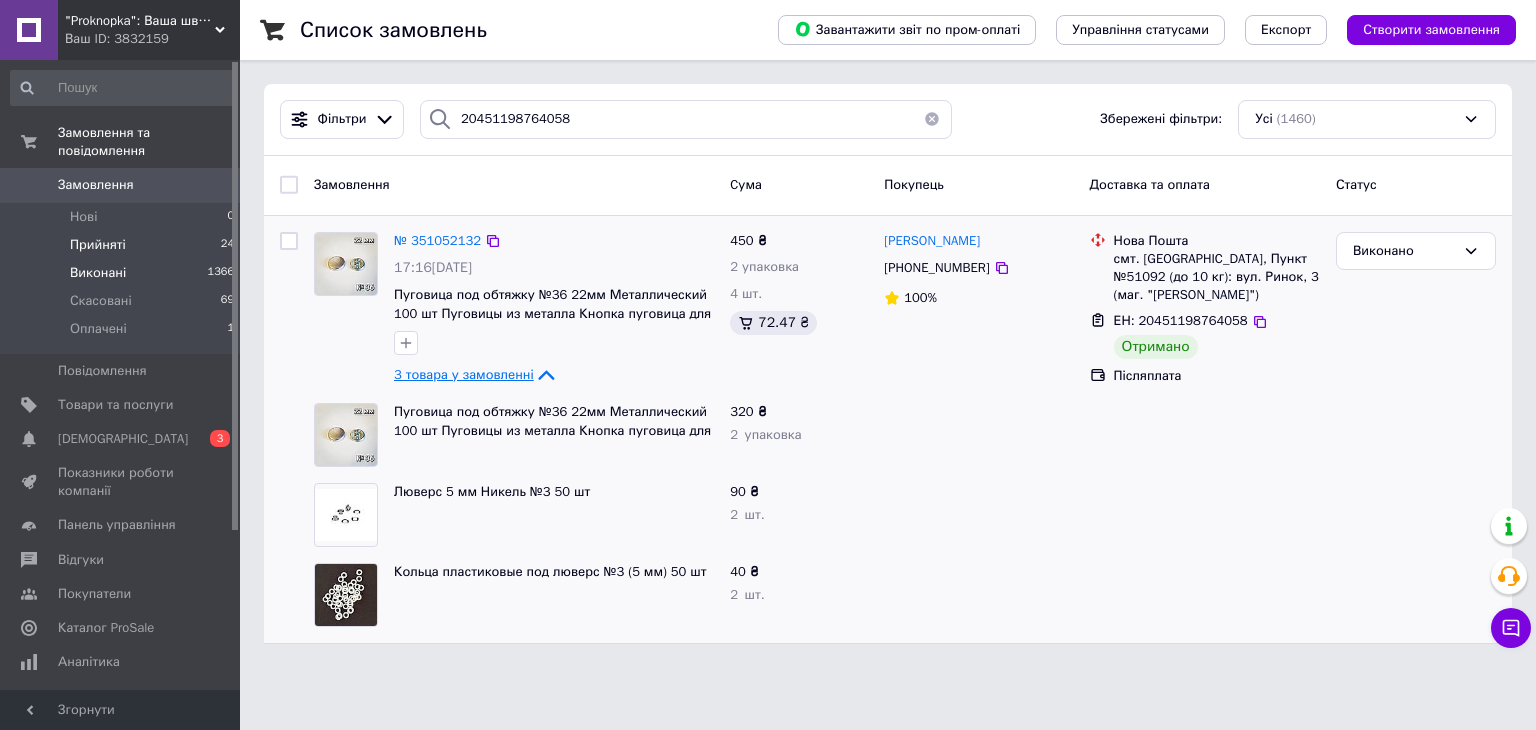 click on "Прийняті" at bounding box center [98, 245] 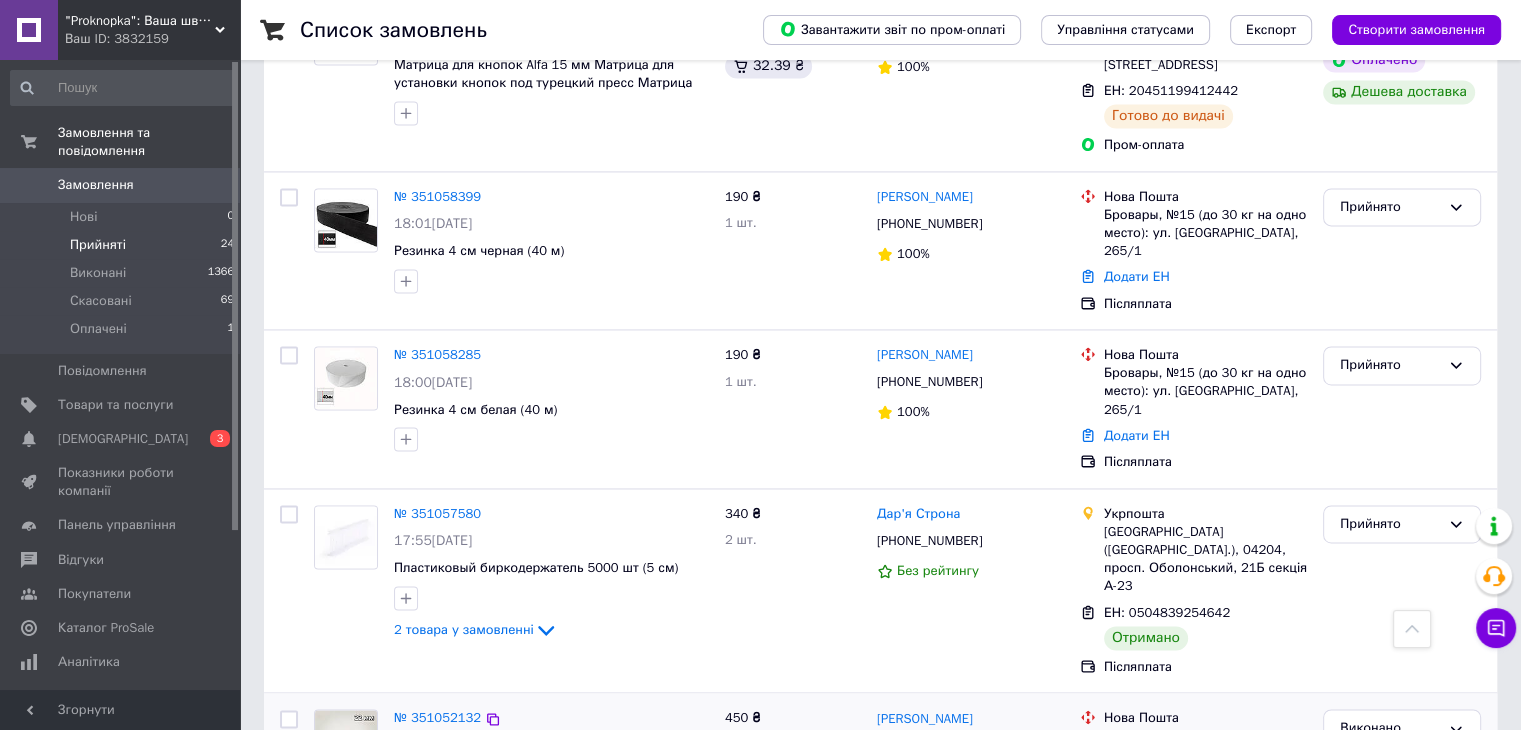 scroll, scrollTop: 3562, scrollLeft: 0, axis: vertical 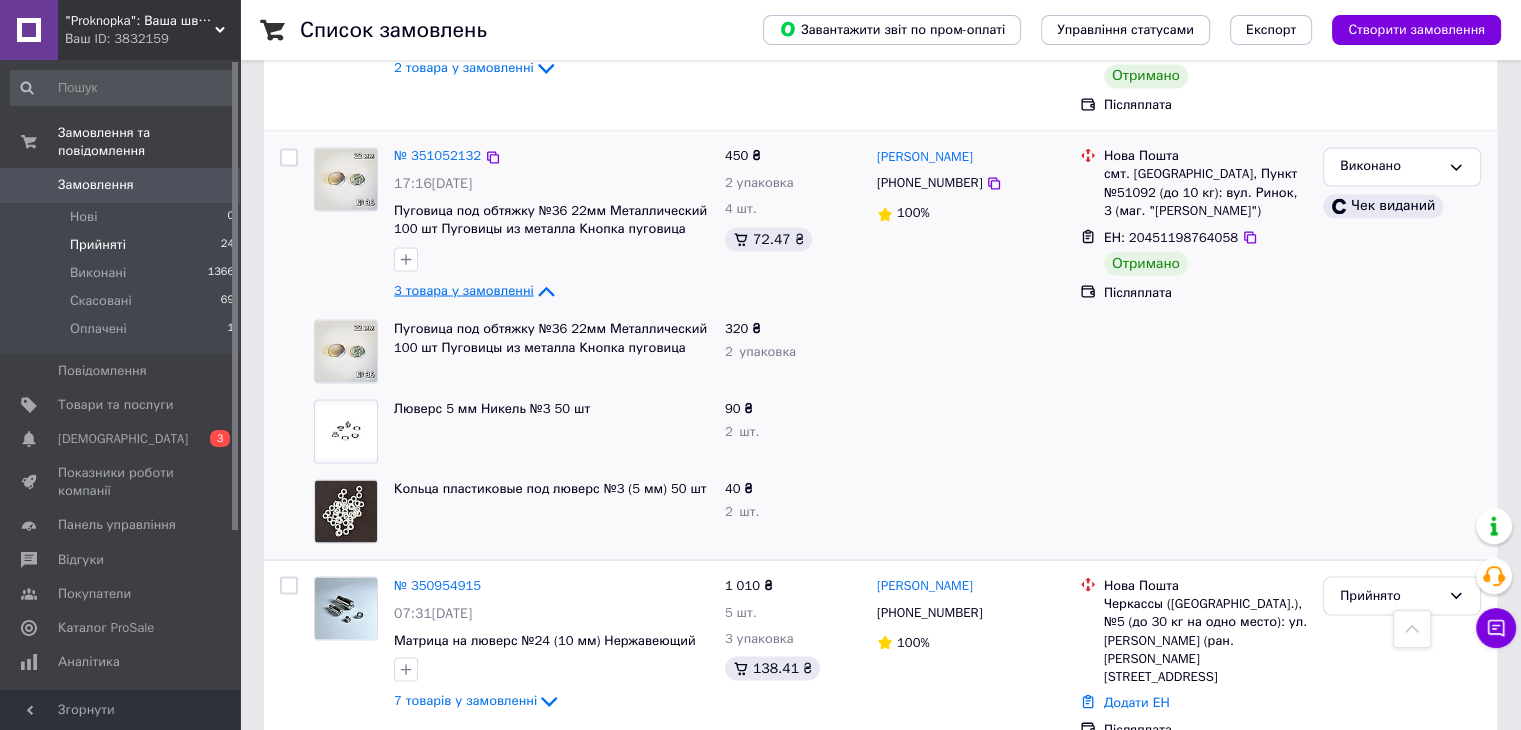 click on "Наступна" at bounding box center [405, 799] 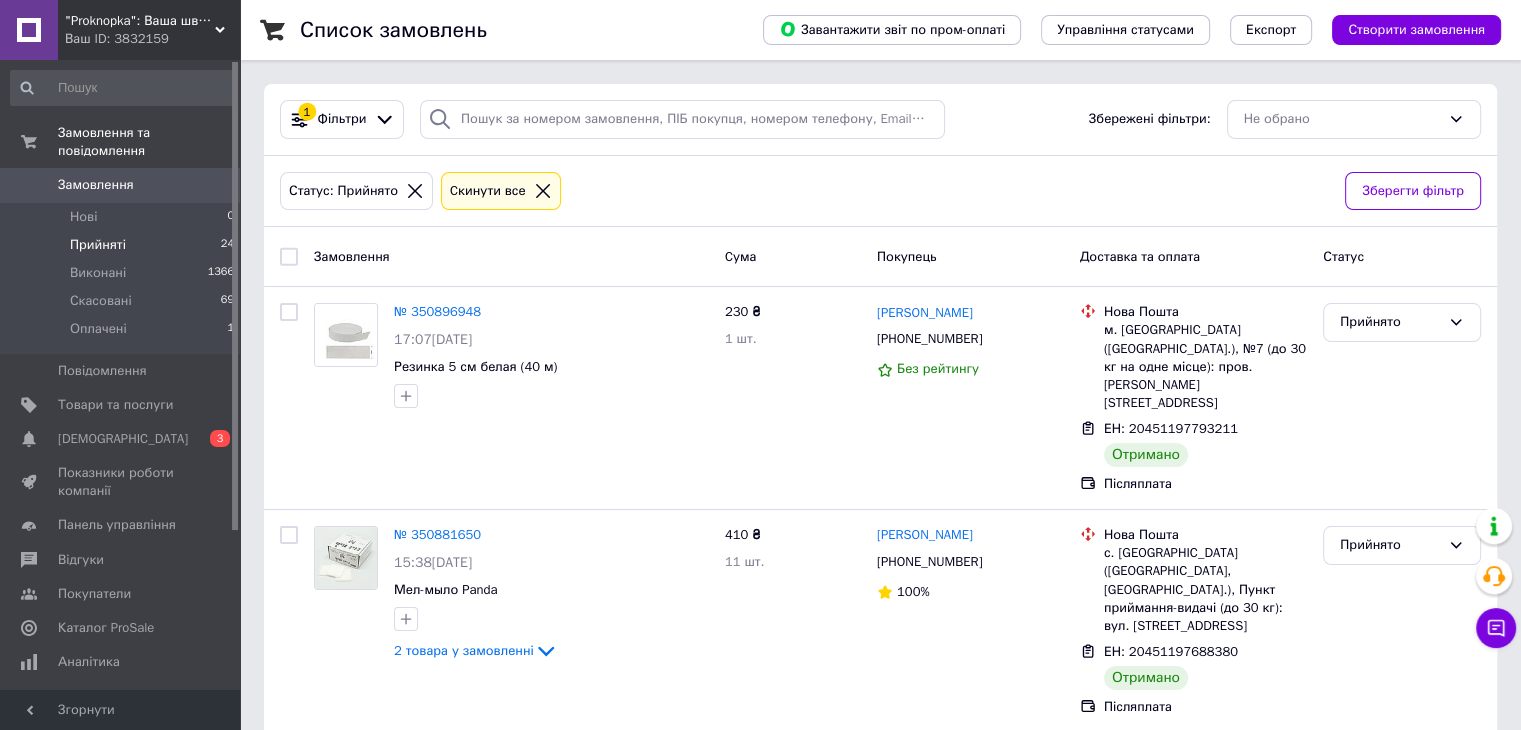 scroll, scrollTop: 192, scrollLeft: 0, axis: vertical 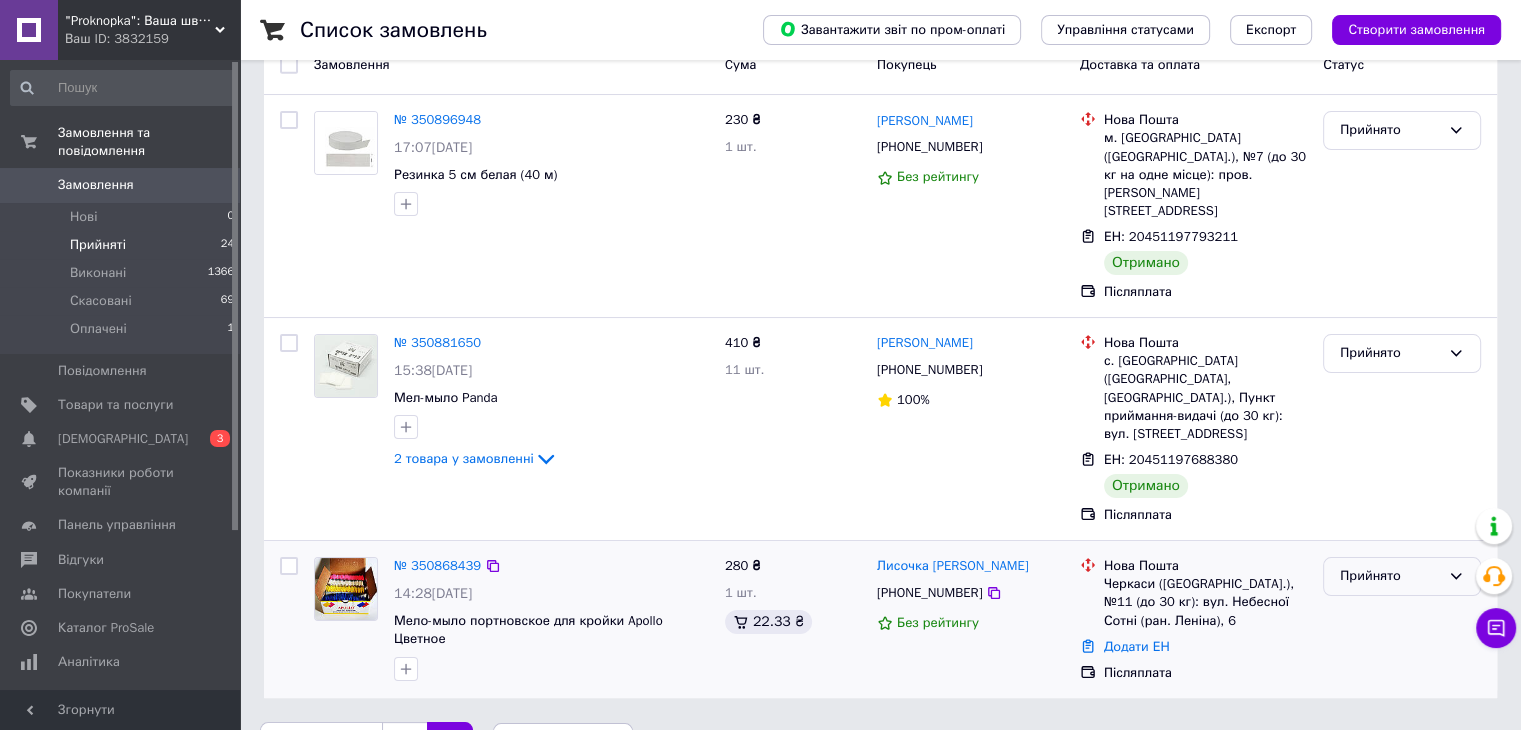 click on "Прийнято" at bounding box center [1390, 576] 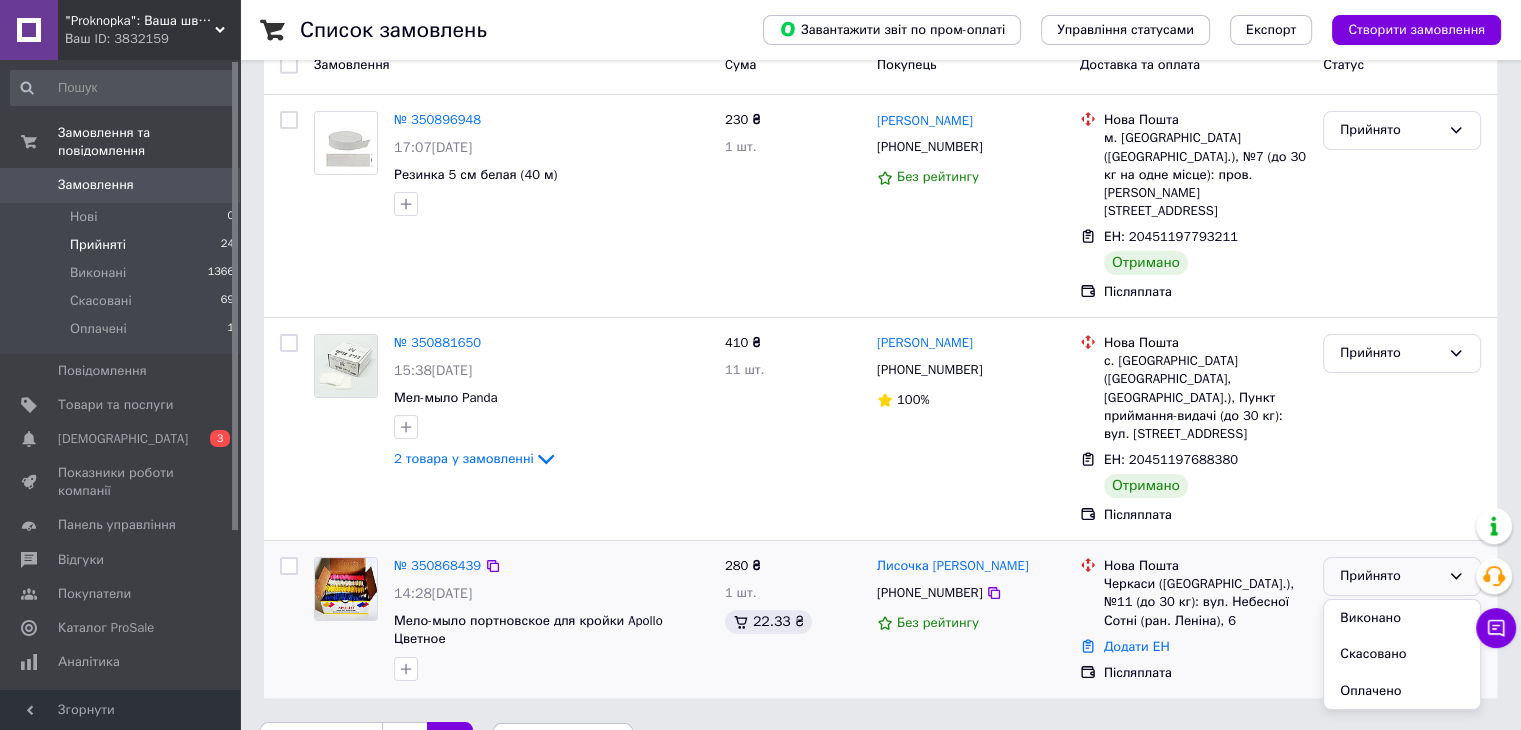 click on "Виконано" at bounding box center [1402, 618] 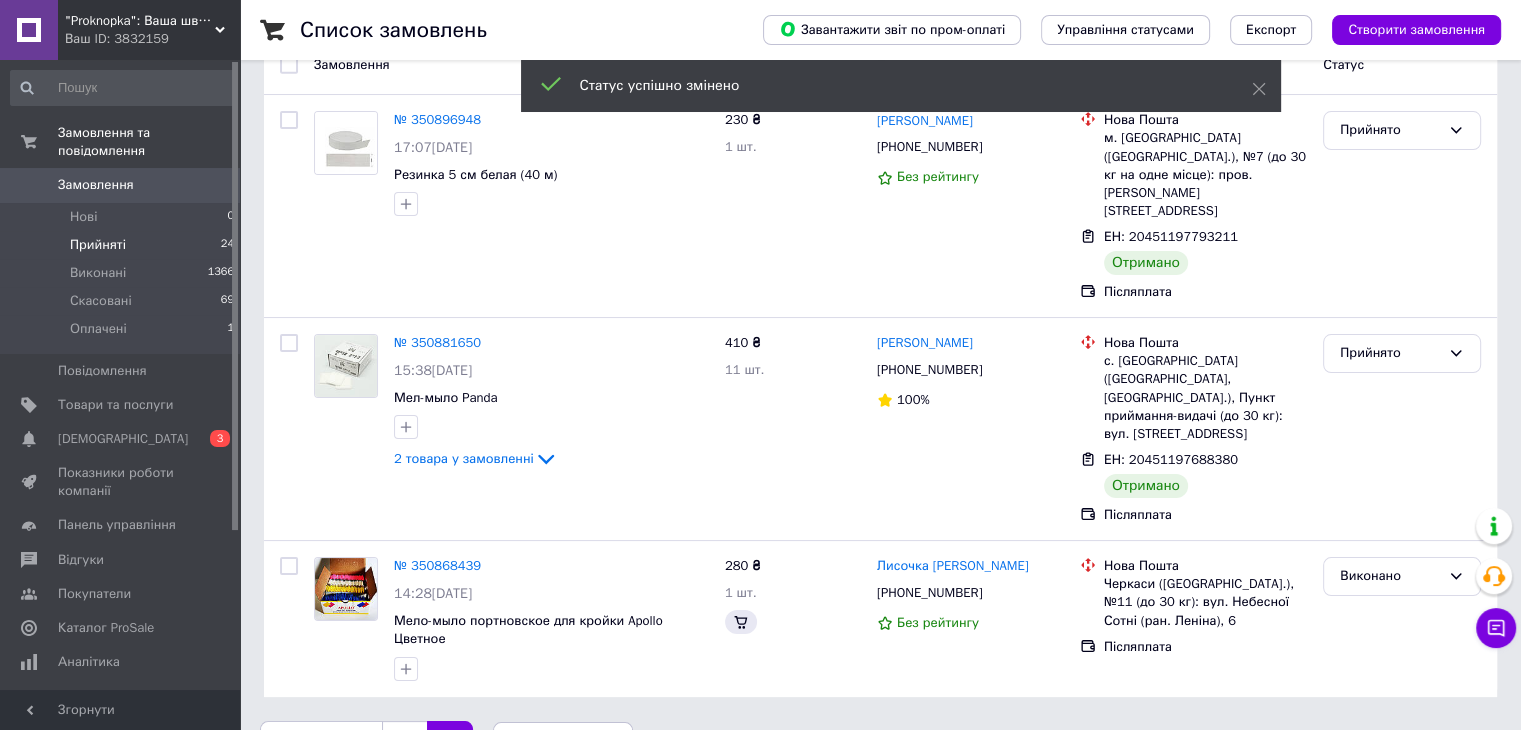 scroll, scrollTop: 189, scrollLeft: 0, axis: vertical 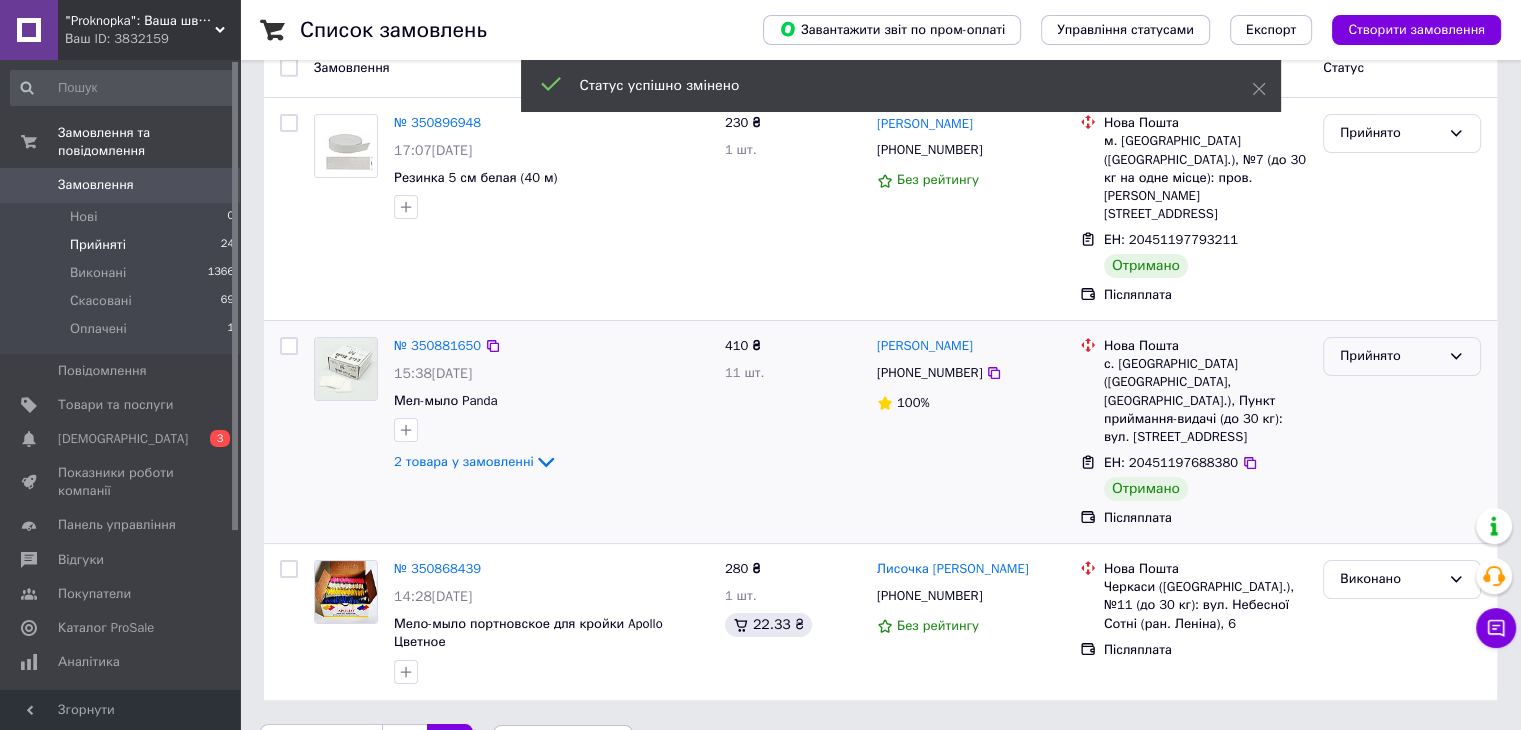 click on "Прийнято" at bounding box center [1402, 356] 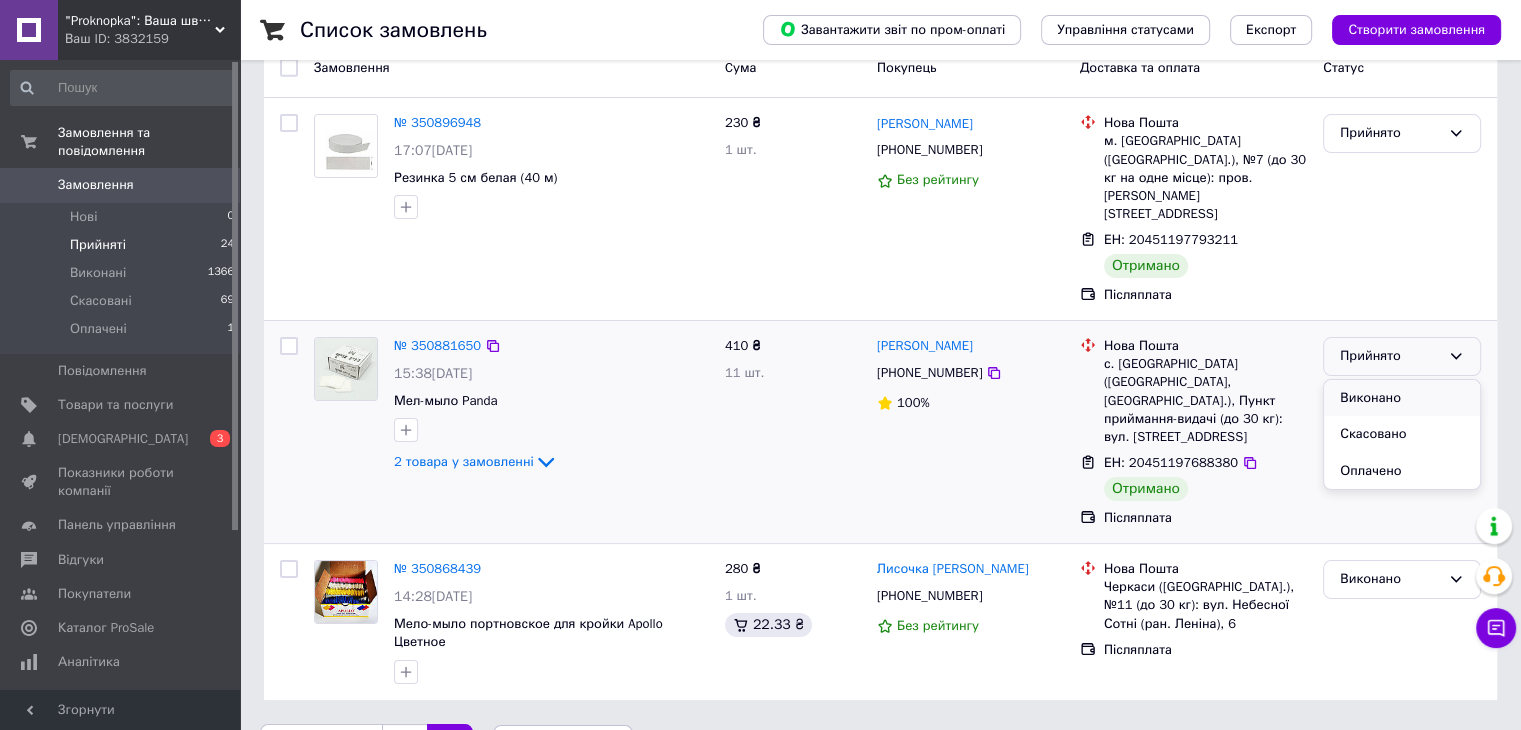 click on "Виконано" at bounding box center [1402, 398] 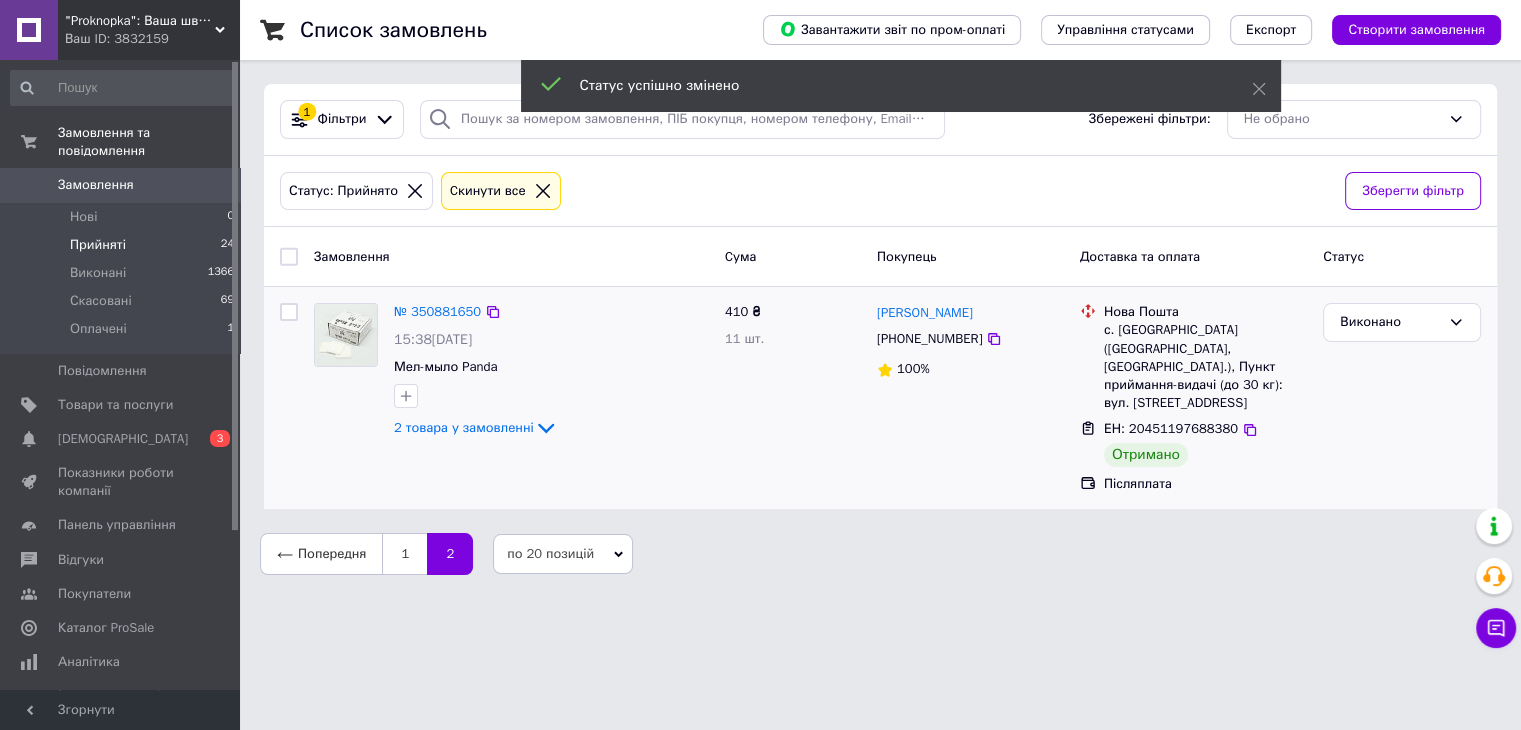 scroll, scrollTop: 0, scrollLeft: 0, axis: both 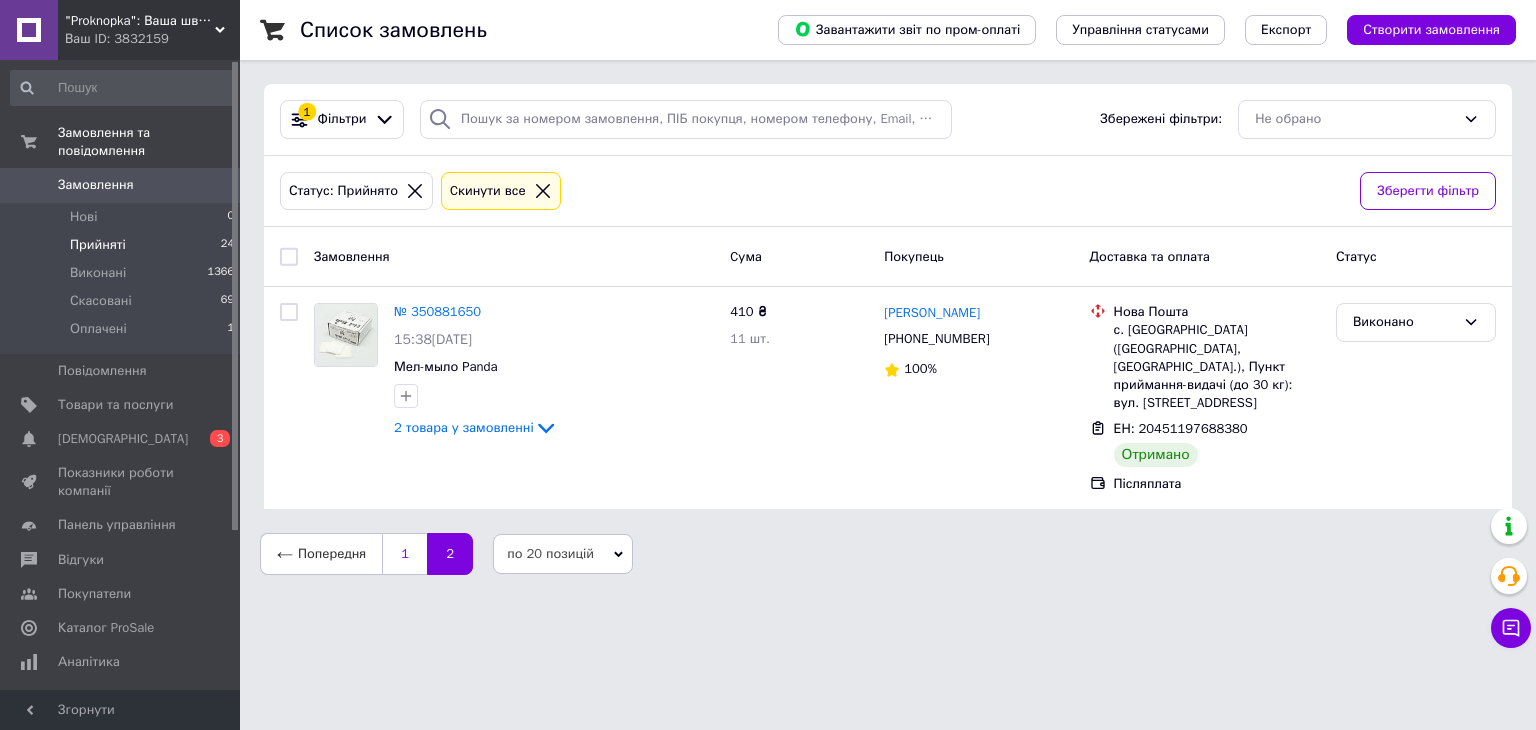 click on "1" at bounding box center (404, 554) 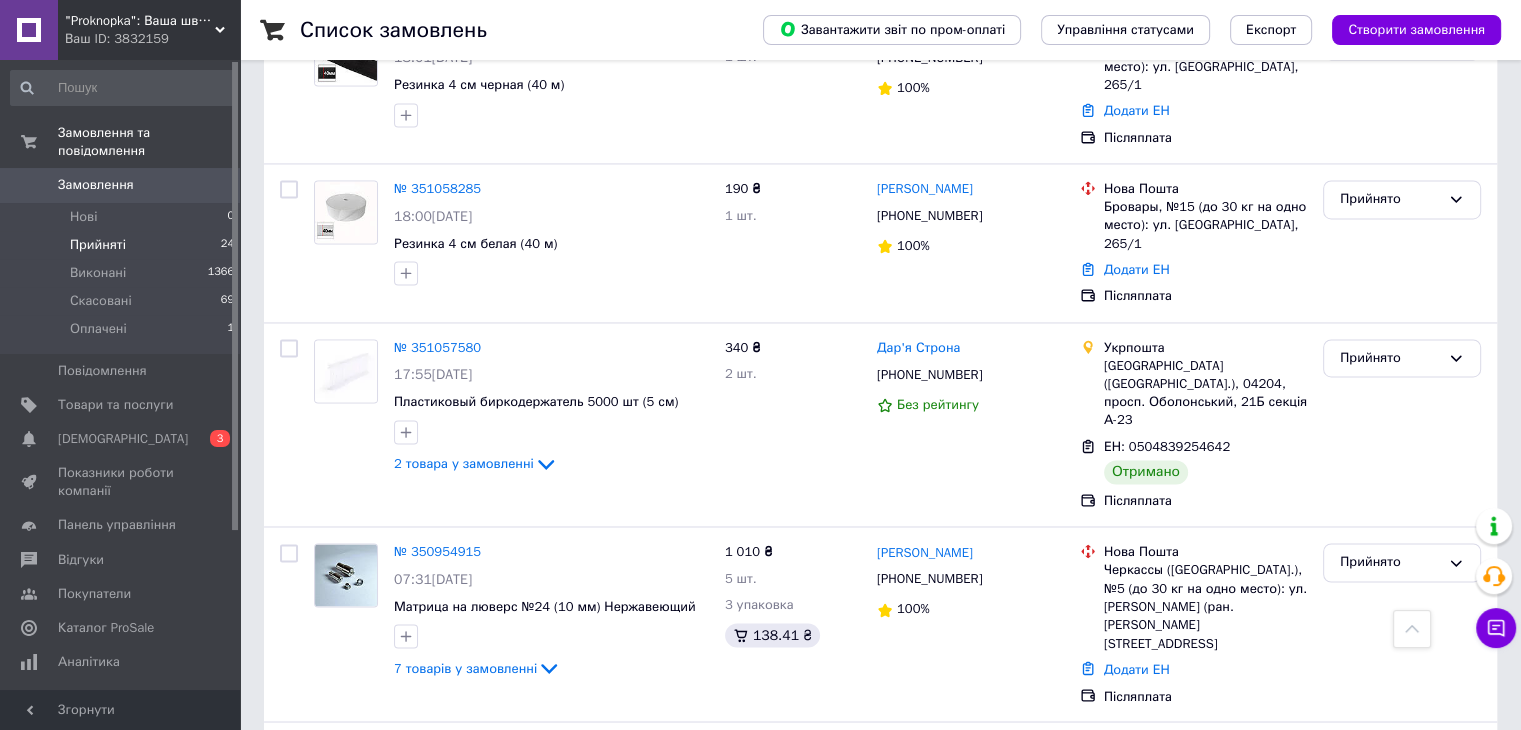 scroll, scrollTop: 3320, scrollLeft: 0, axis: vertical 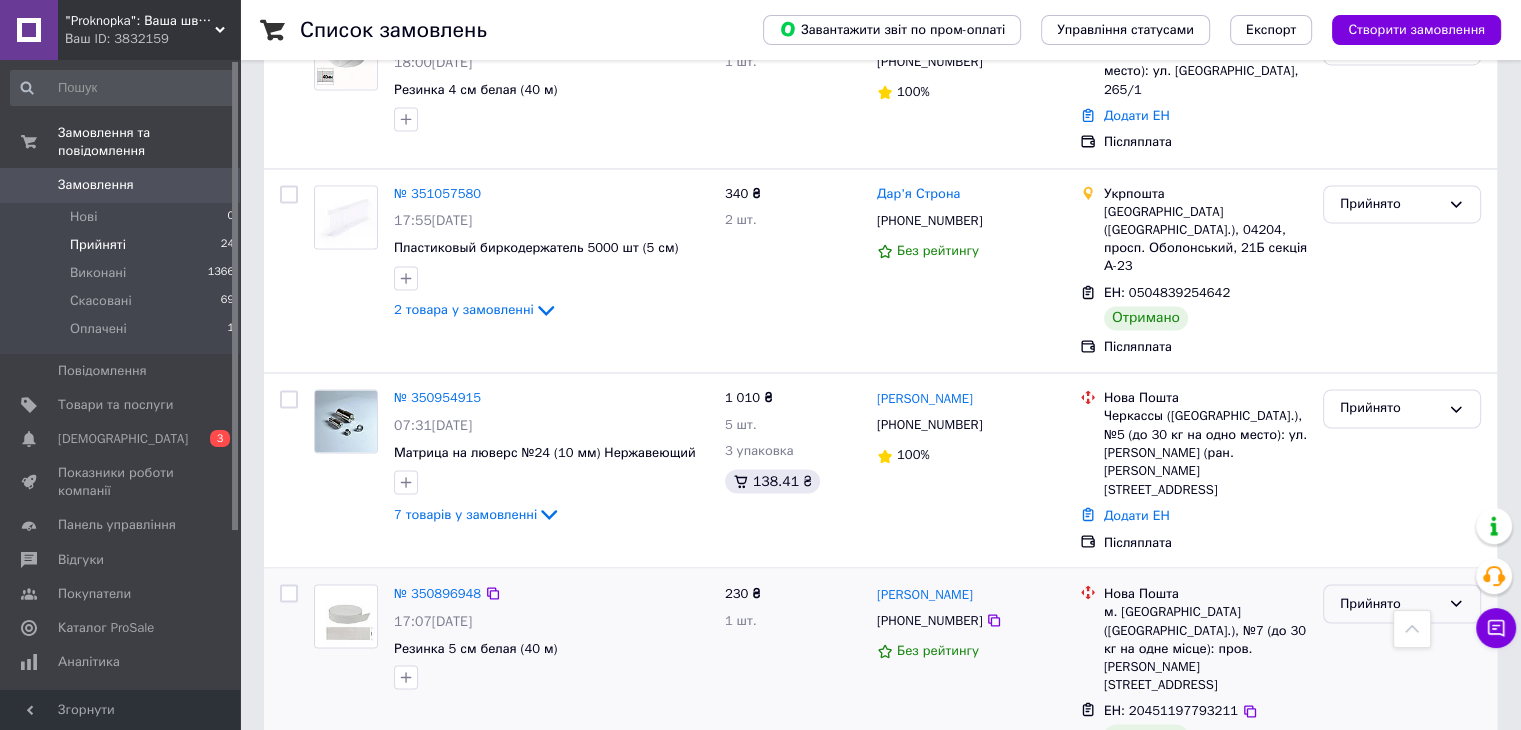 click on "Прийнято" at bounding box center [1390, 603] 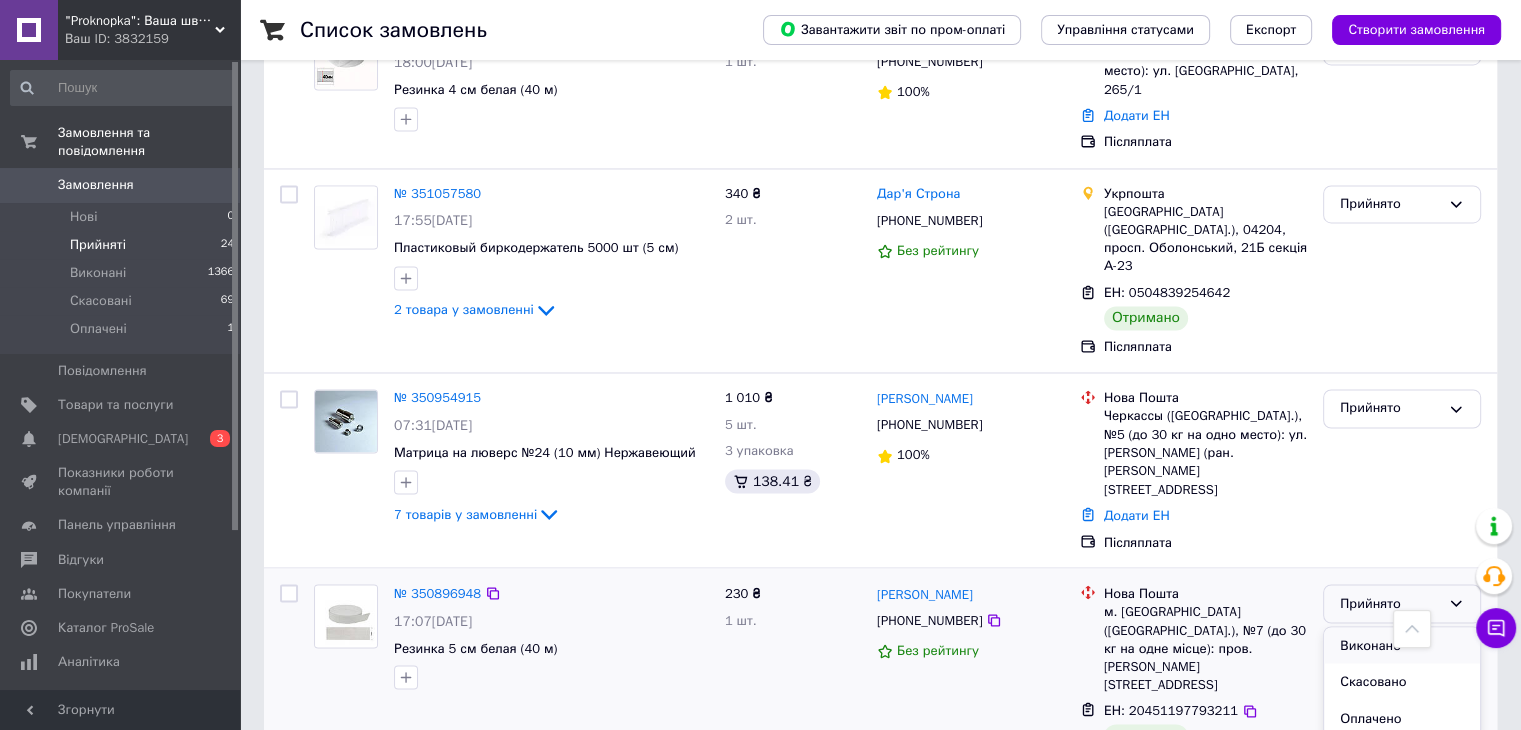 click on "Виконано" at bounding box center (1402, 645) 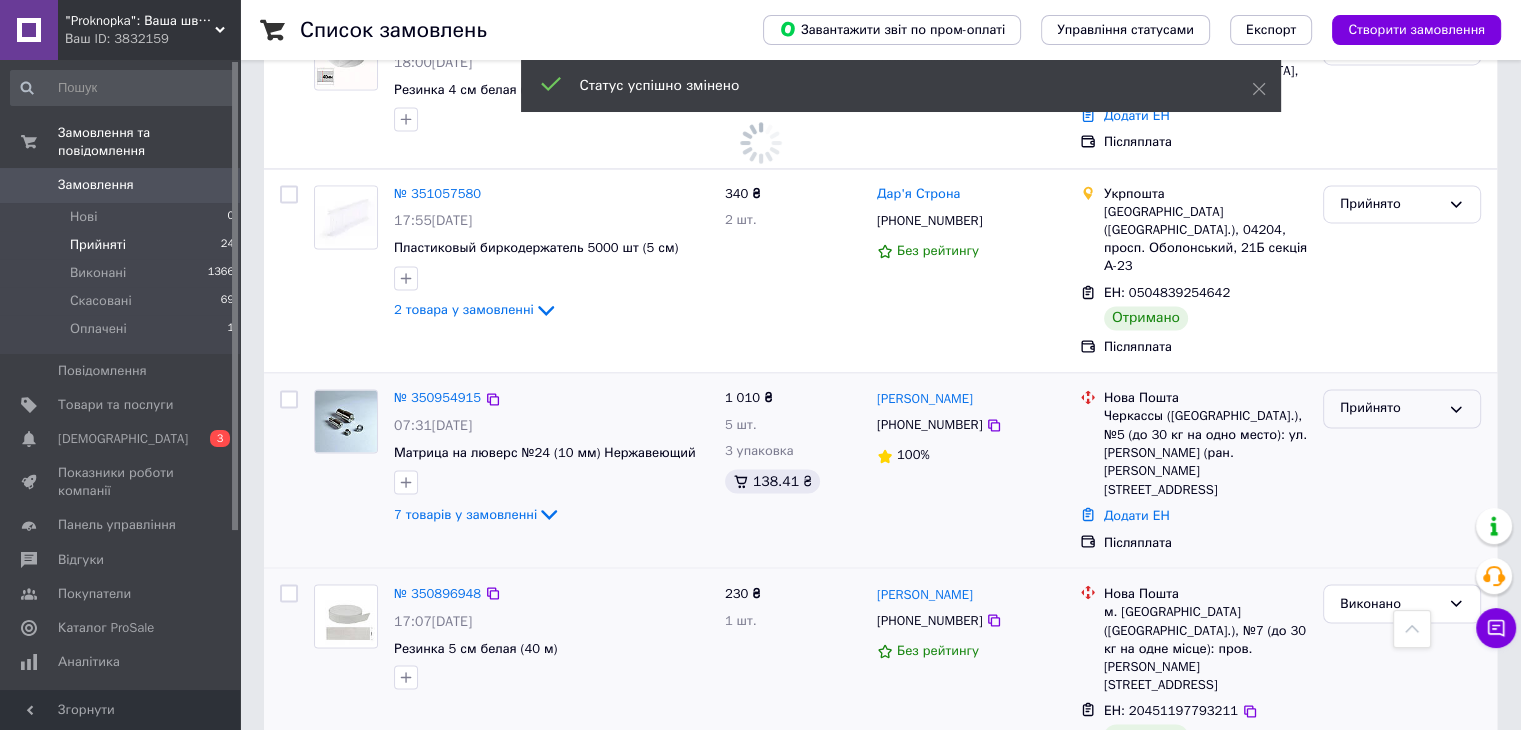 click on "Прийнято" at bounding box center (1390, 408) 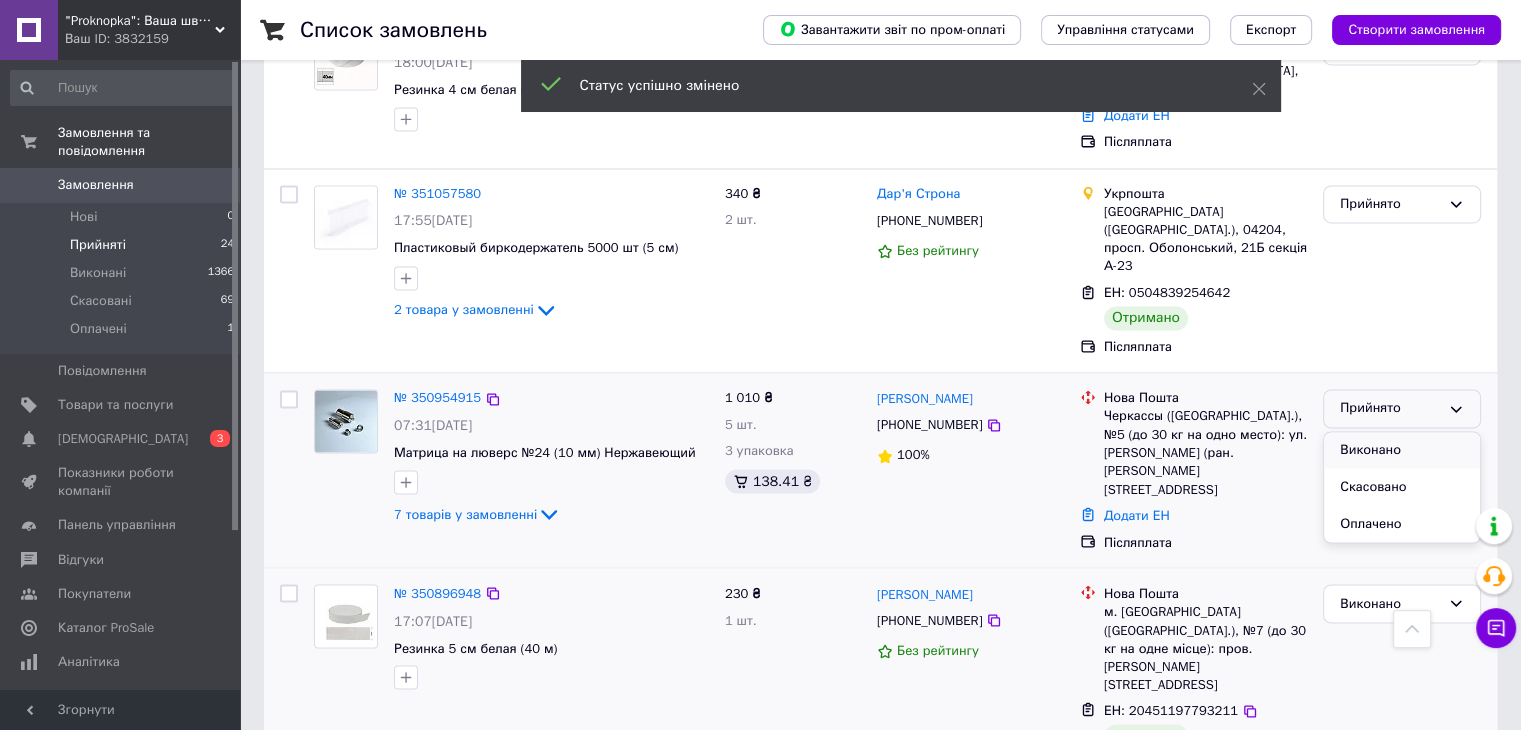 click on "Виконано" at bounding box center [1402, 450] 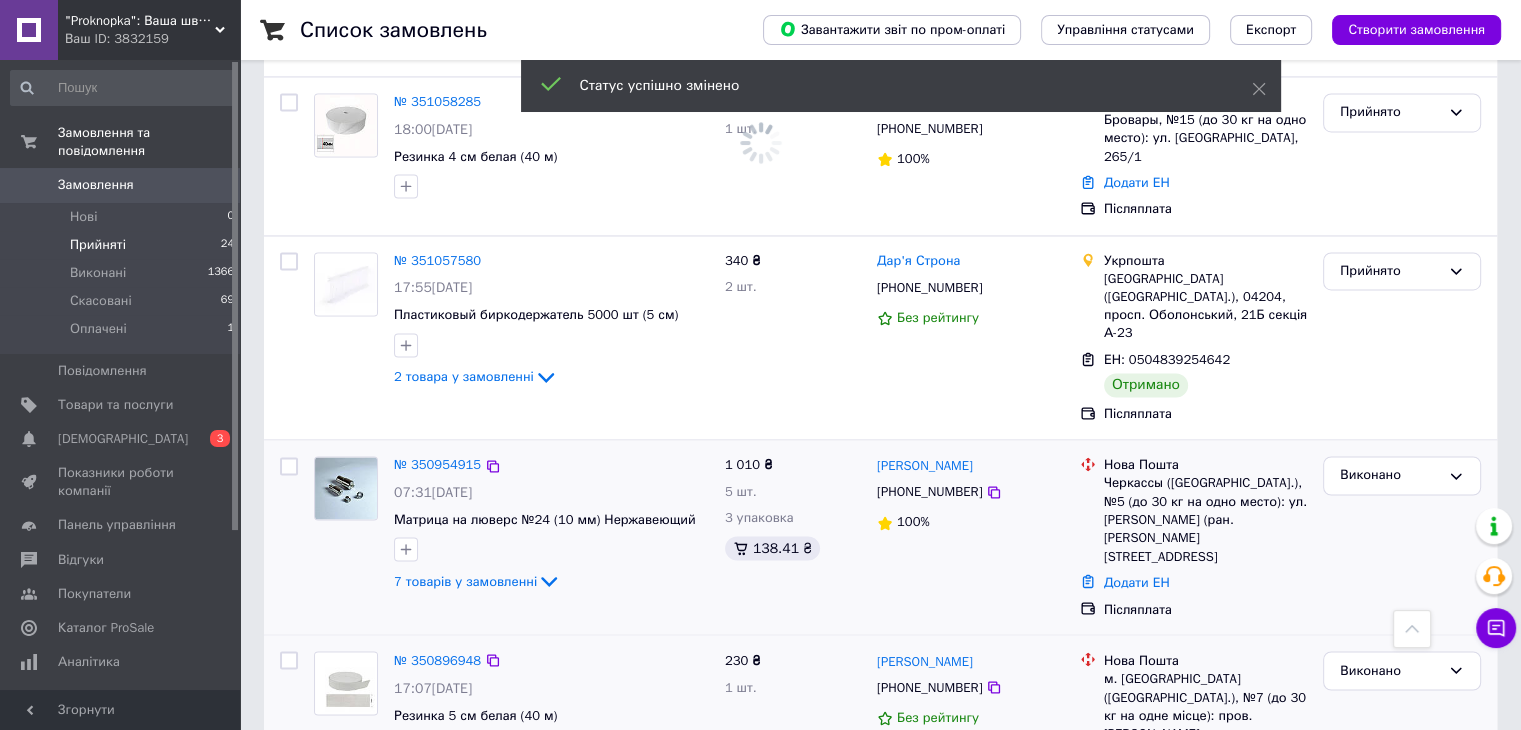 scroll, scrollTop: 3220, scrollLeft: 0, axis: vertical 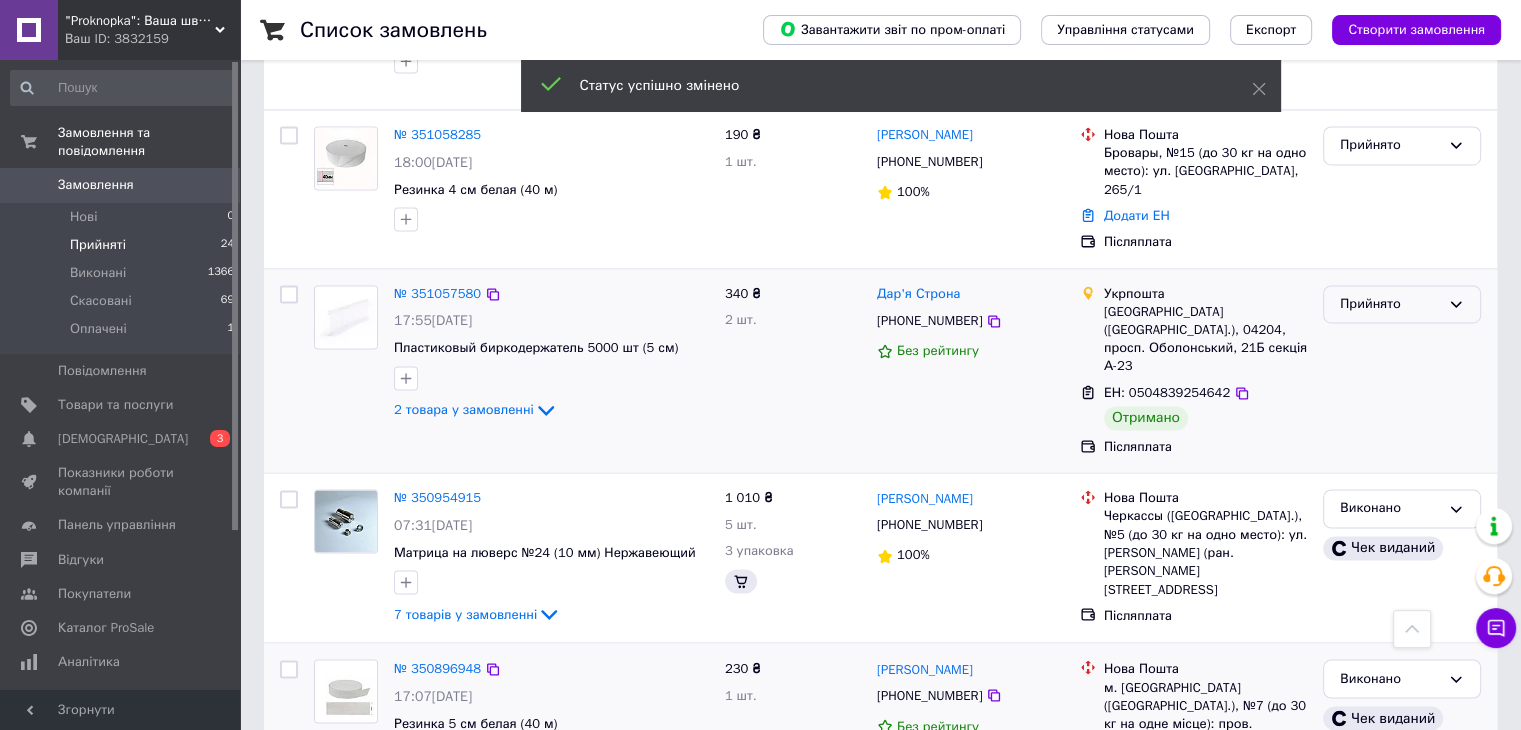click on "Прийнято" at bounding box center (1390, 304) 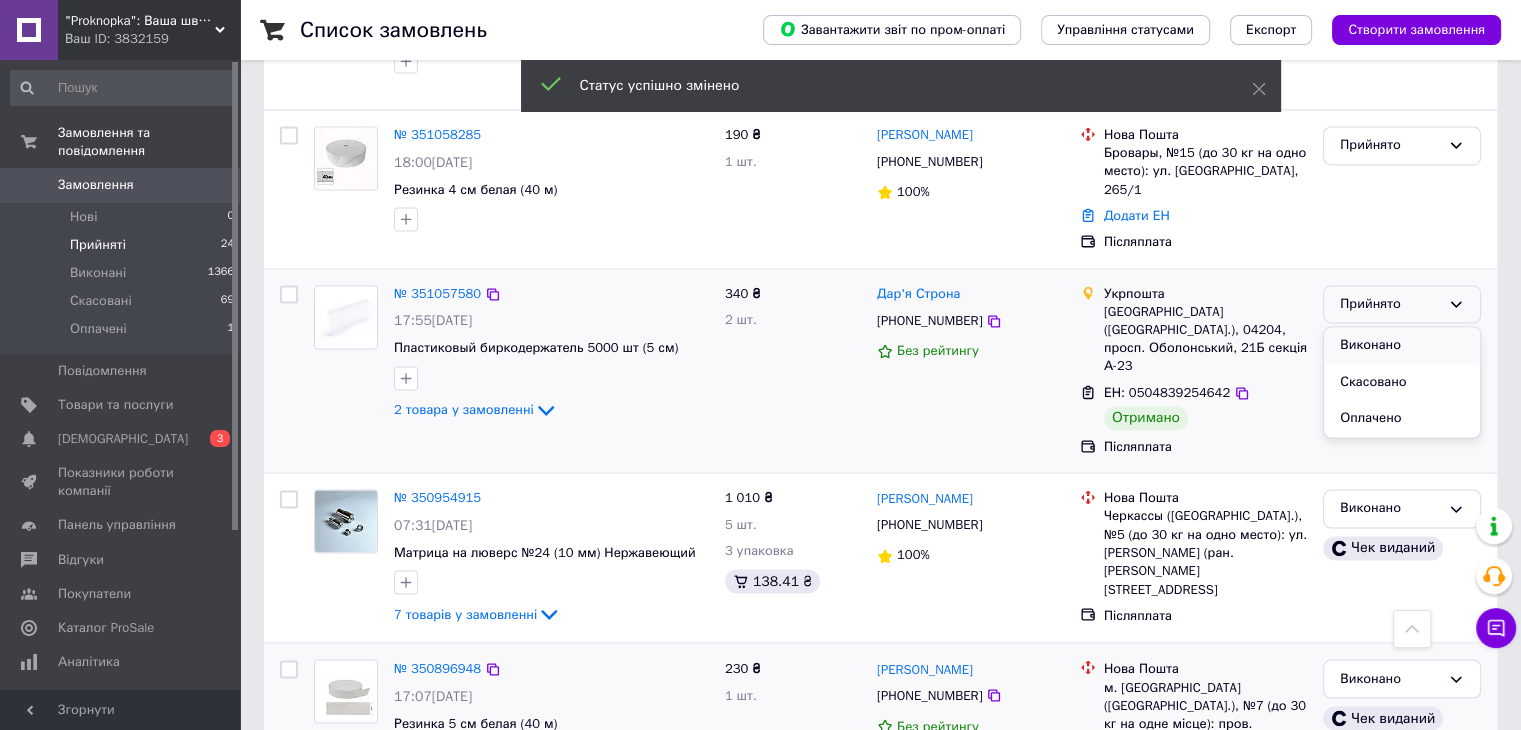 click on "Виконано" at bounding box center [1402, 345] 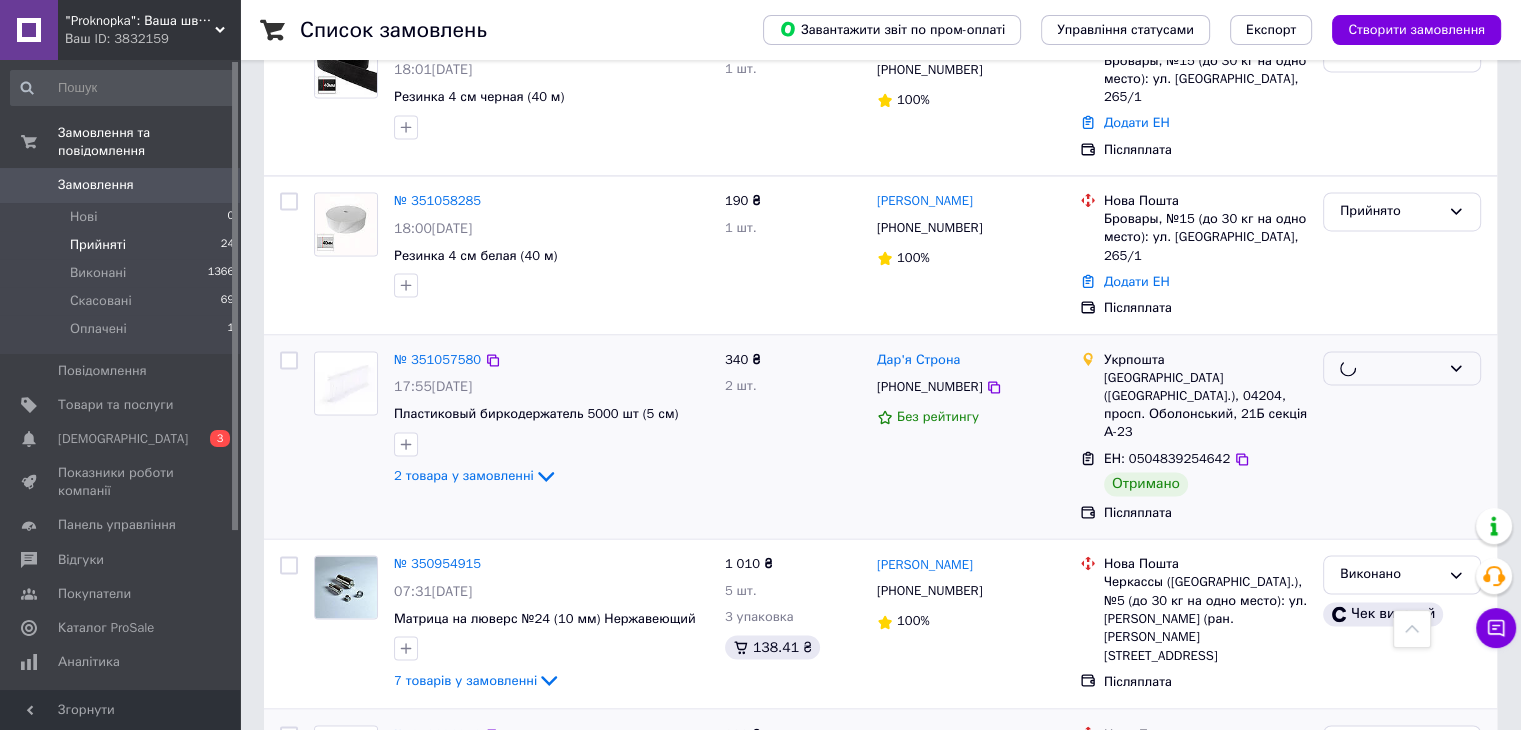 scroll, scrollTop: 3120, scrollLeft: 0, axis: vertical 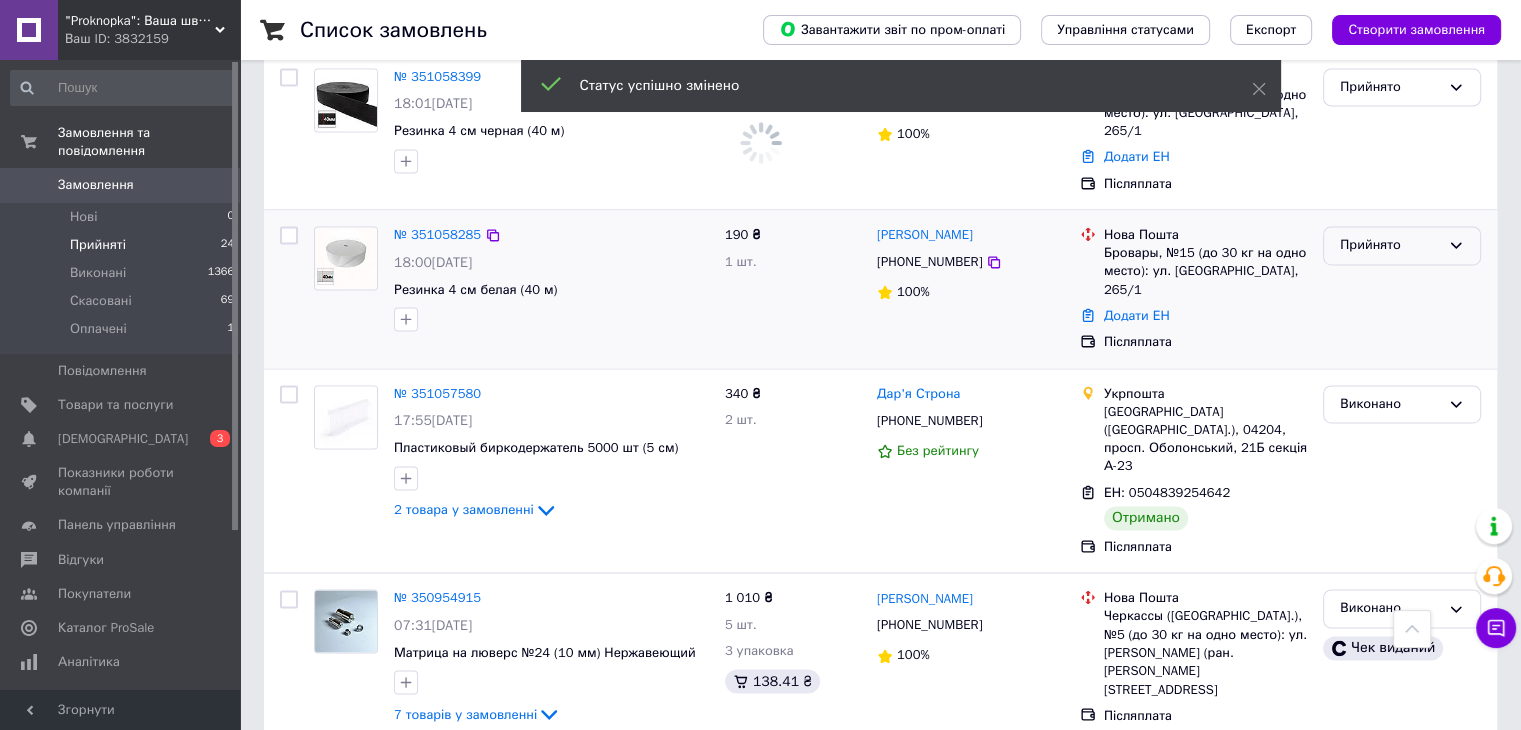 click on "Прийнято" at bounding box center [1390, 245] 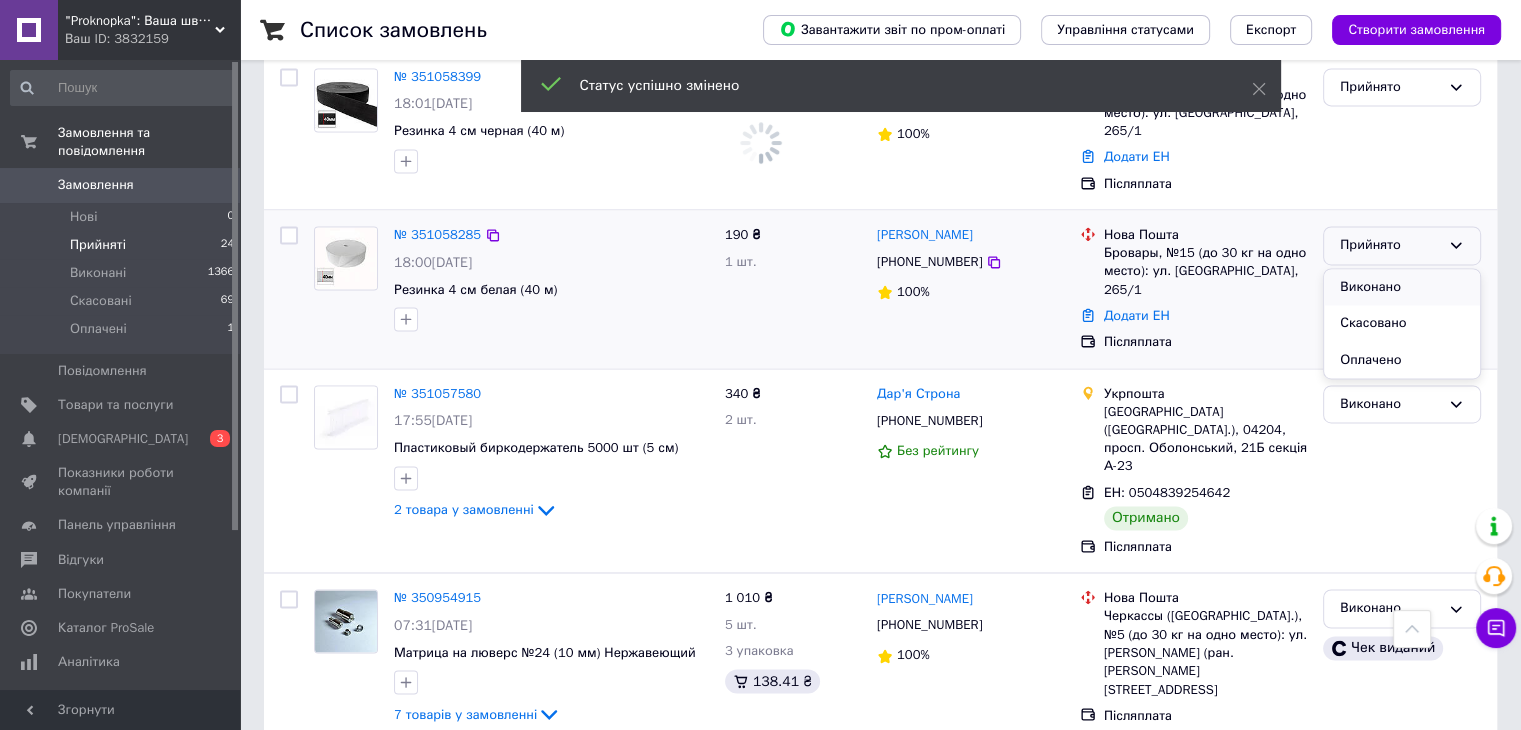 click on "Виконано" at bounding box center [1402, 287] 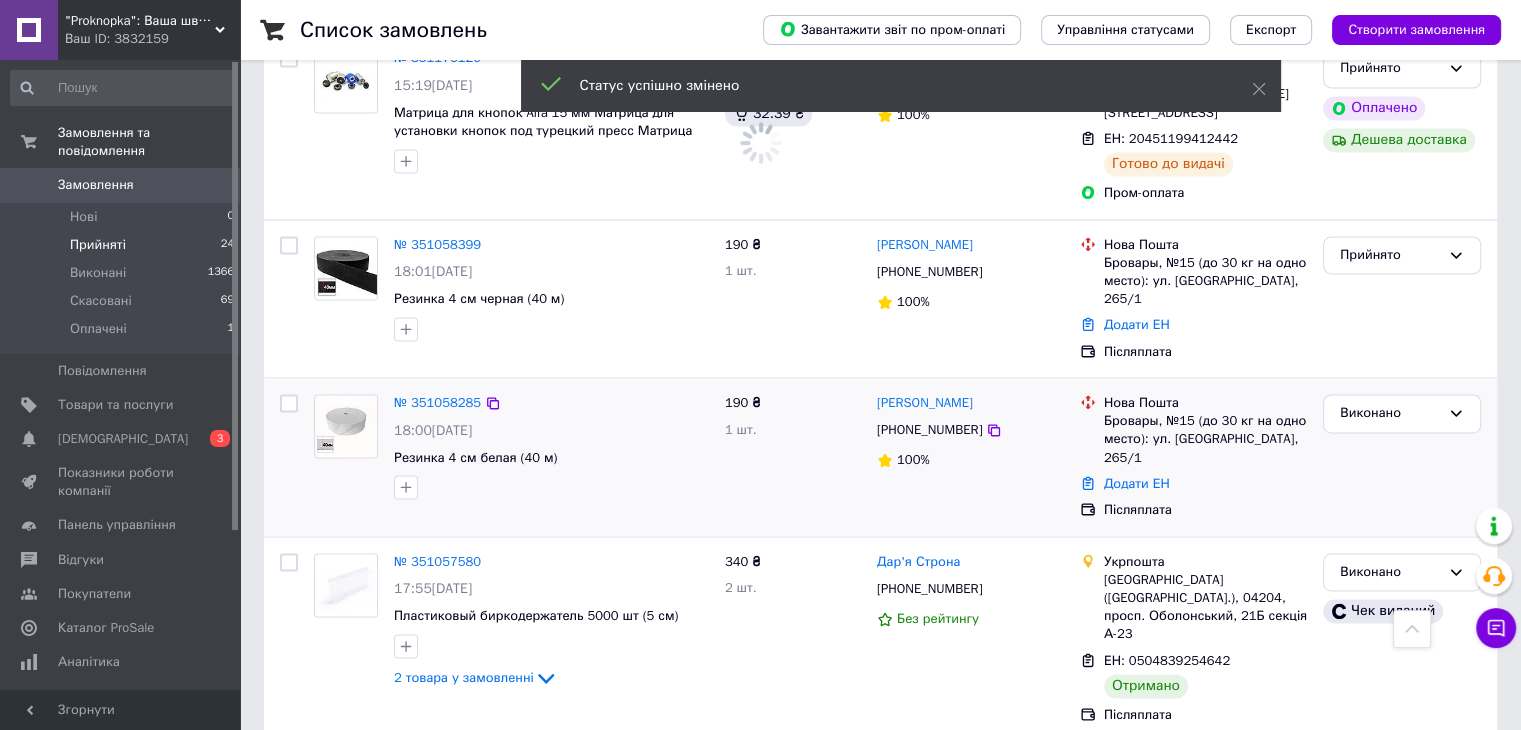 scroll, scrollTop: 2920, scrollLeft: 0, axis: vertical 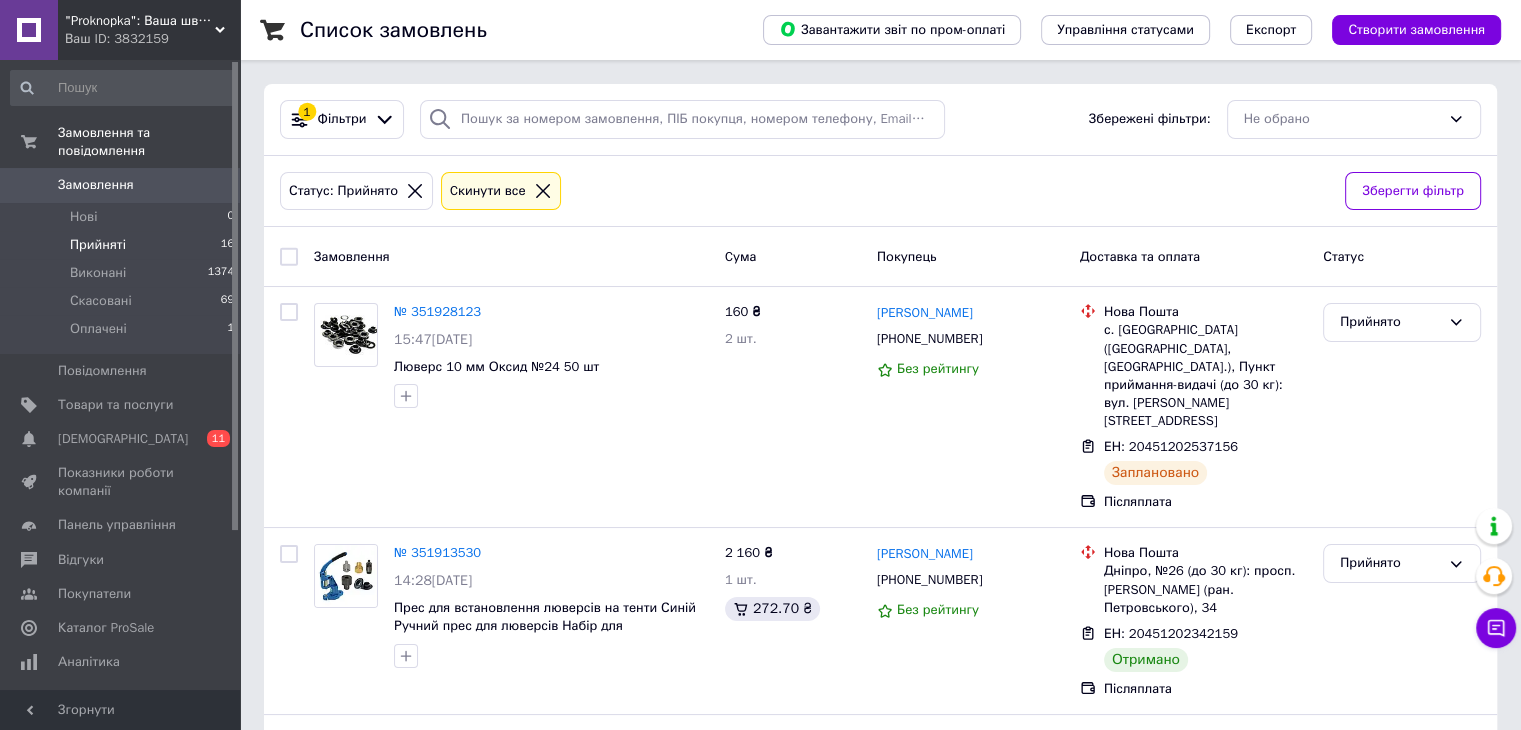 click on "Прийняті" at bounding box center [98, 245] 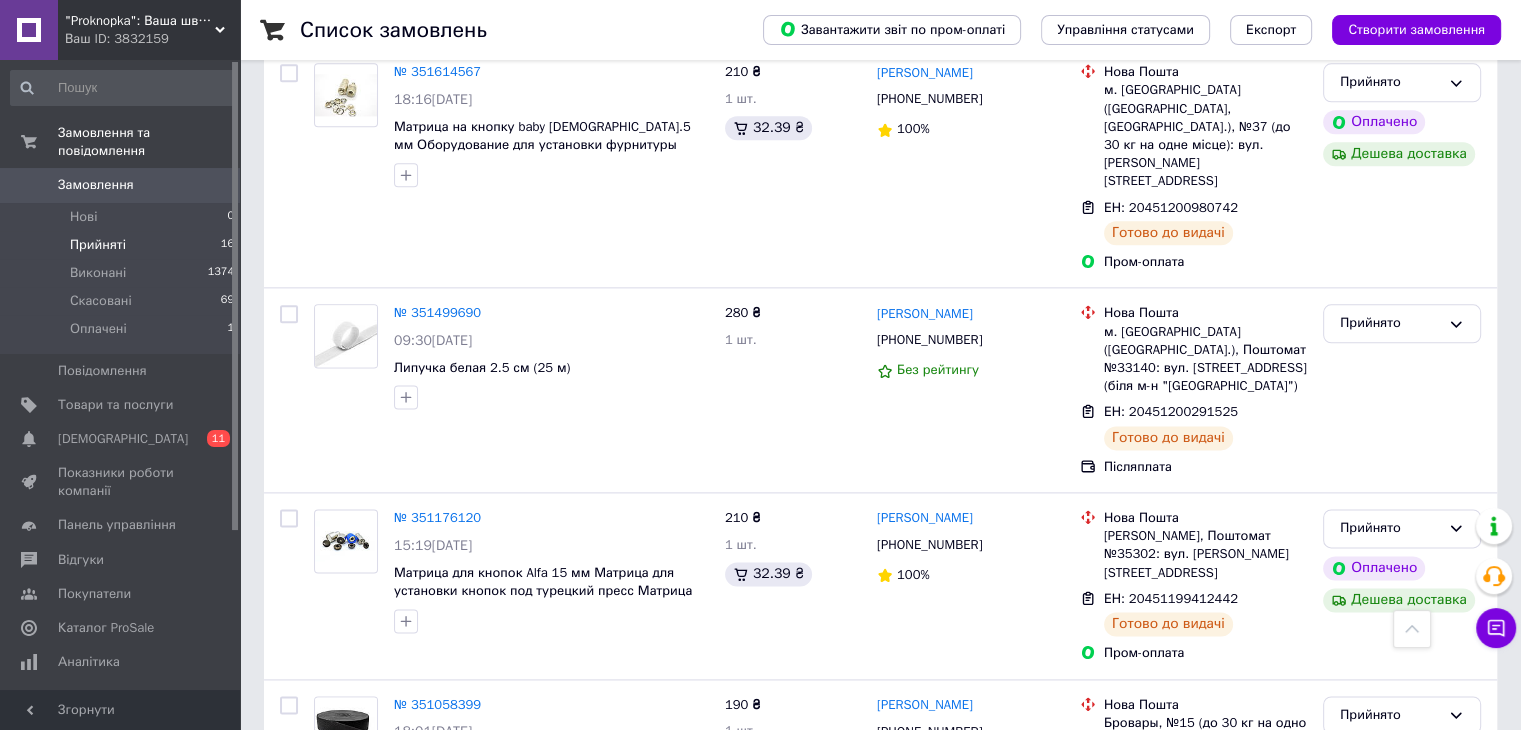 scroll, scrollTop: 2584, scrollLeft: 0, axis: vertical 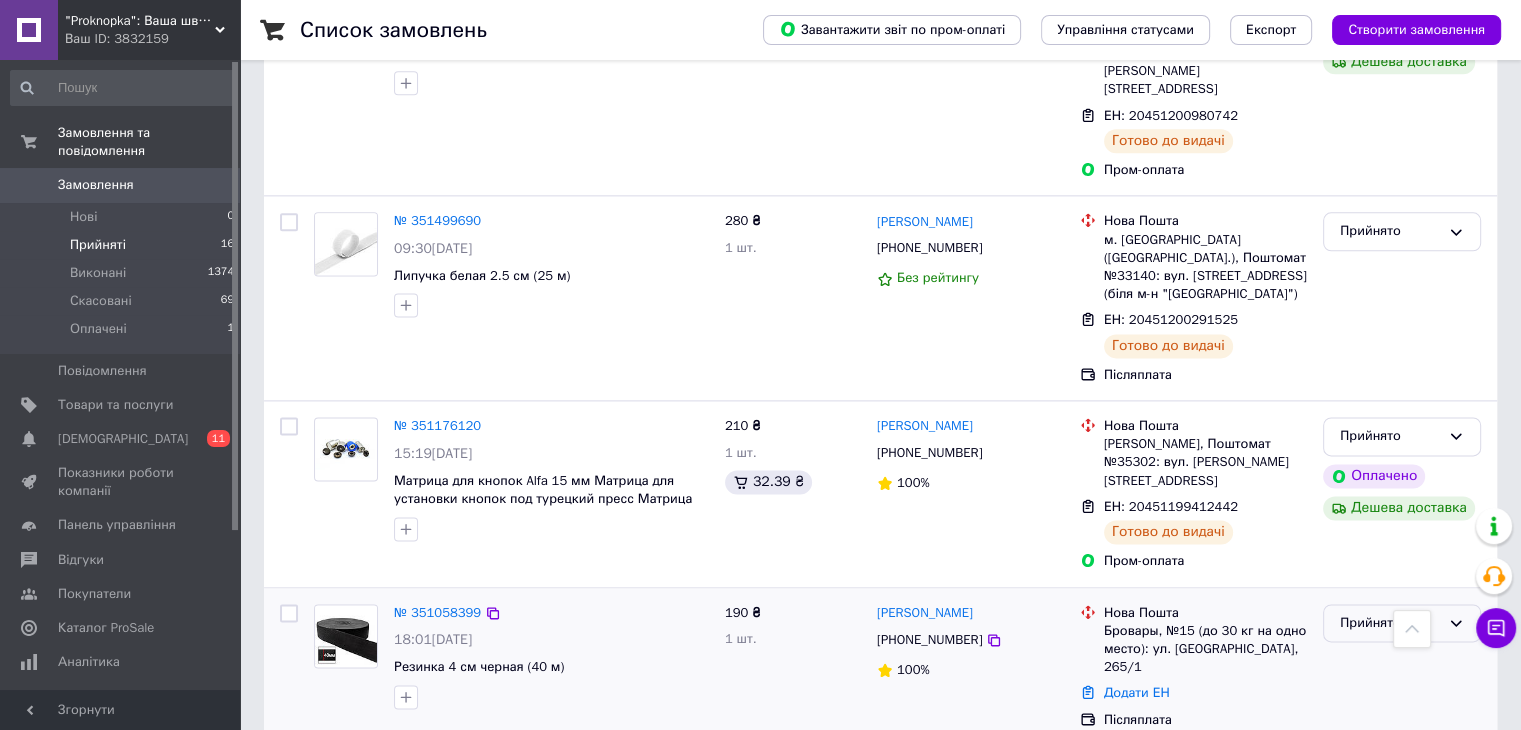 click on "Прийнято" at bounding box center (1390, 623) 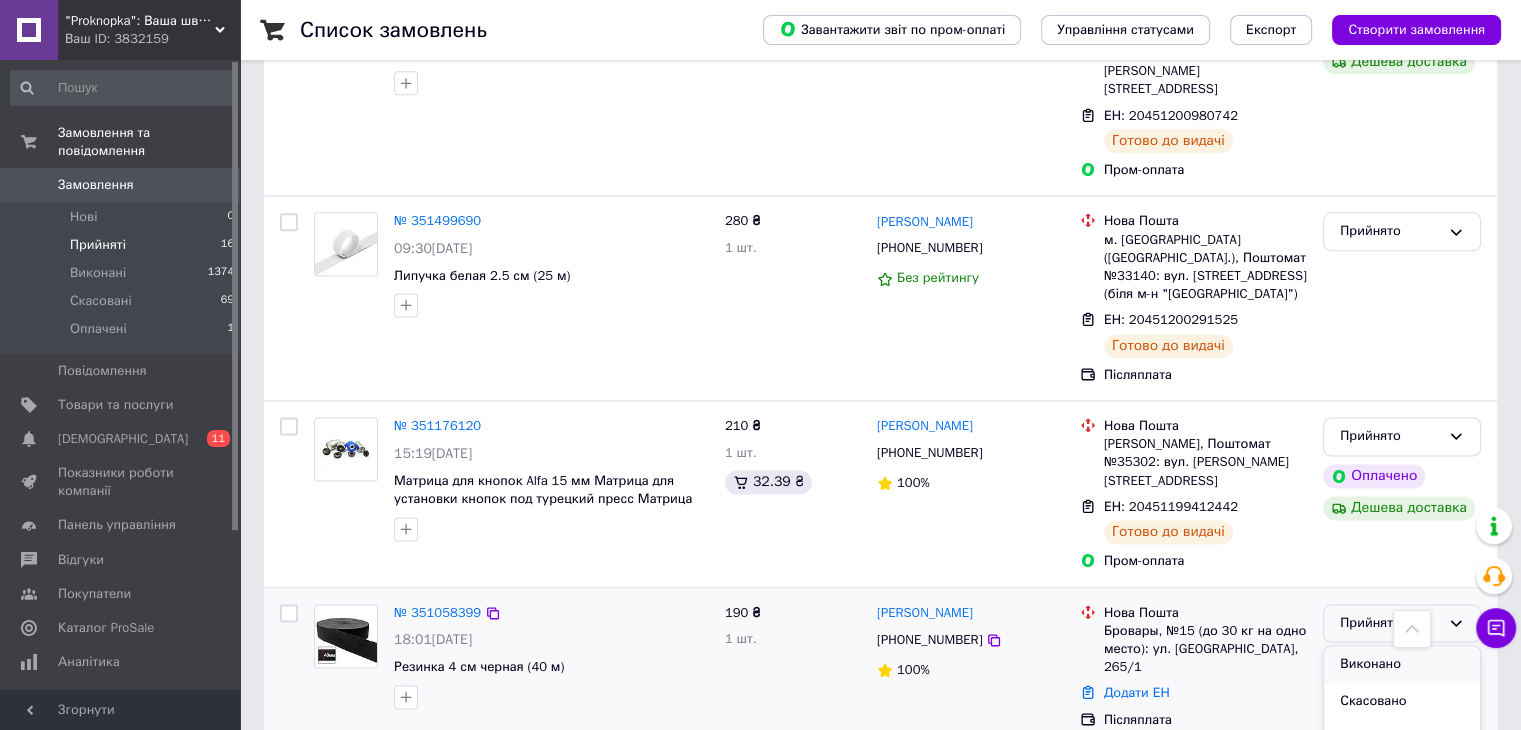 click on "Виконано" at bounding box center (1402, 664) 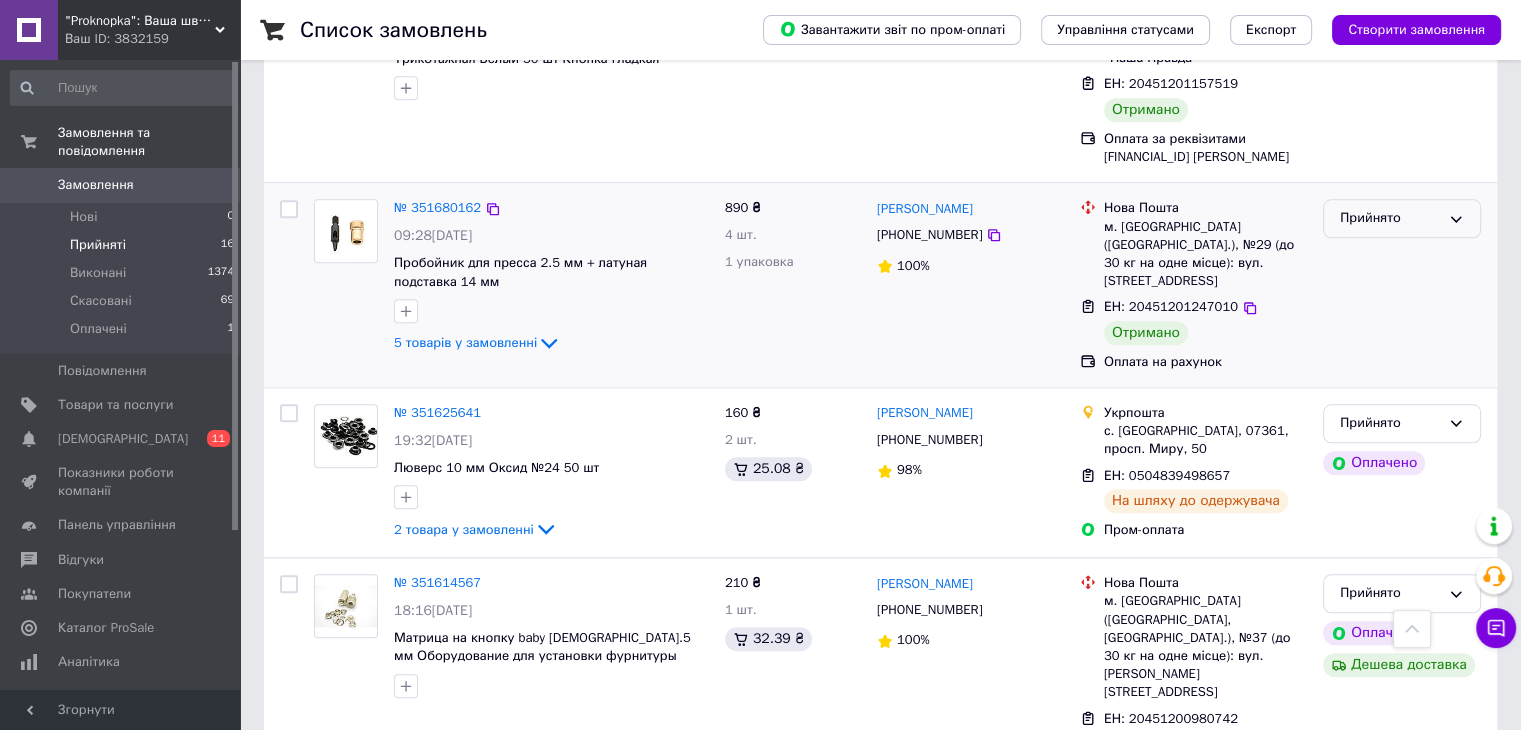 click on "Прийнято" at bounding box center (1390, 218) 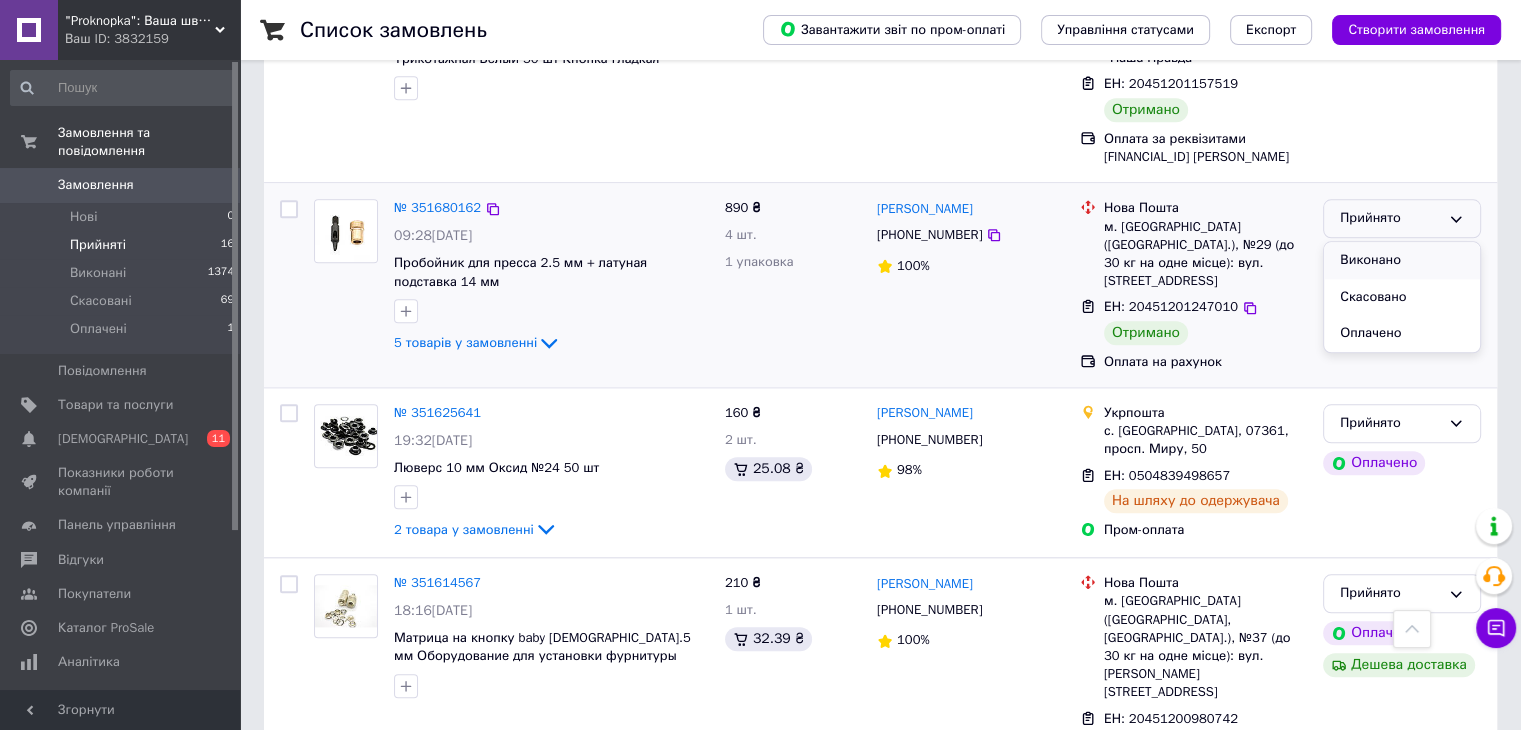click on "Виконано" at bounding box center (1402, 260) 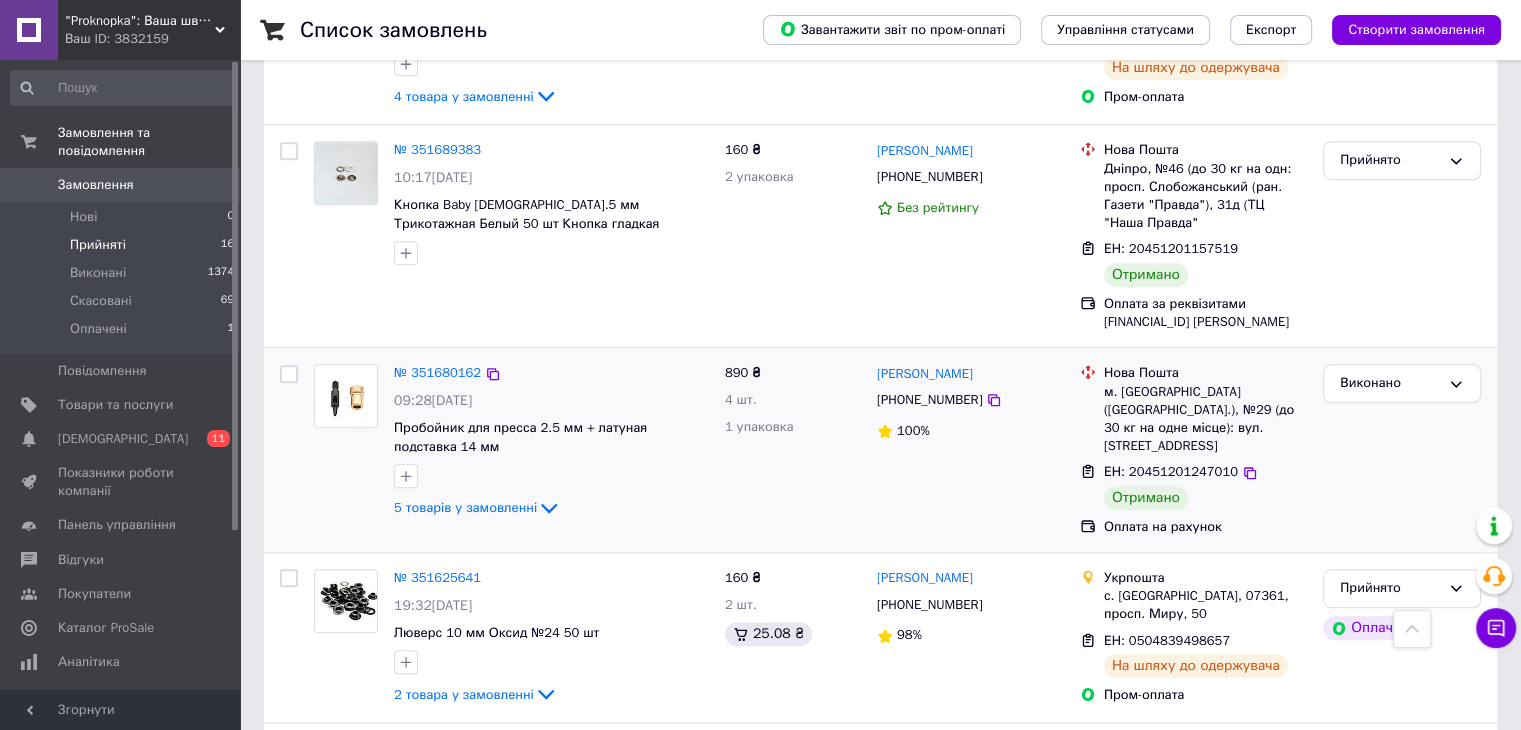 scroll, scrollTop: 1781, scrollLeft: 0, axis: vertical 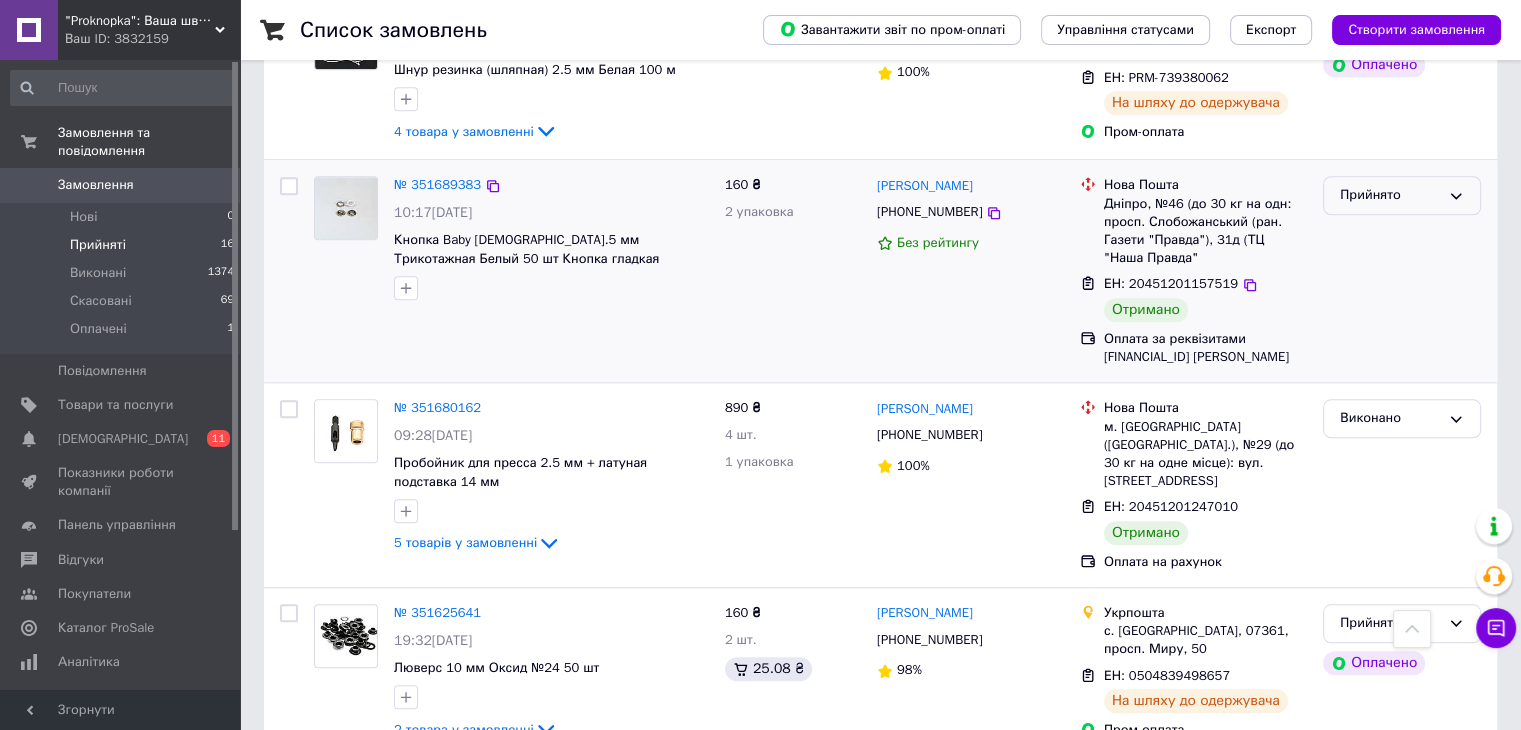 click on "Прийнято" at bounding box center [1390, 195] 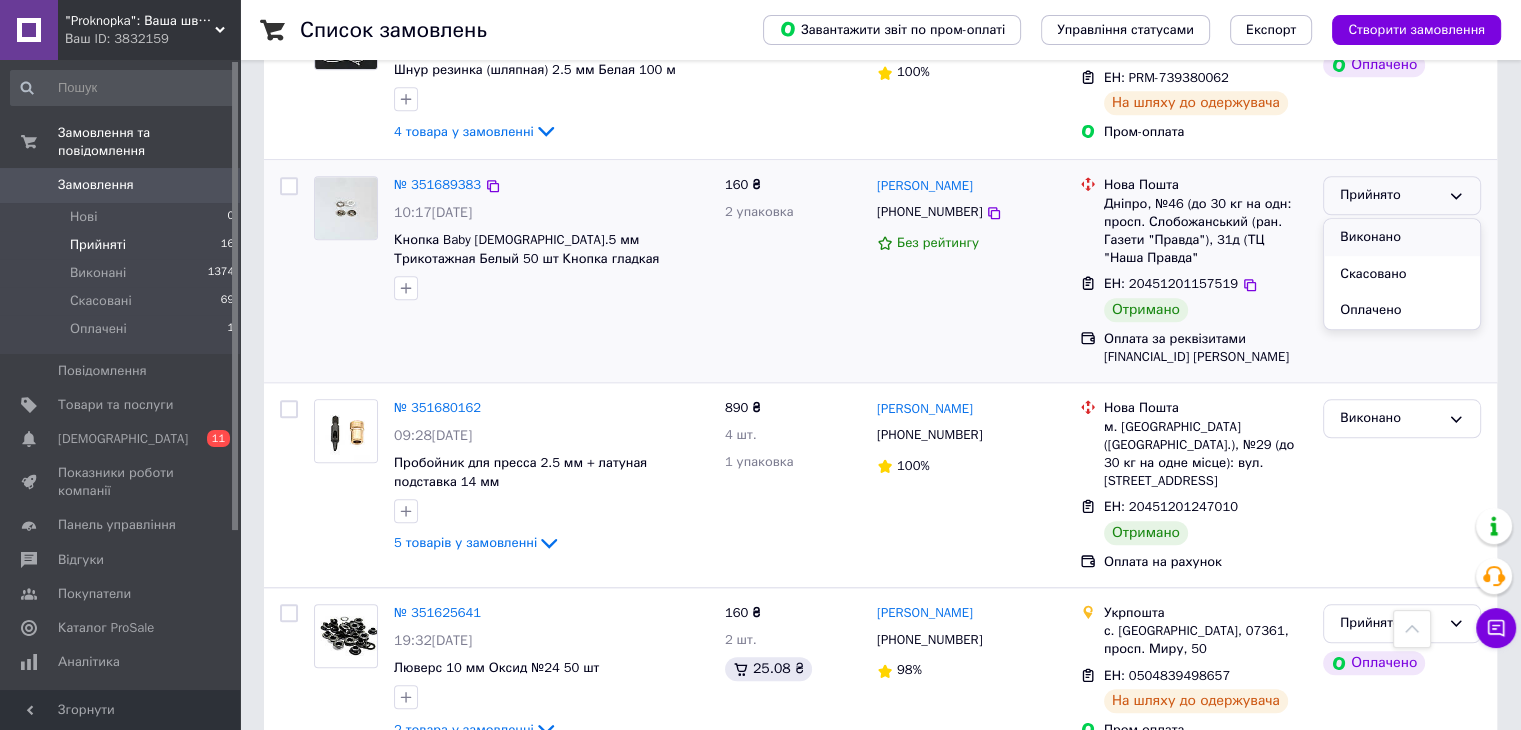 click on "Виконано" at bounding box center (1402, 237) 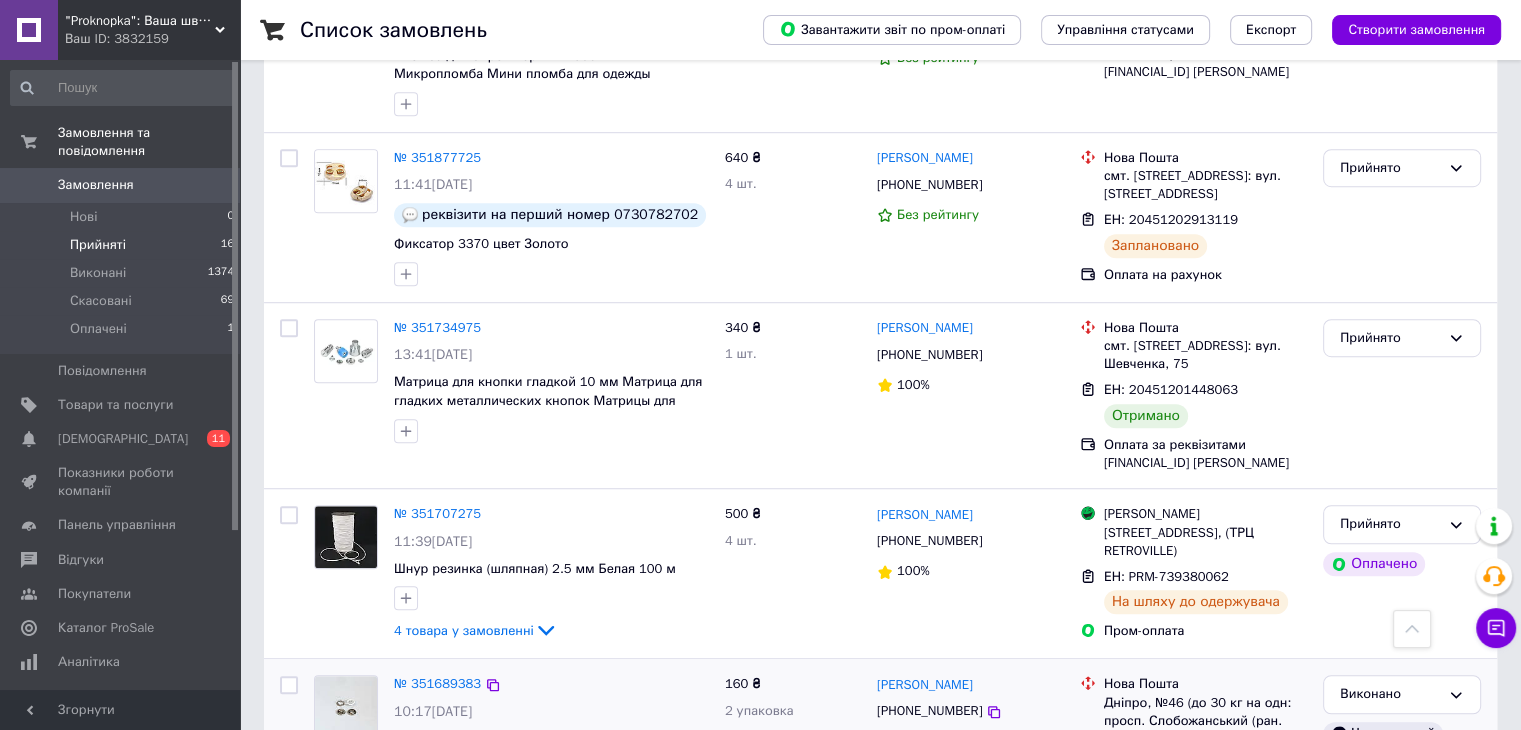 scroll, scrollTop: 1281, scrollLeft: 0, axis: vertical 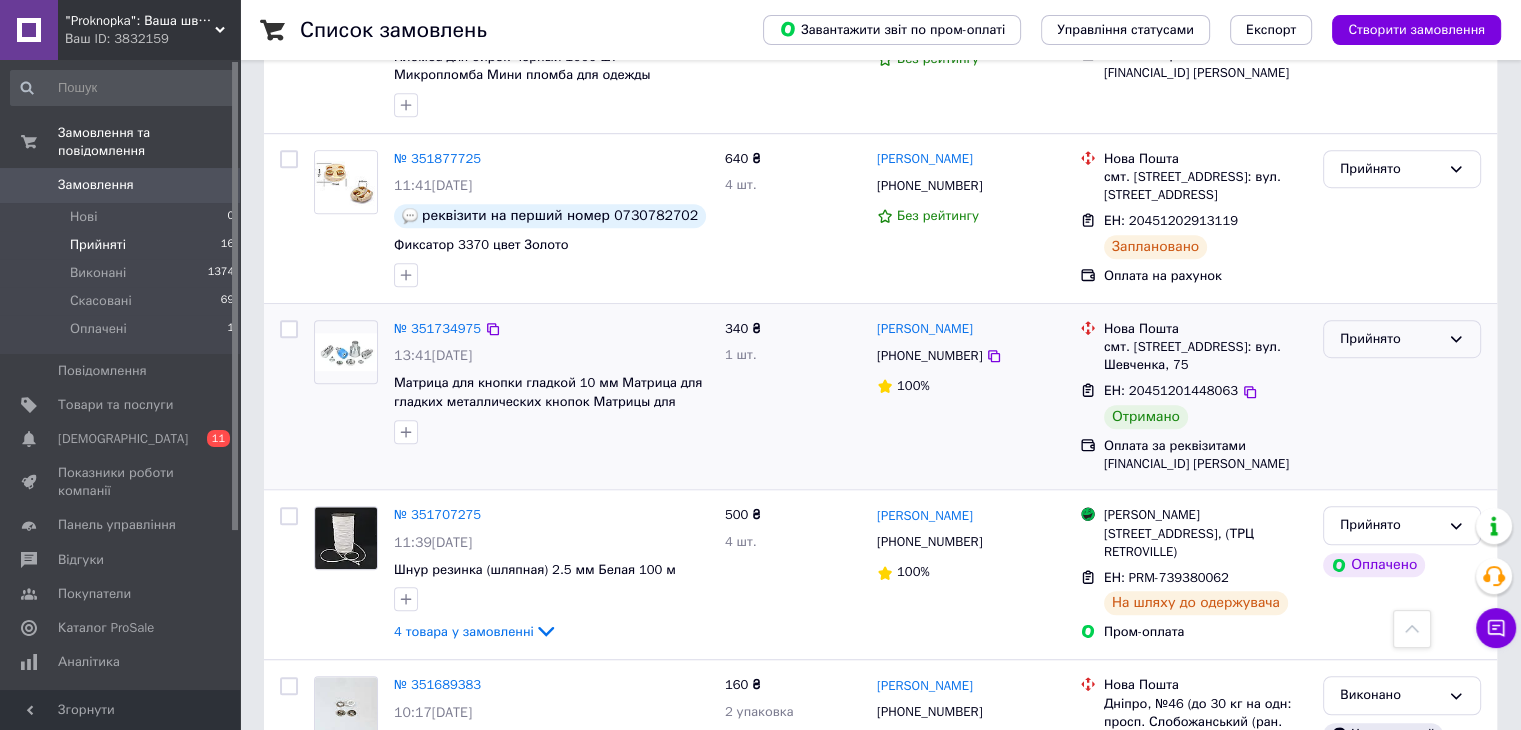 click on "Прийнято" at bounding box center (1390, 339) 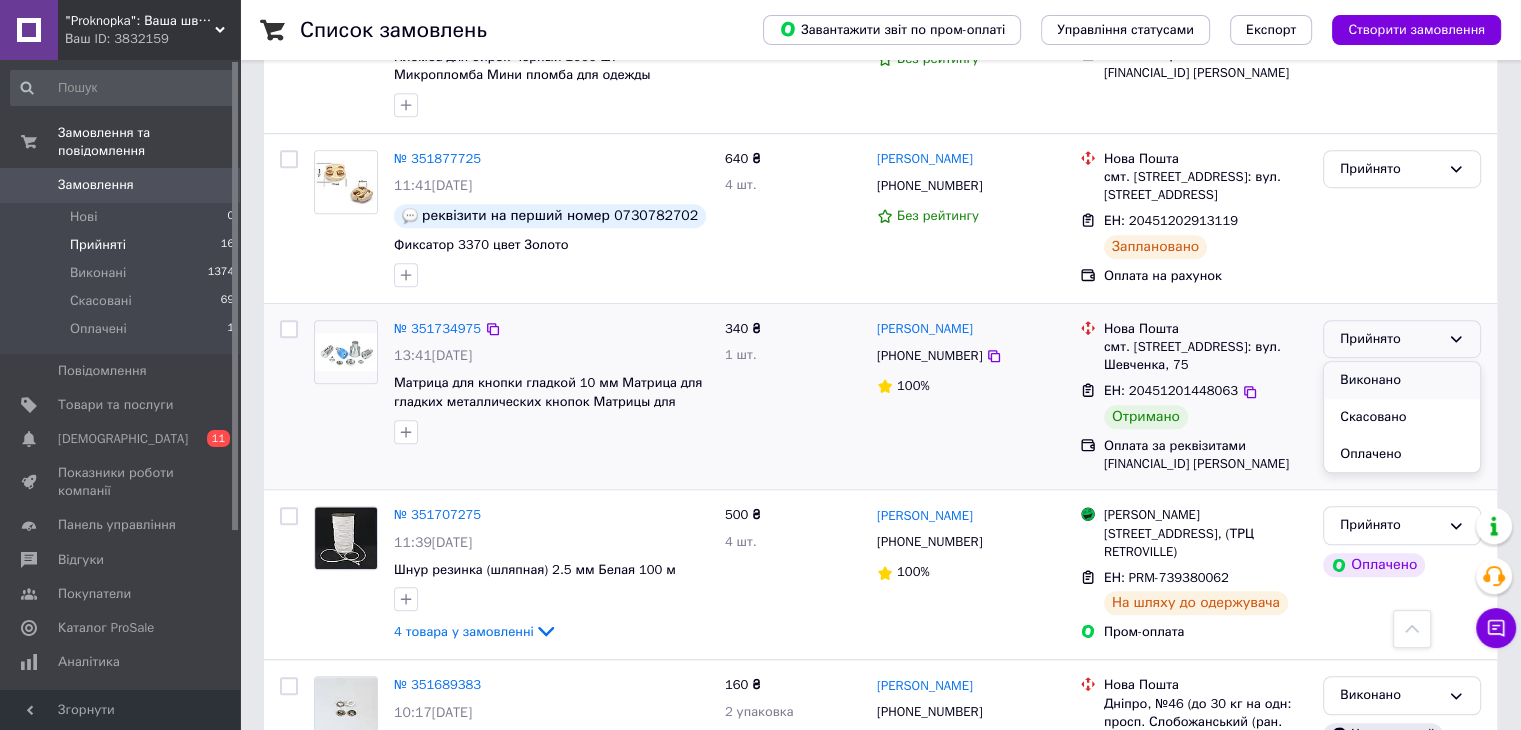 click on "Виконано" at bounding box center [1402, 380] 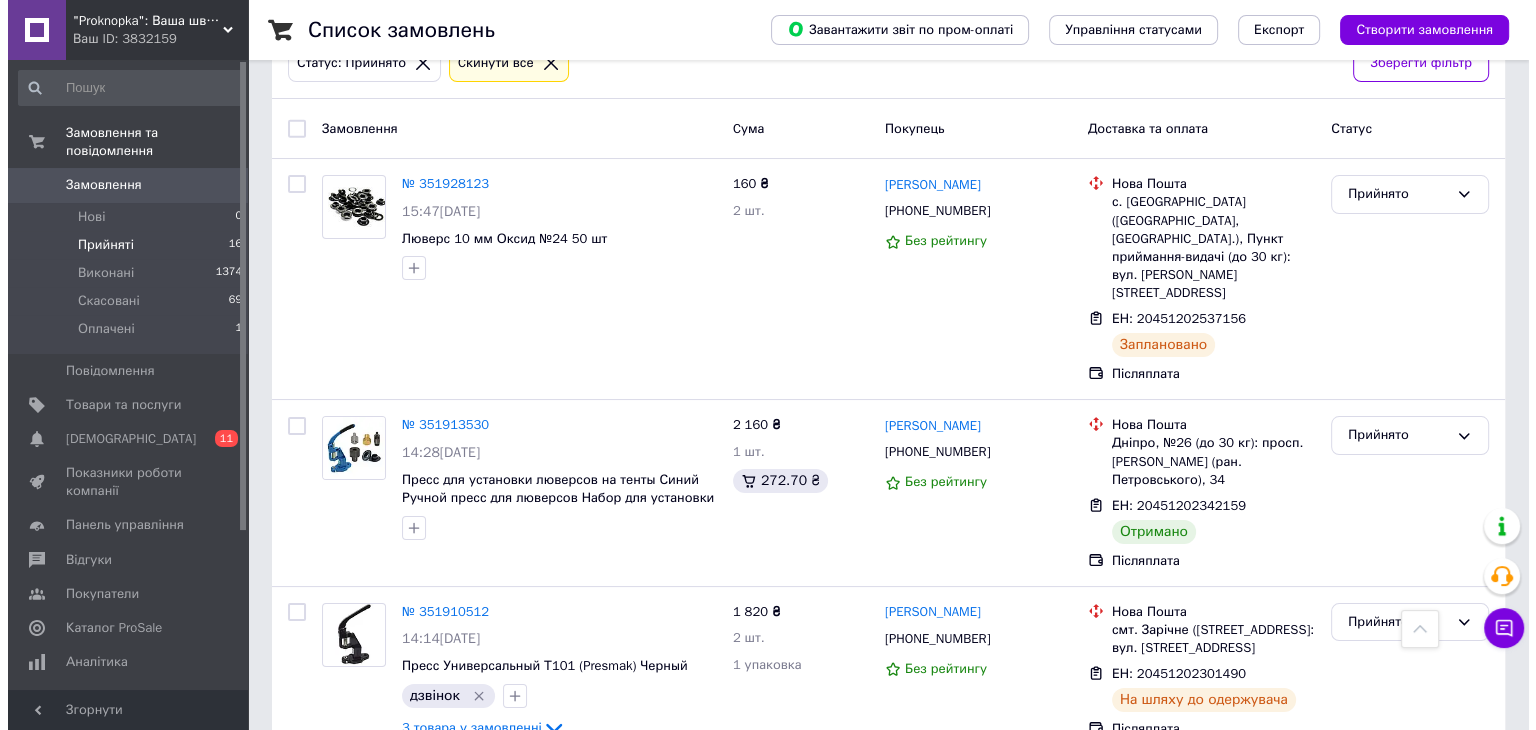 scroll, scrollTop: 0, scrollLeft: 0, axis: both 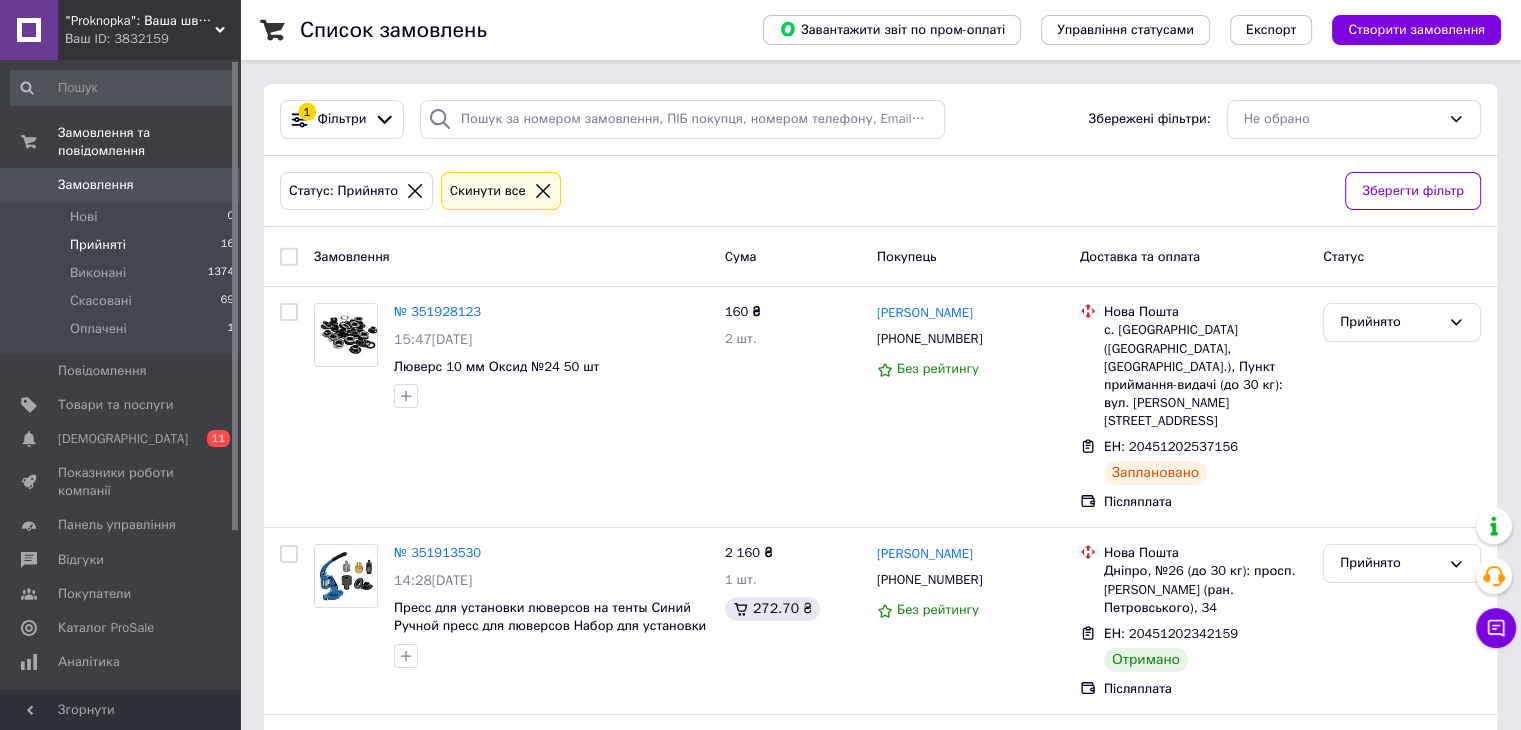 click on "Замовлення" at bounding box center [96, 185] 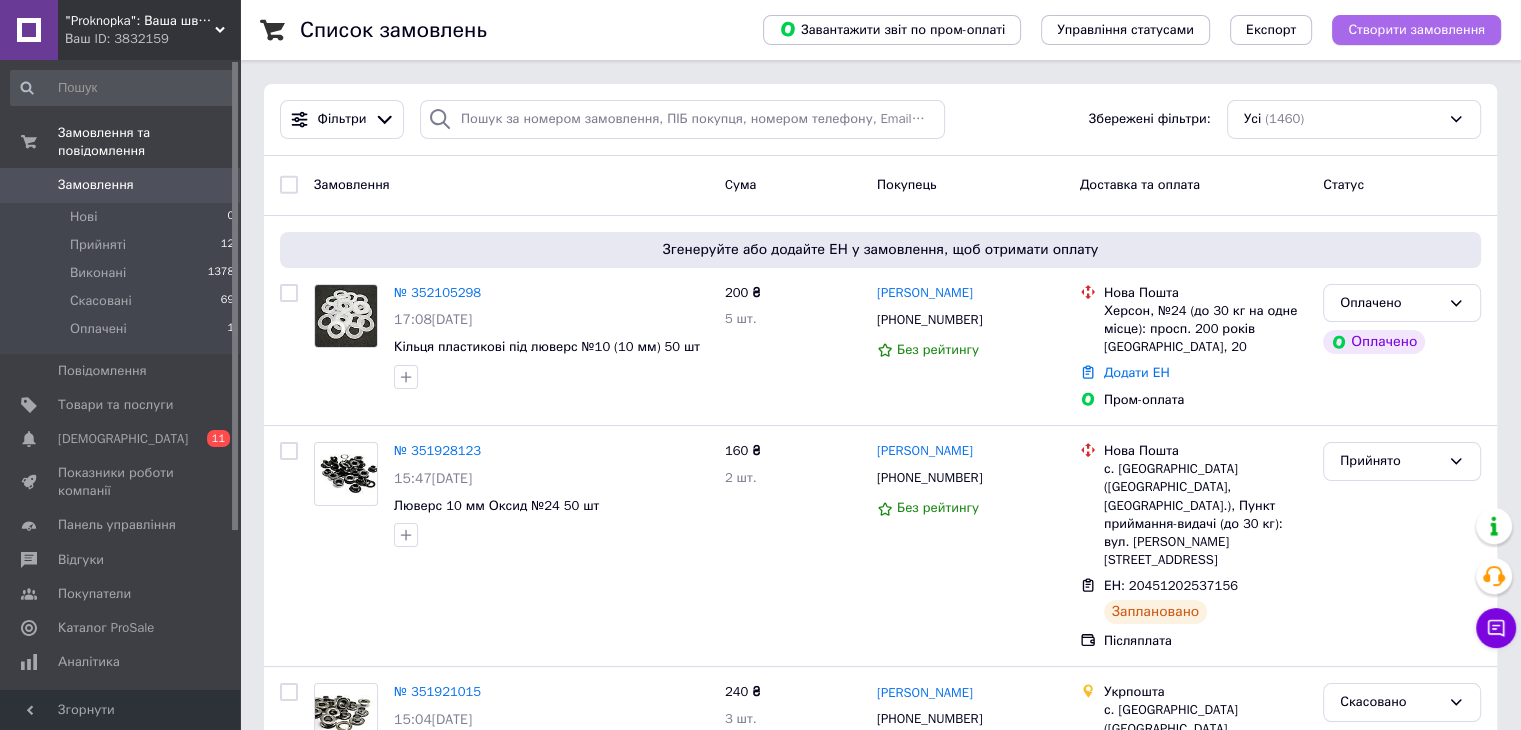 click on "Створити замовлення" at bounding box center (1416, 30) 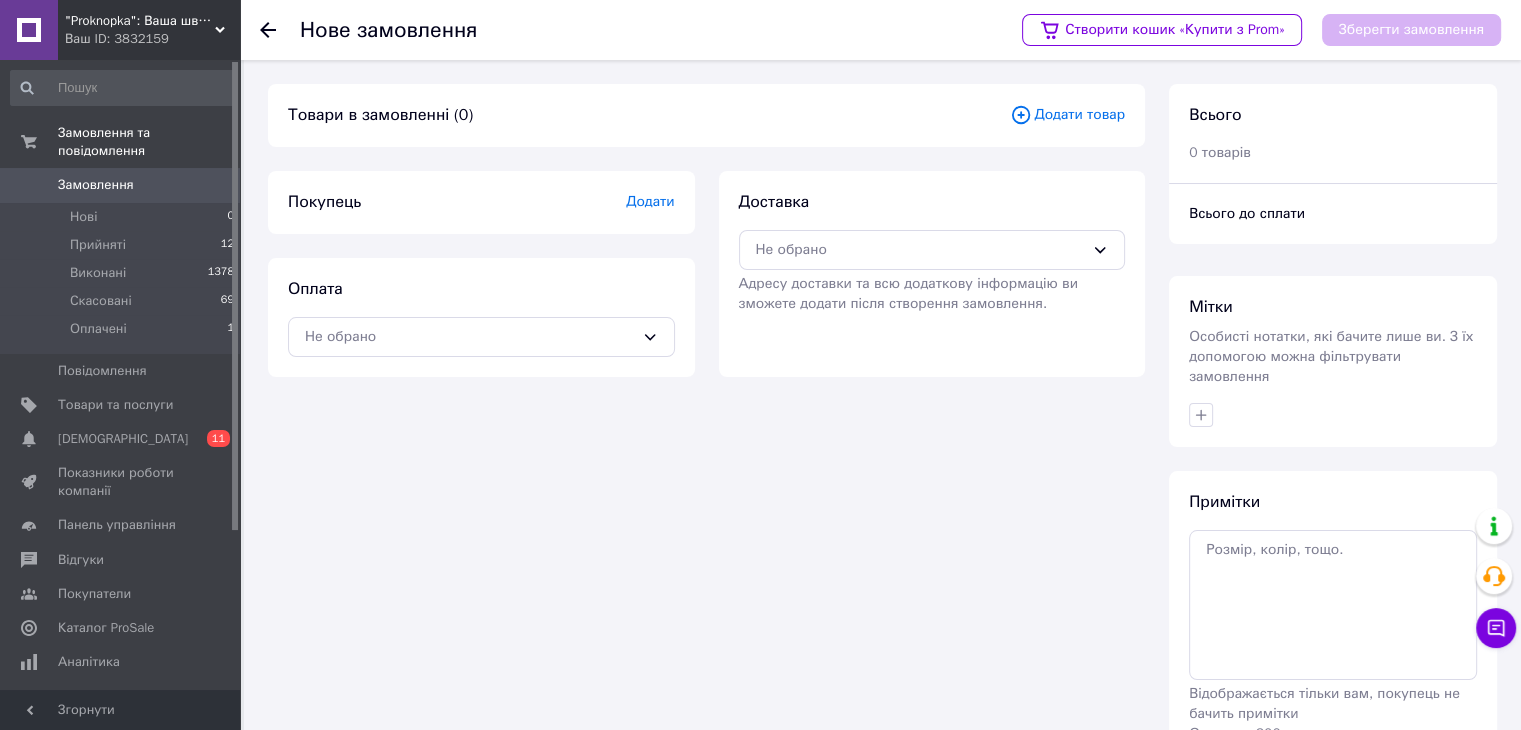 click on "Додати" at bounding box center (650, 201) 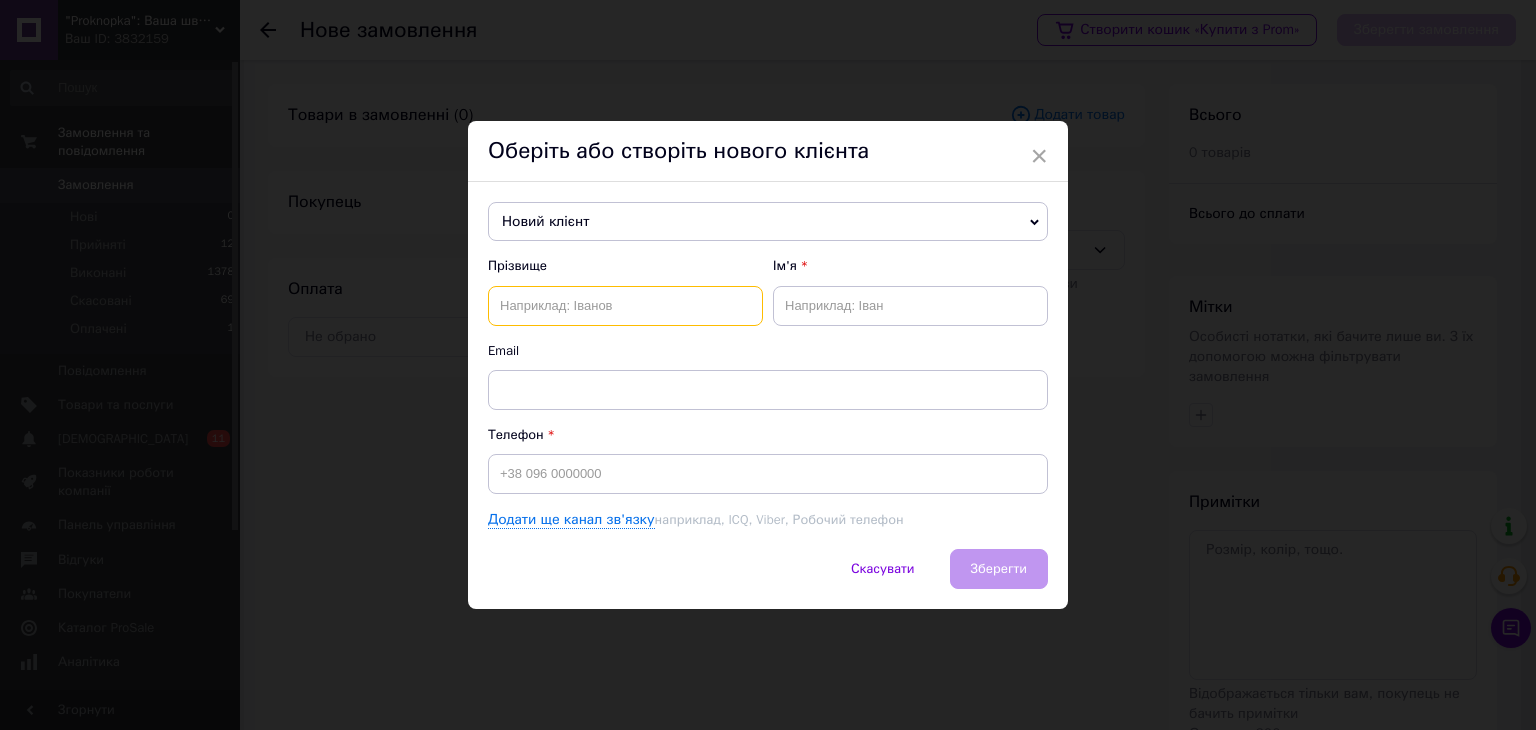 click at bounding box center [625, 306] 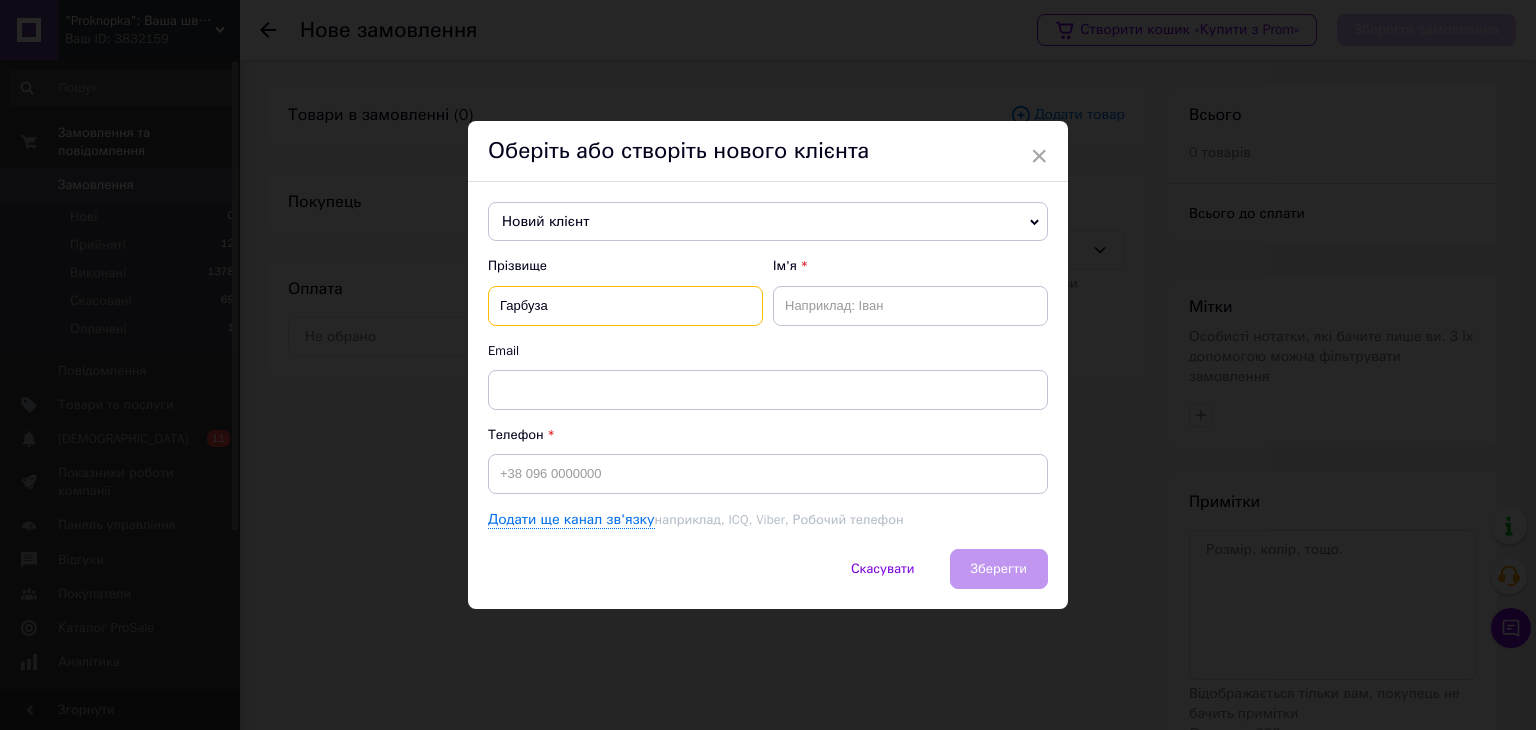 type on "Гарбуза" 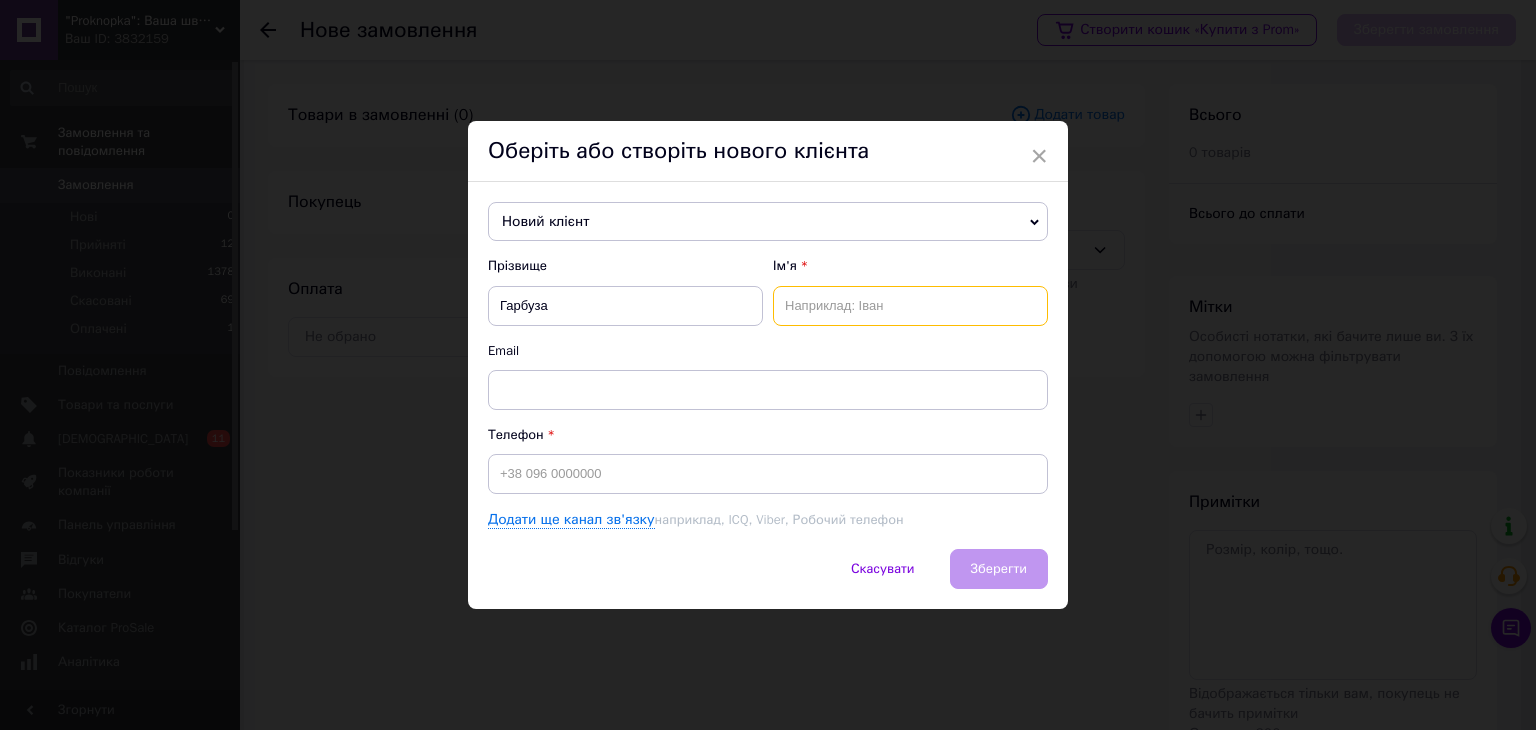 click at bounding box center (910, 306) 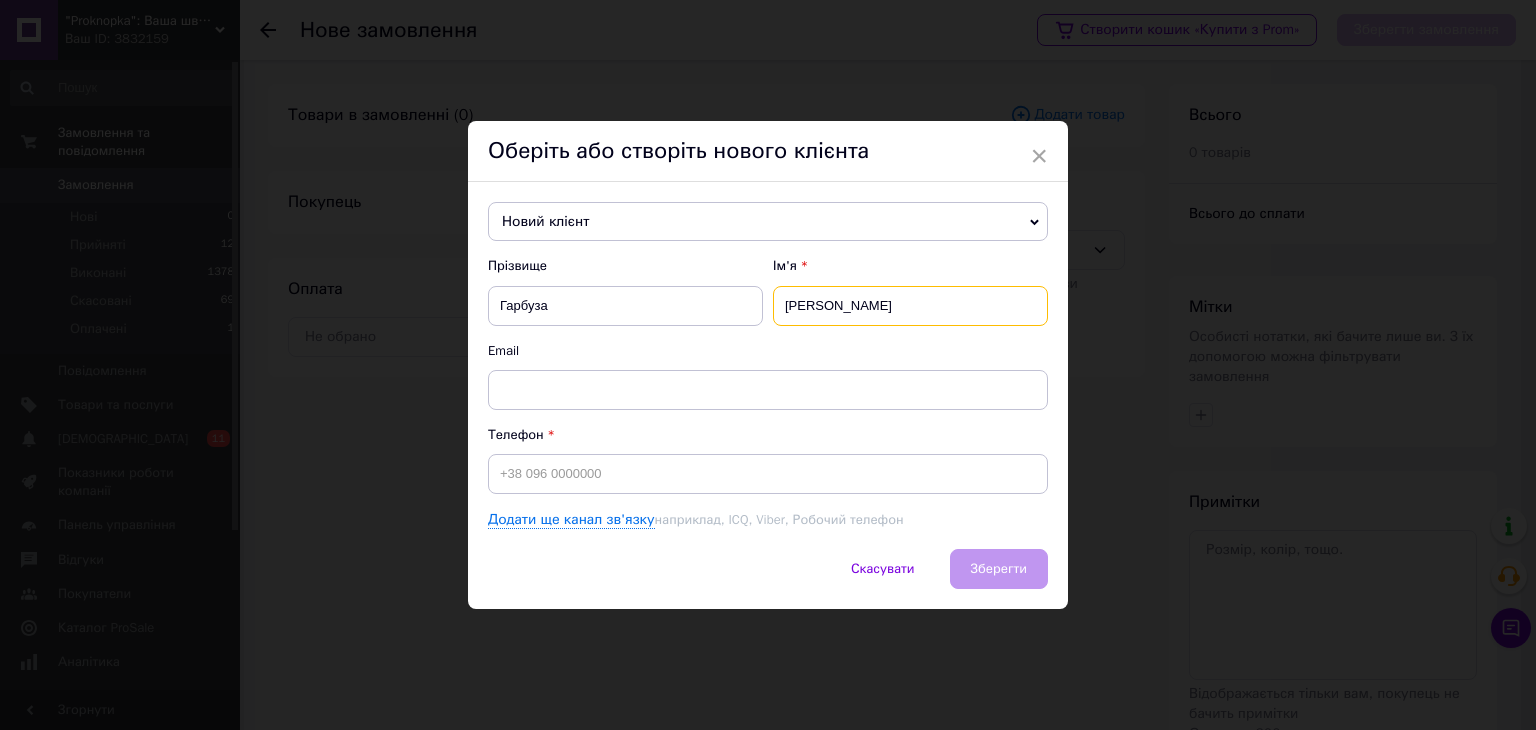 type on "[PERSON_NAME]" 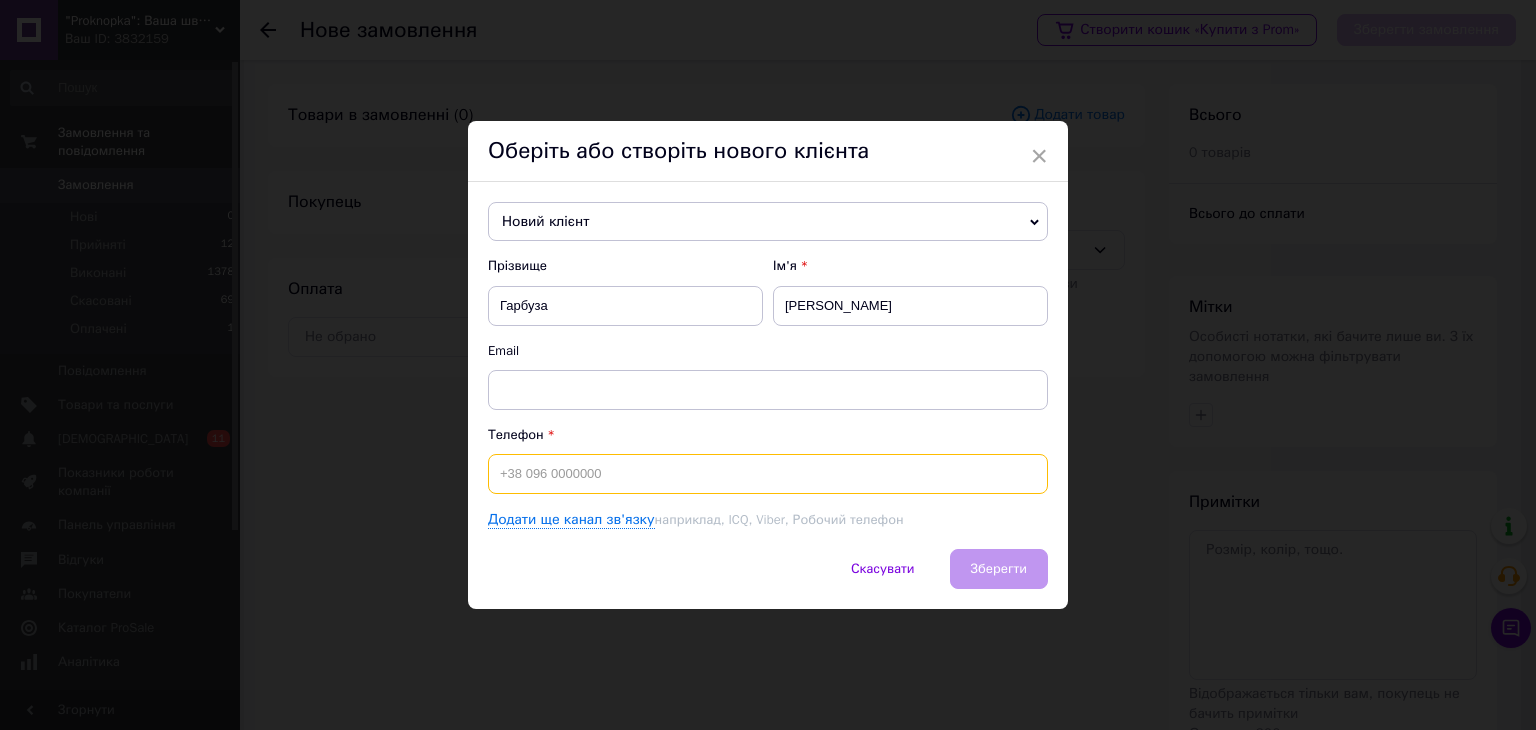 click at bounding box center (768, 474) 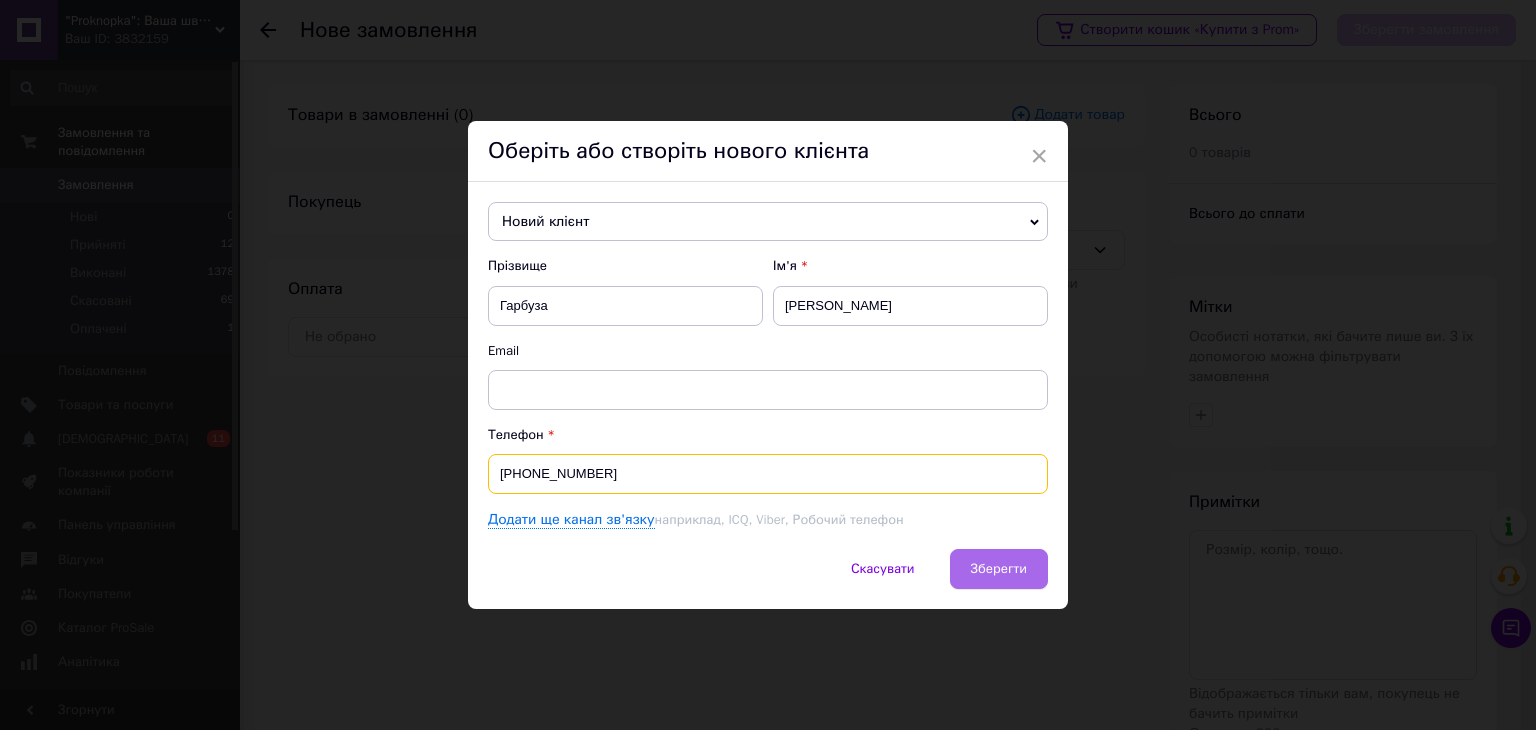 type on "[PHONE_NUMBER]" 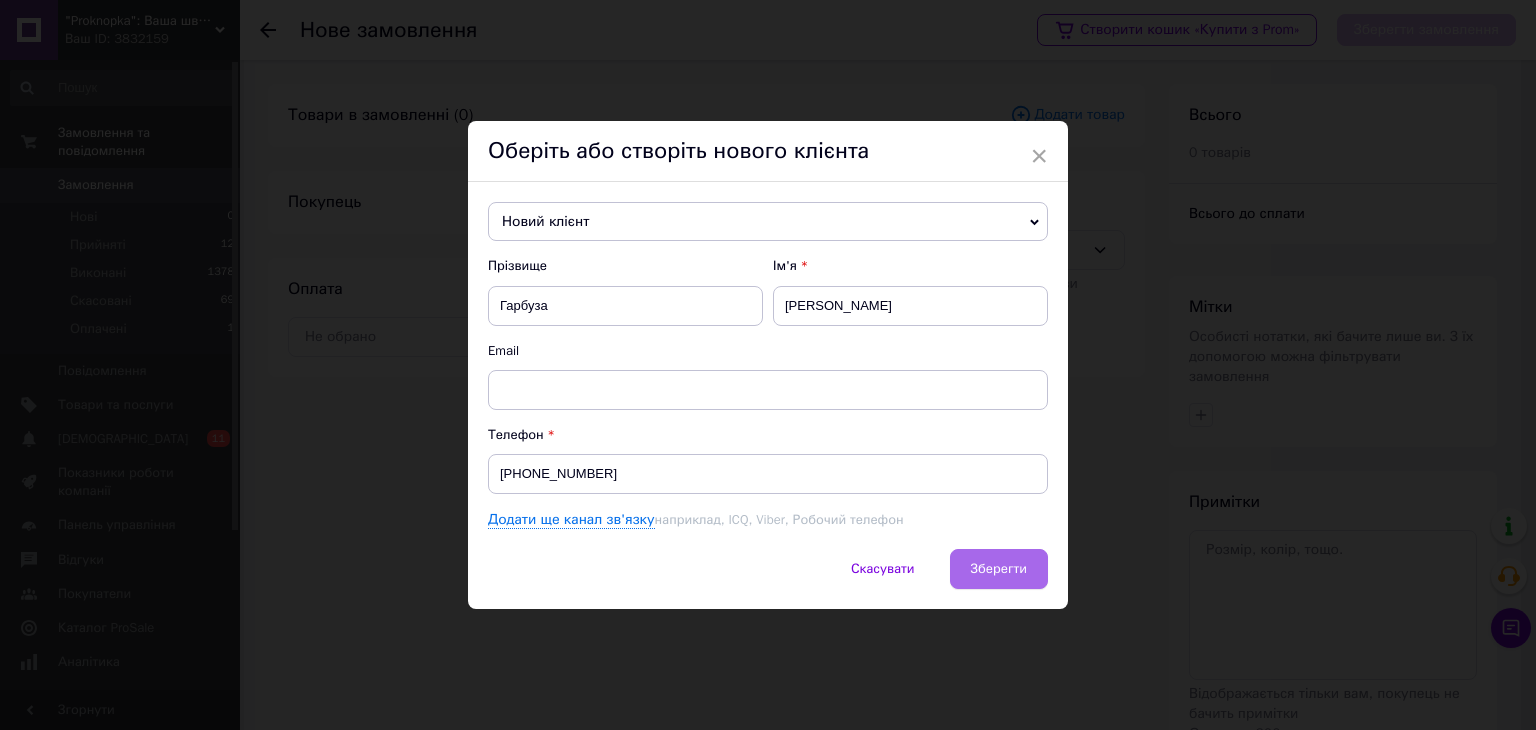 click on "Зберегти" at bounding box center (999, 568) 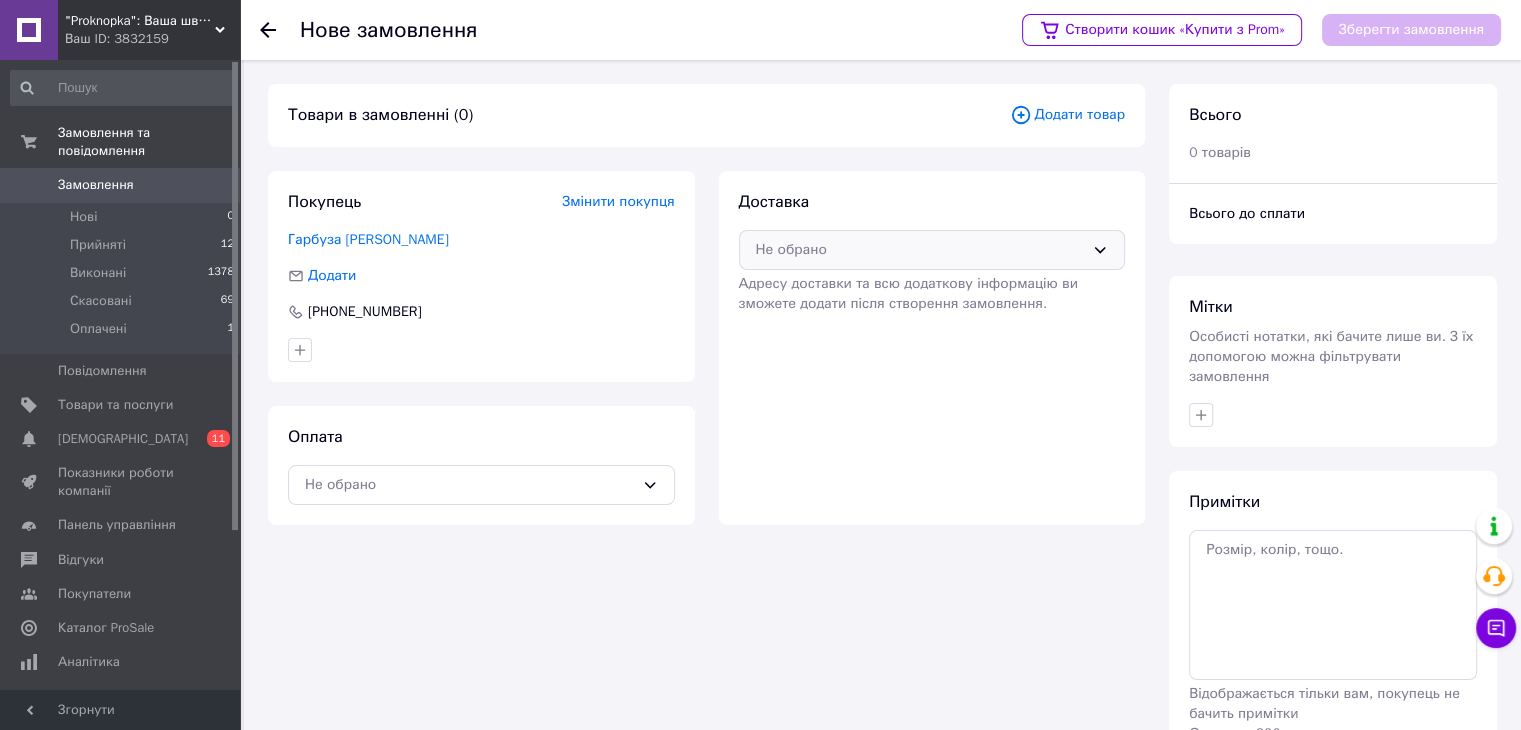 click on "Не обрано" at bounding box center (920, 250) 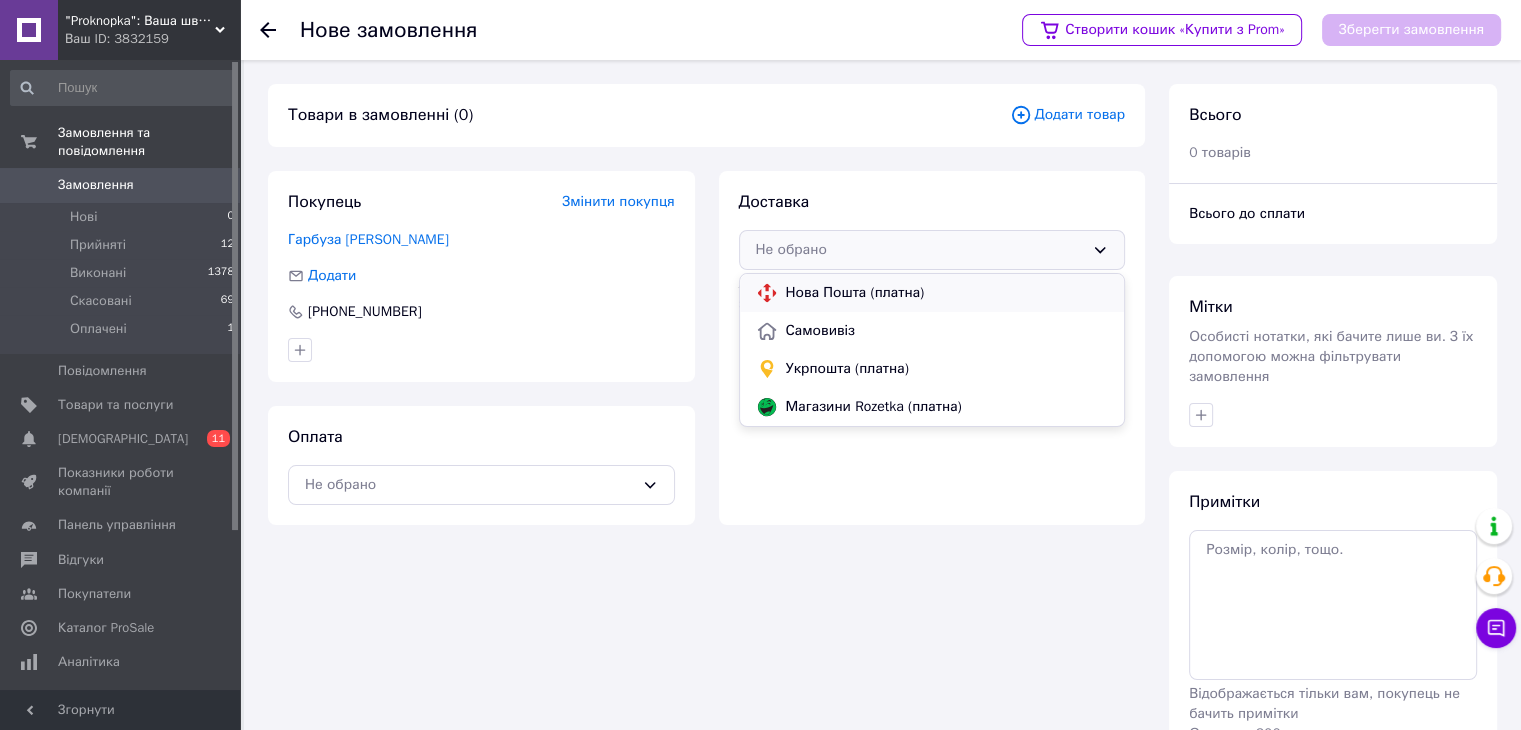 click on "Нова Пошта (платна)" at bounding box center [947, 293] 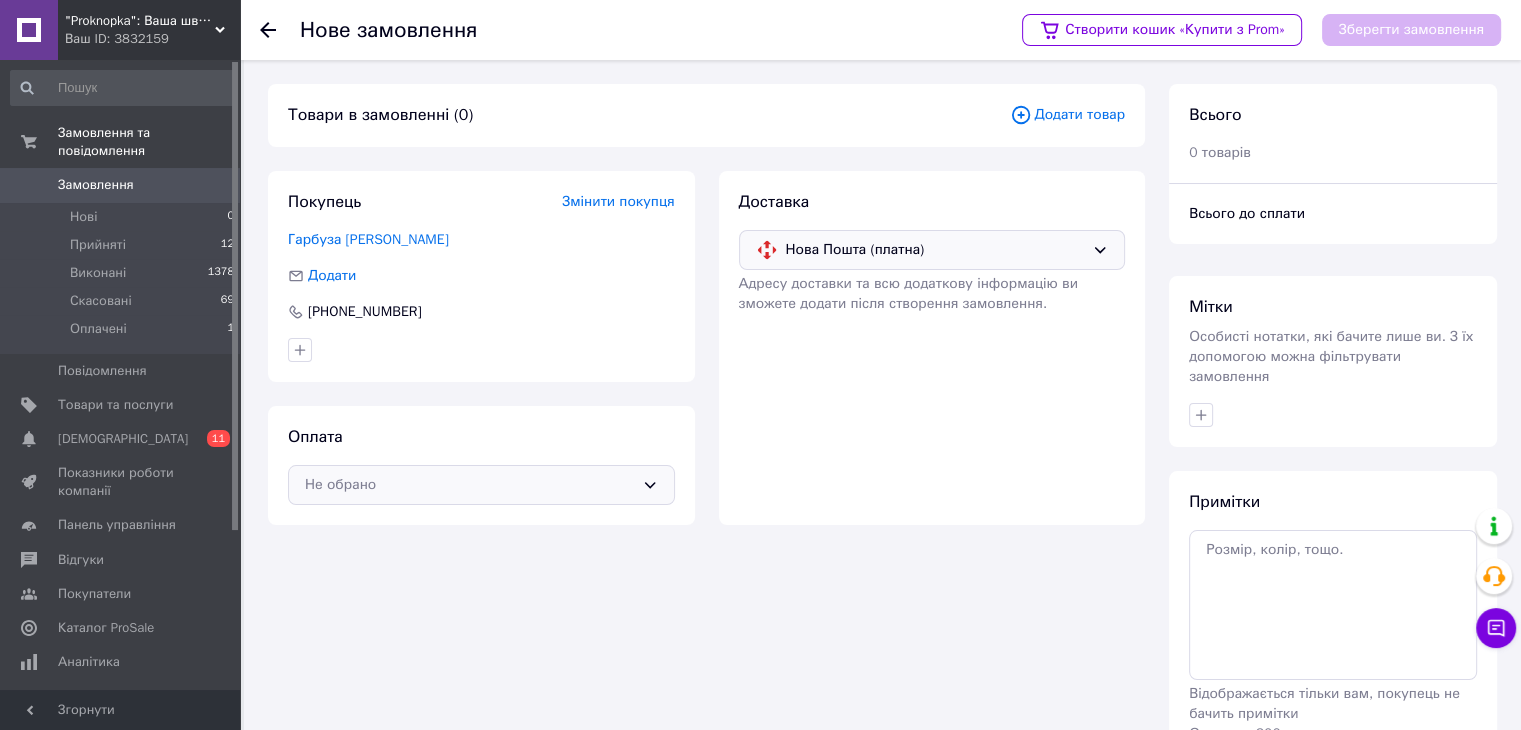 click on "Не обрано" at bounding box center (469, 485) 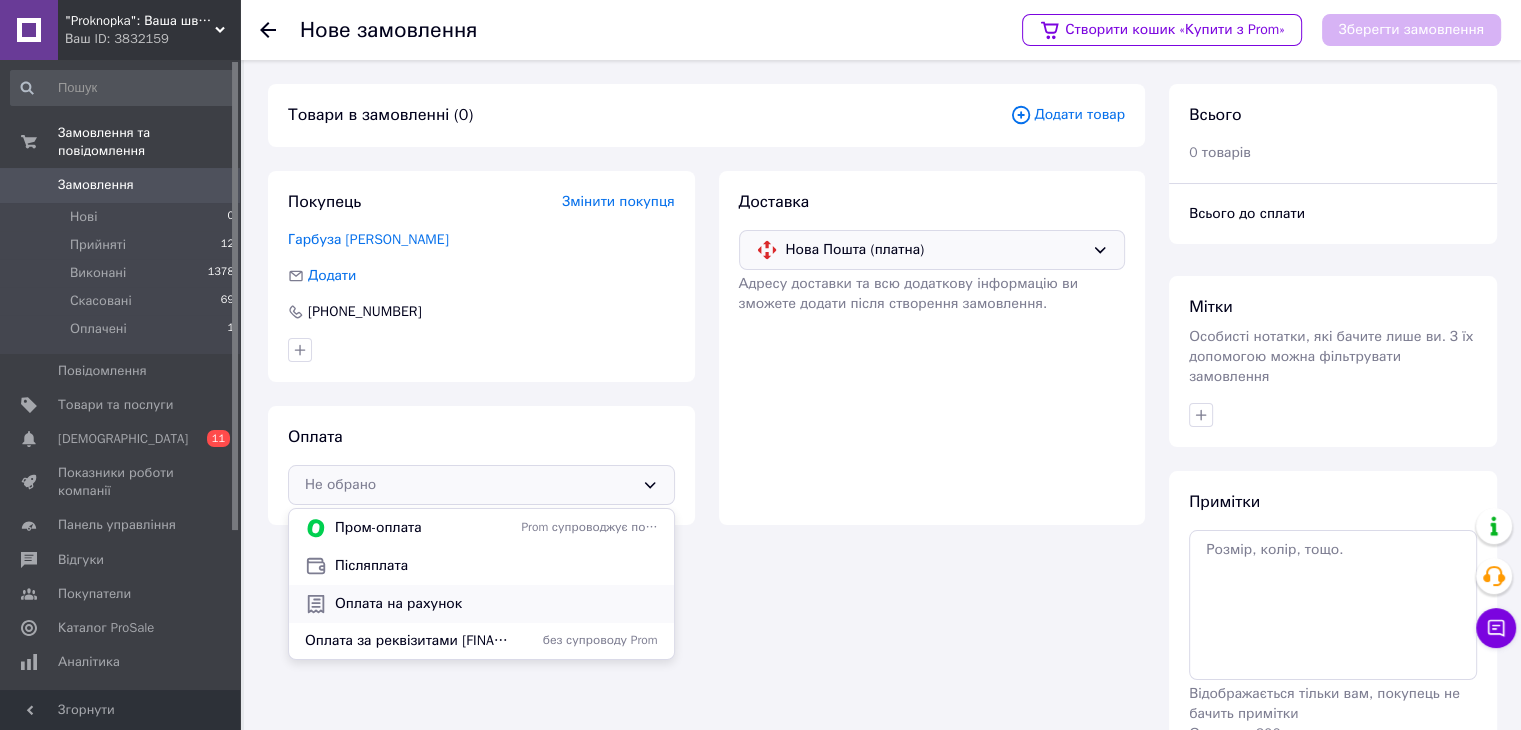 click on "Оплата на рахунок" at bounding box center [496, 604] 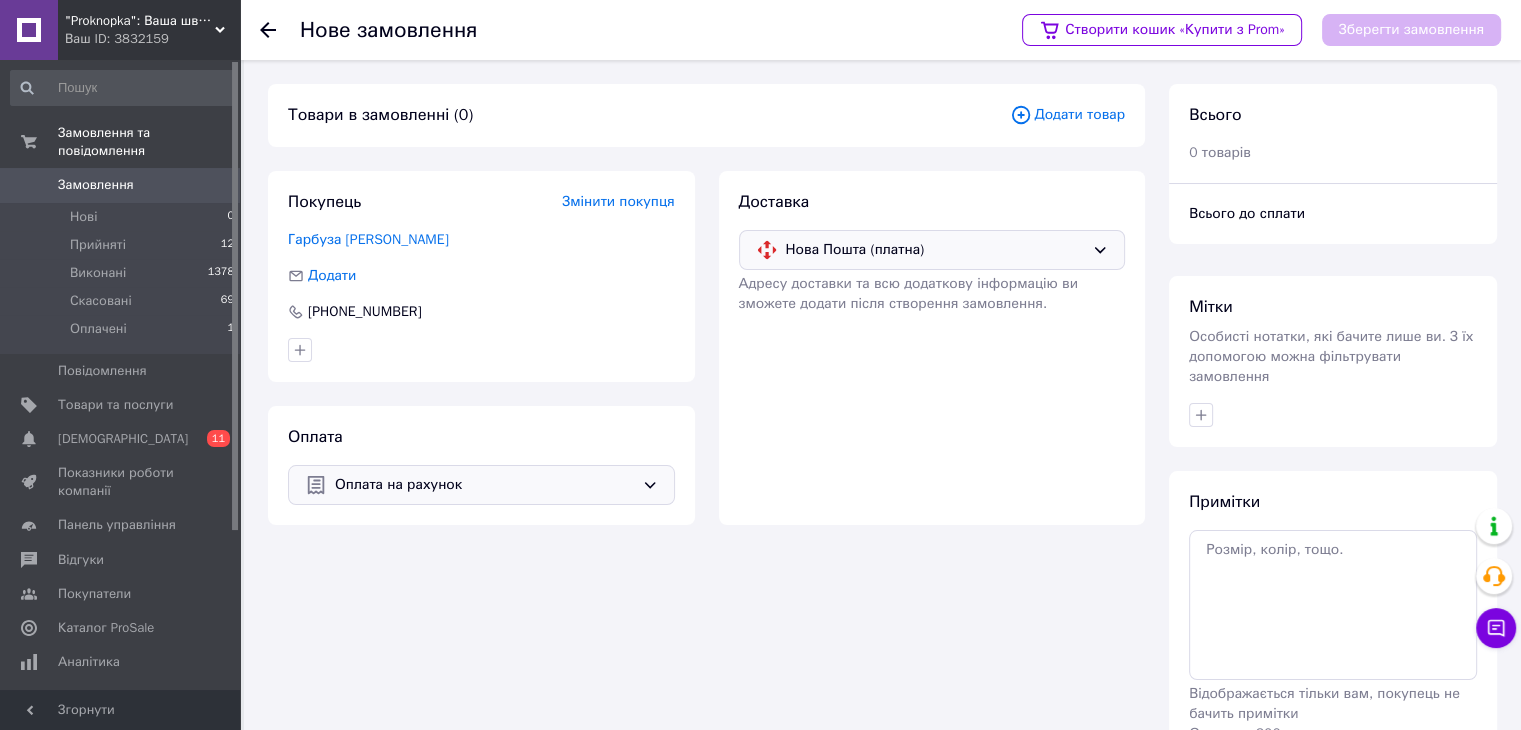 click on "Додати товар" at bounding box center (1067, 115) 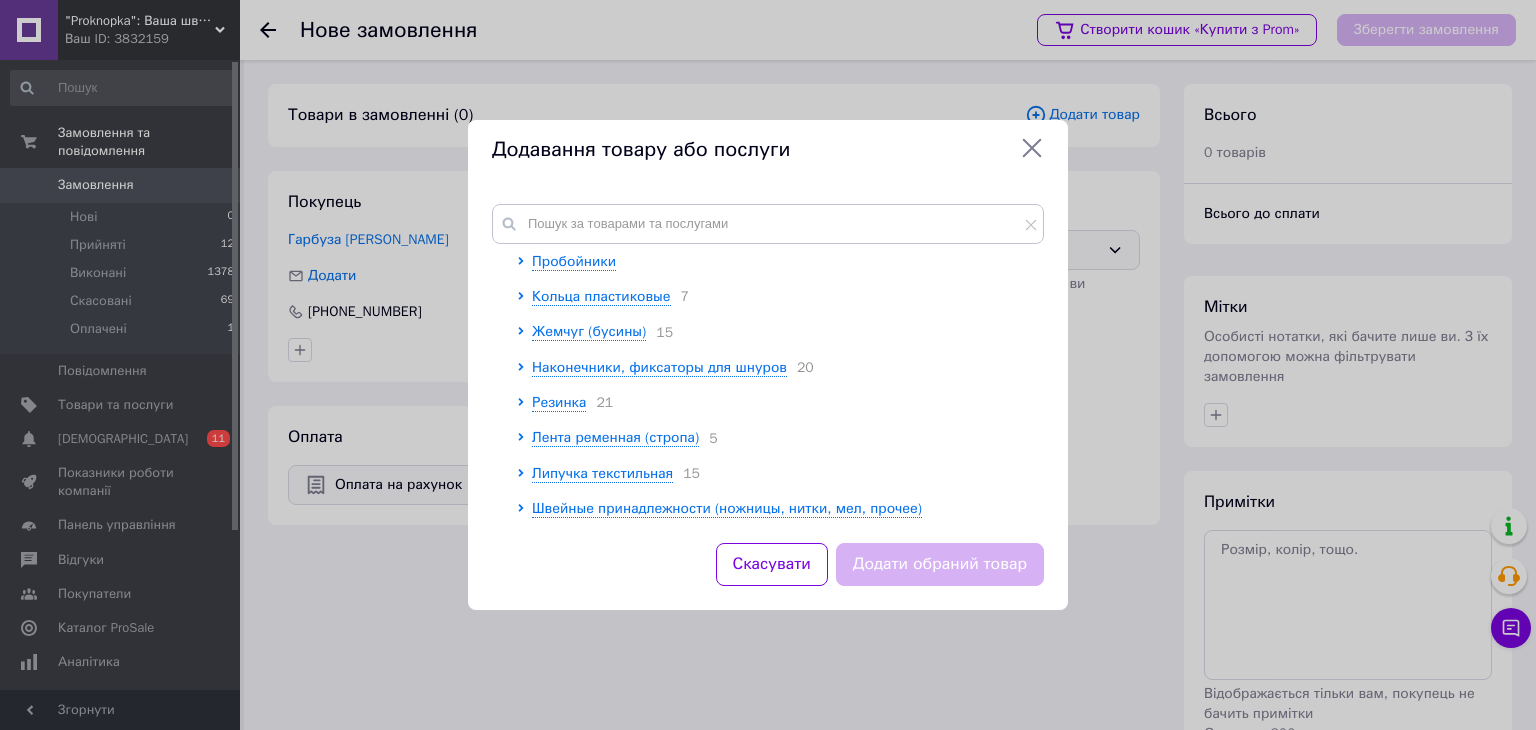 scroll, scrollTop: 302, scrollLeft: 0, axis: vertical 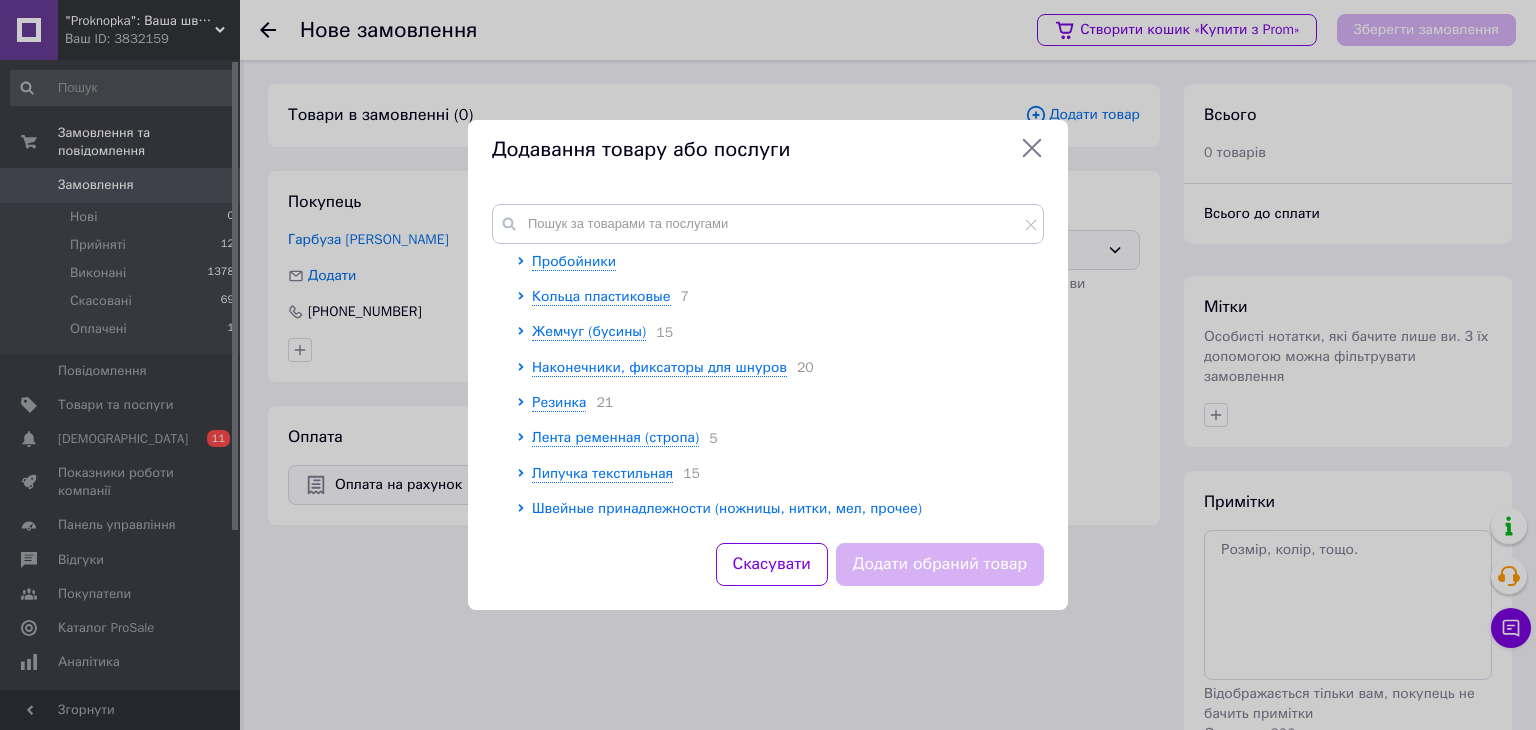 click at bounding box center [509, 244] 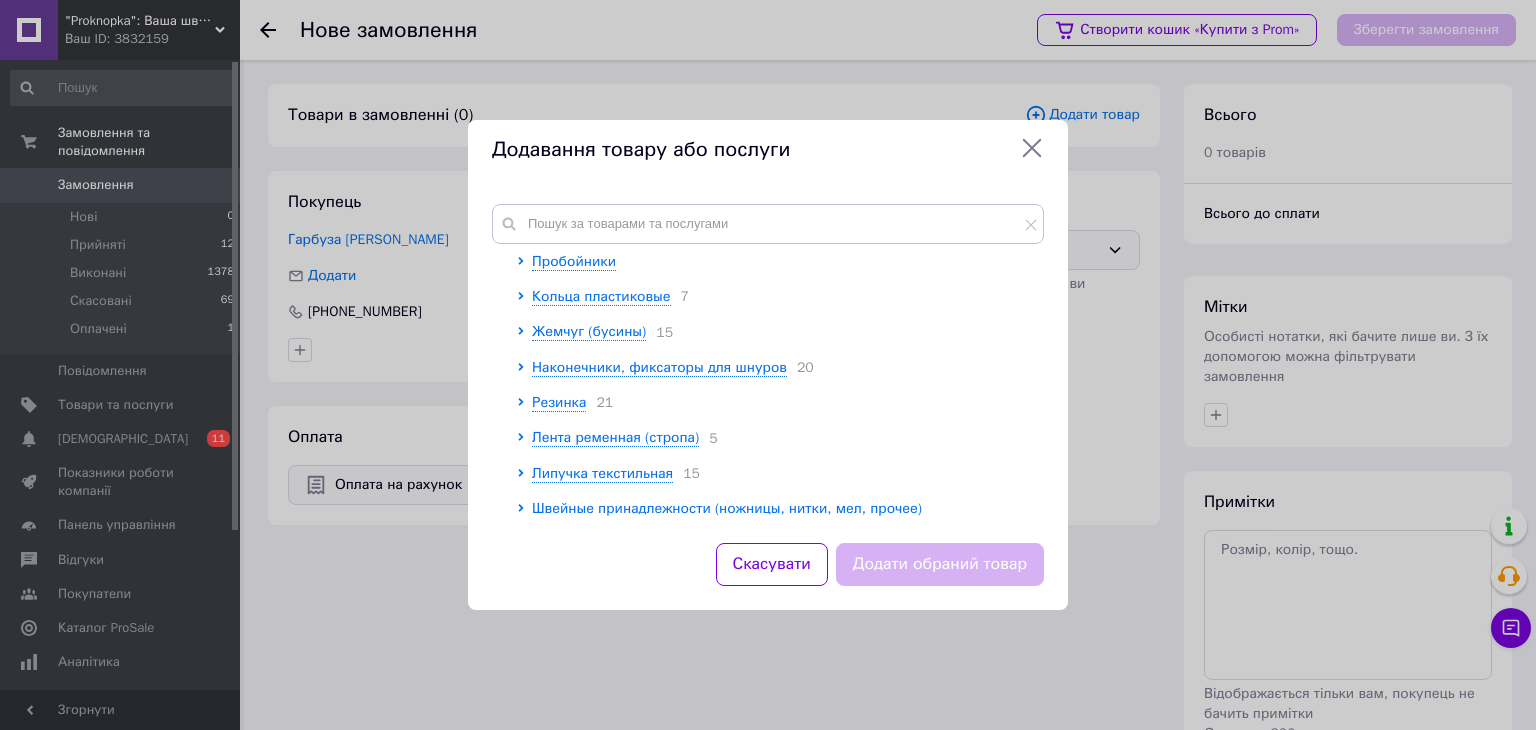 click 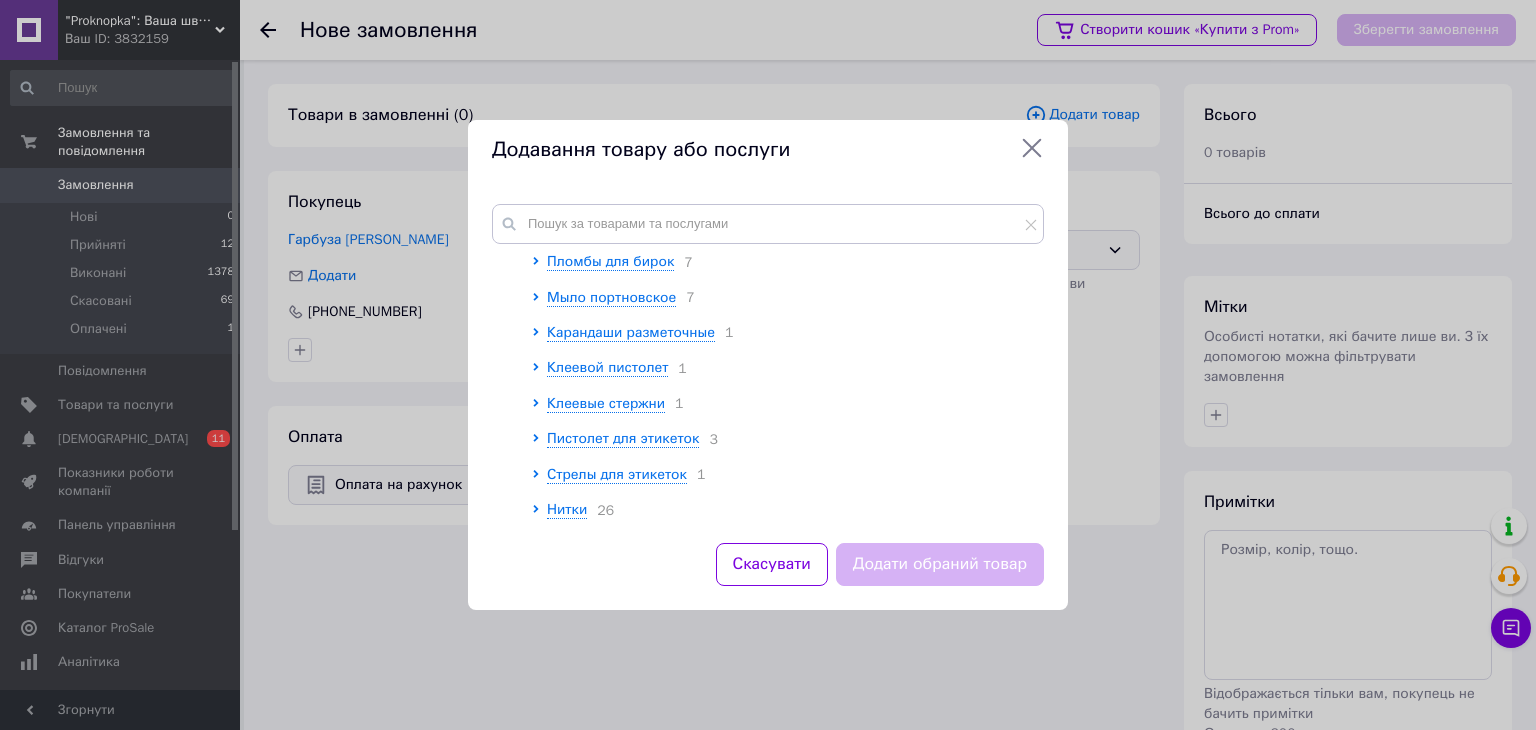scroll, scrollTop: 603, scrollLeft: 0, axis: vertical 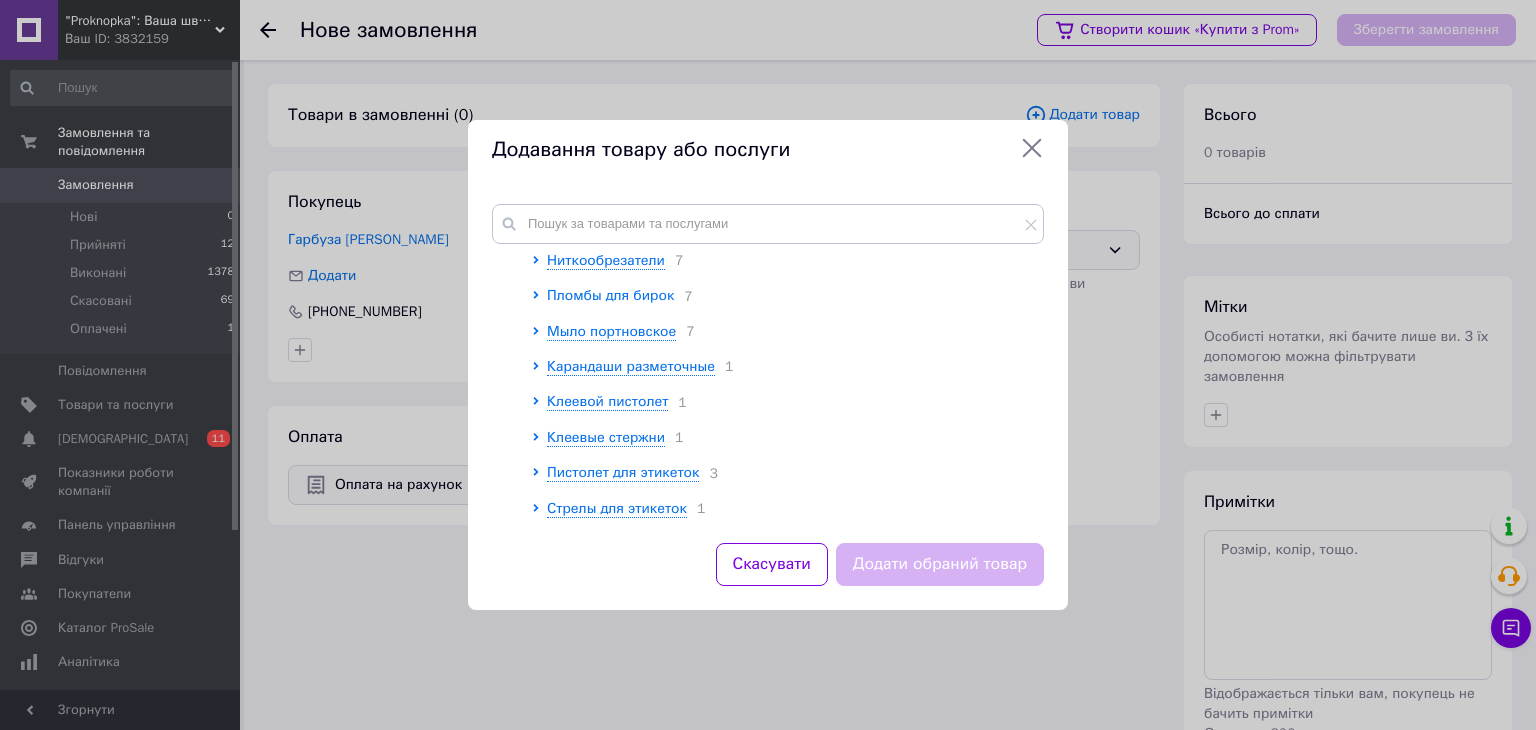 click on "Пломбы для бирок" at bounding box center [610, 295] 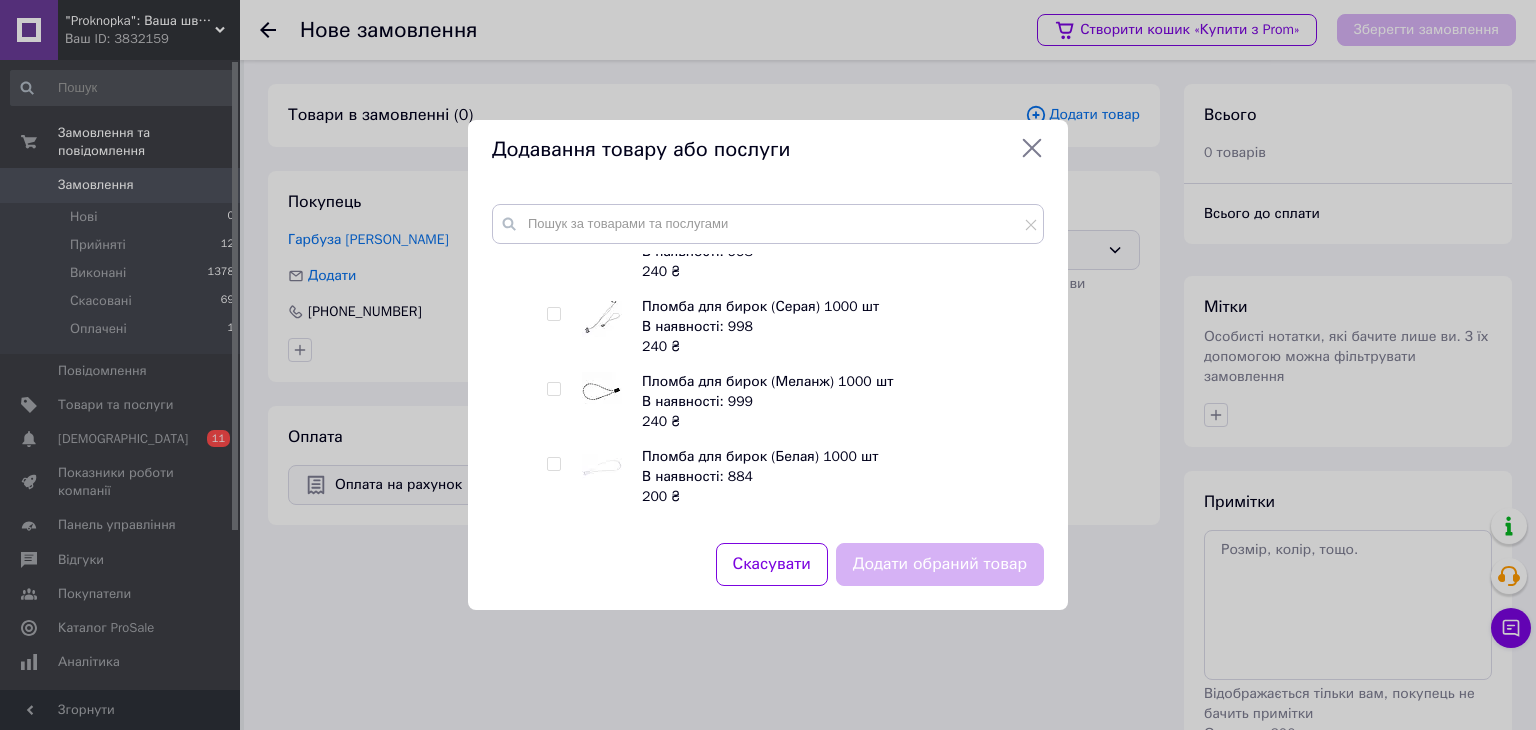 scroll, scrollTop: 803, scrollLeft: 0, axis: vertical 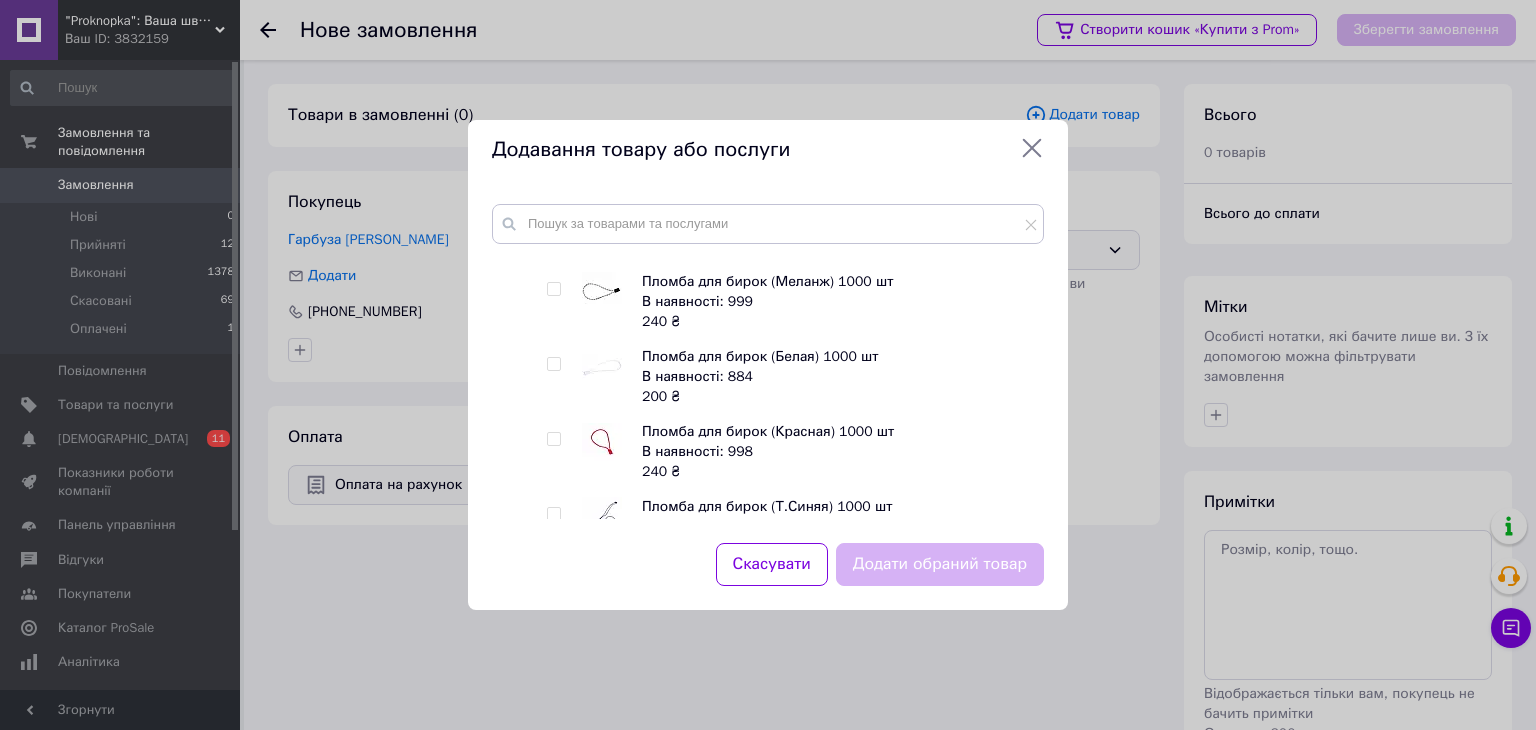 click at bounding box center (553, 364) 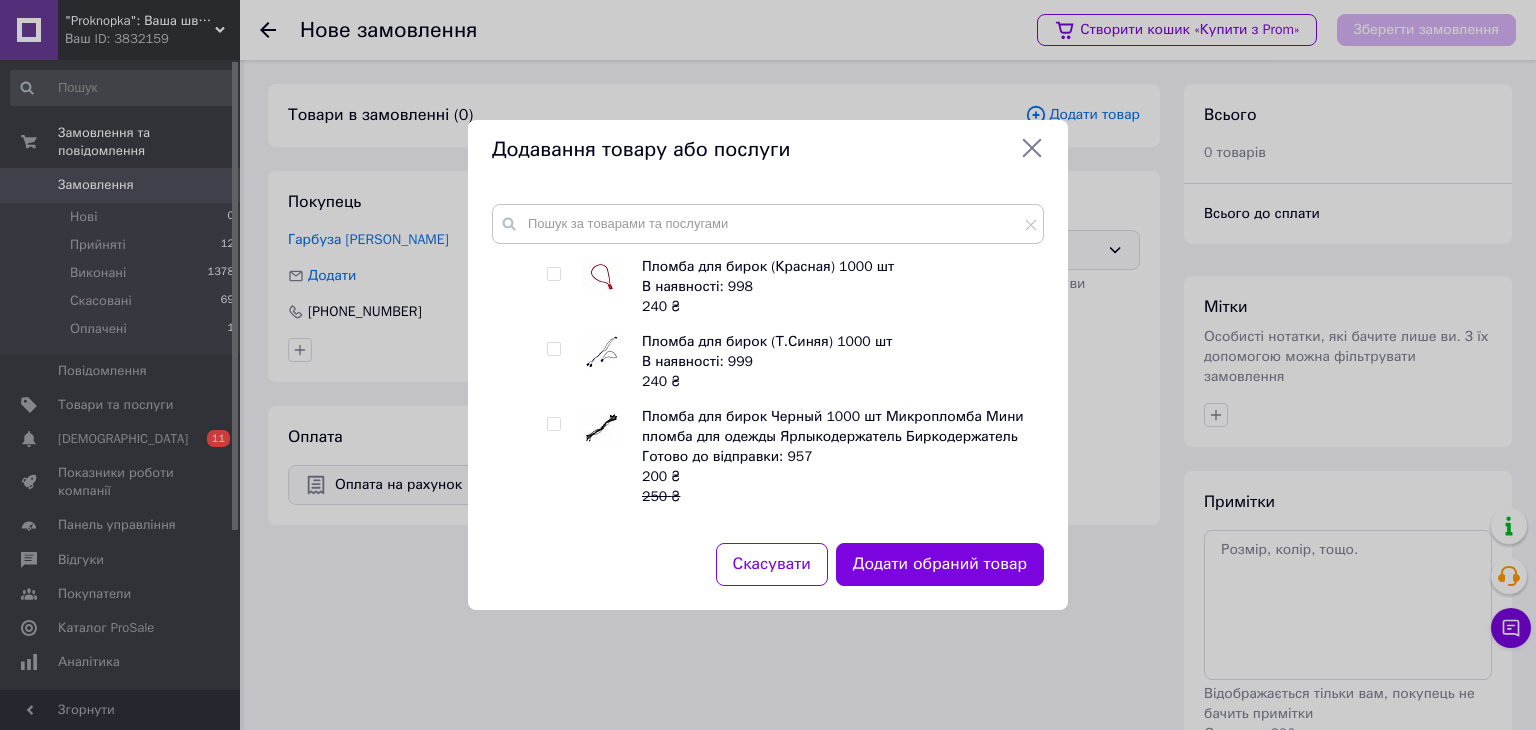 scroll, scrollTop: 1003, scrollLeft: 0, axis: vertical 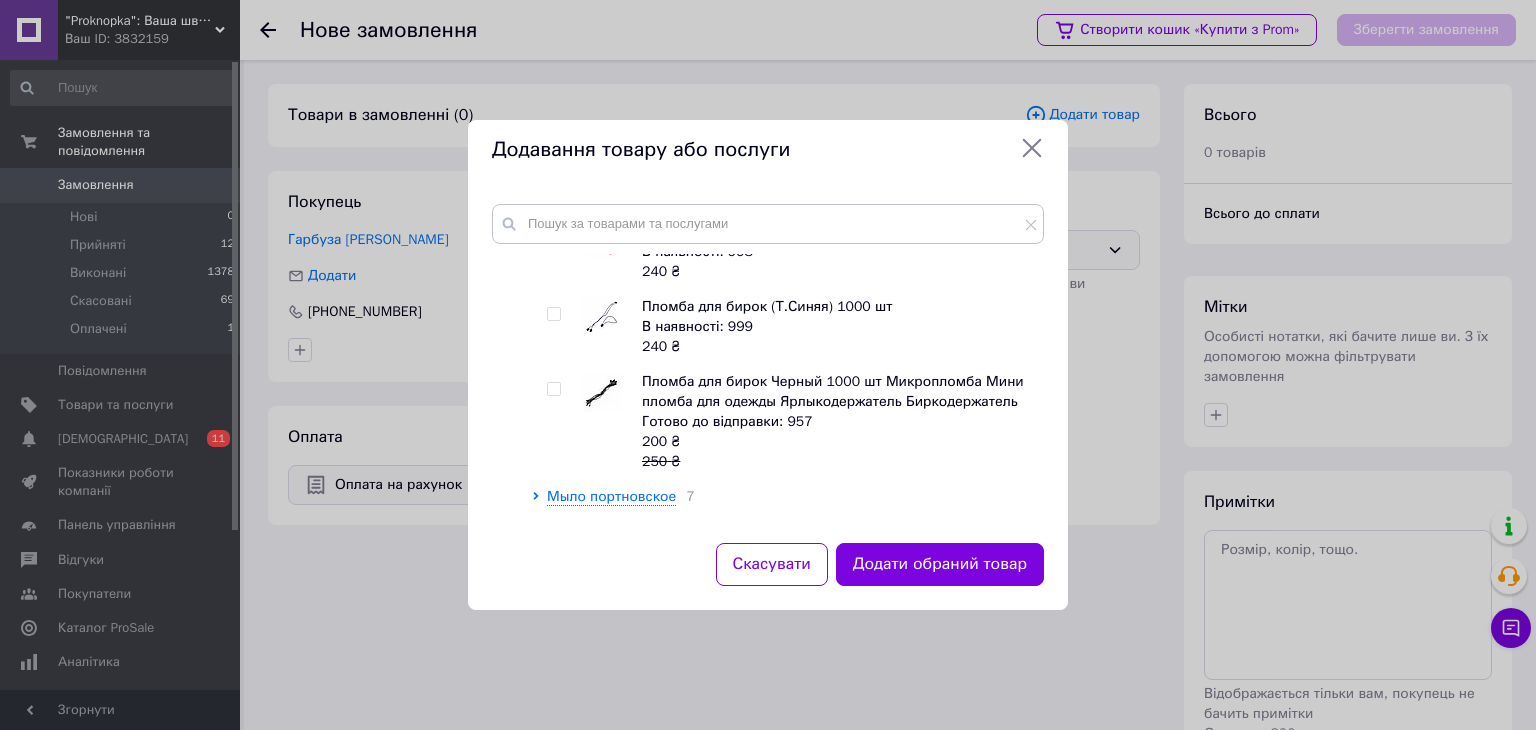 click at bounding box center [553, 314] 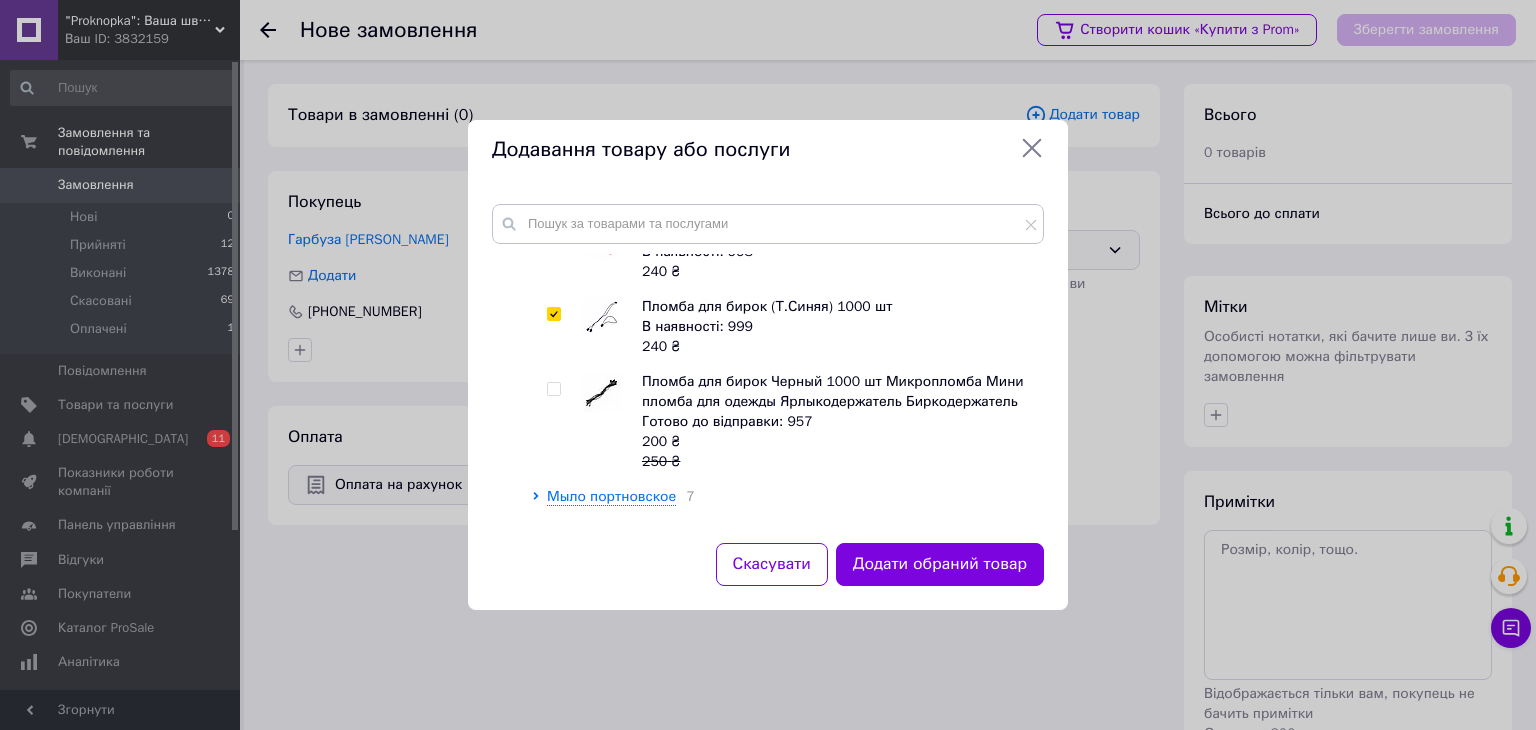 checkbox on "true" 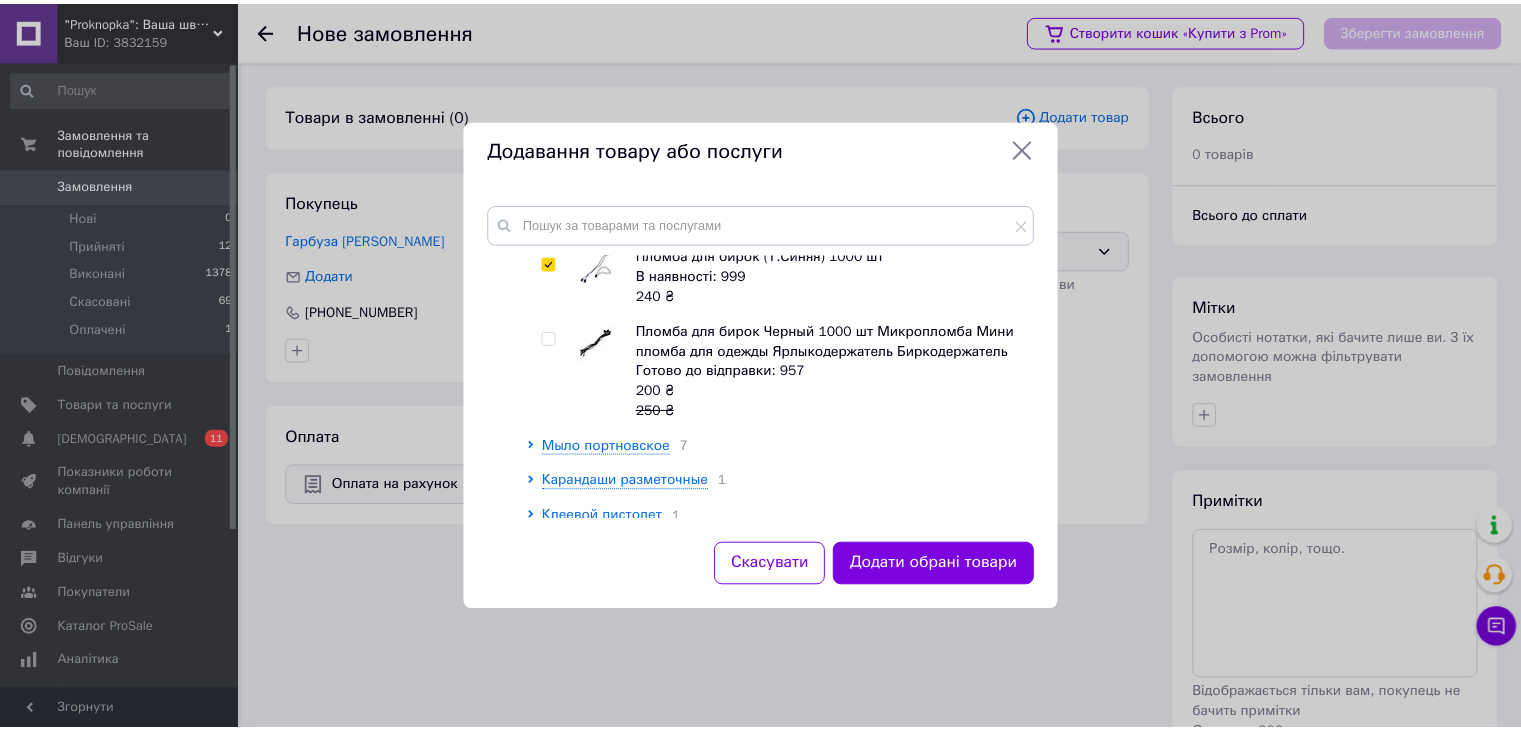 scroll, scrollTop: 1103, scrollLeft: 0, axis: vertical 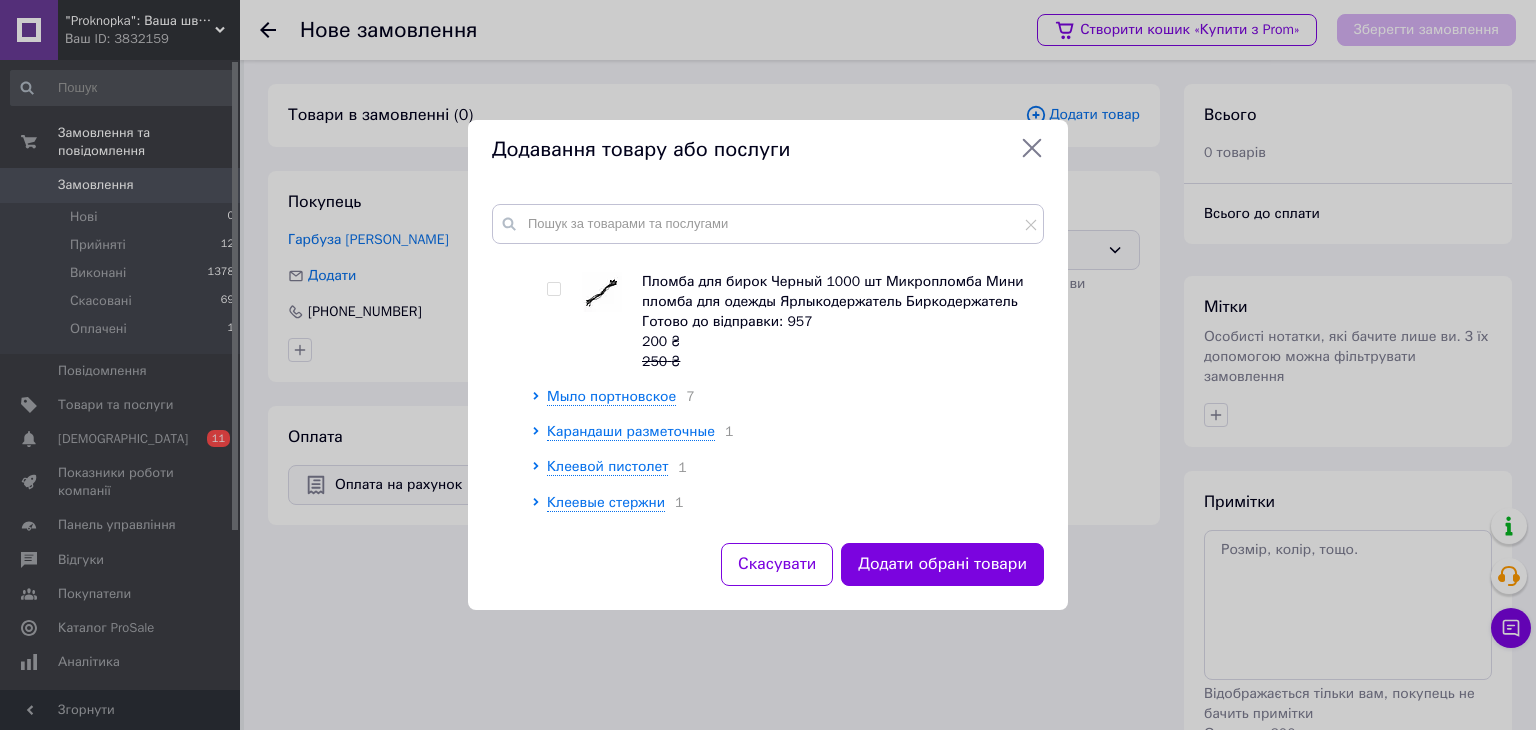 click at bounding box center (553, 289) 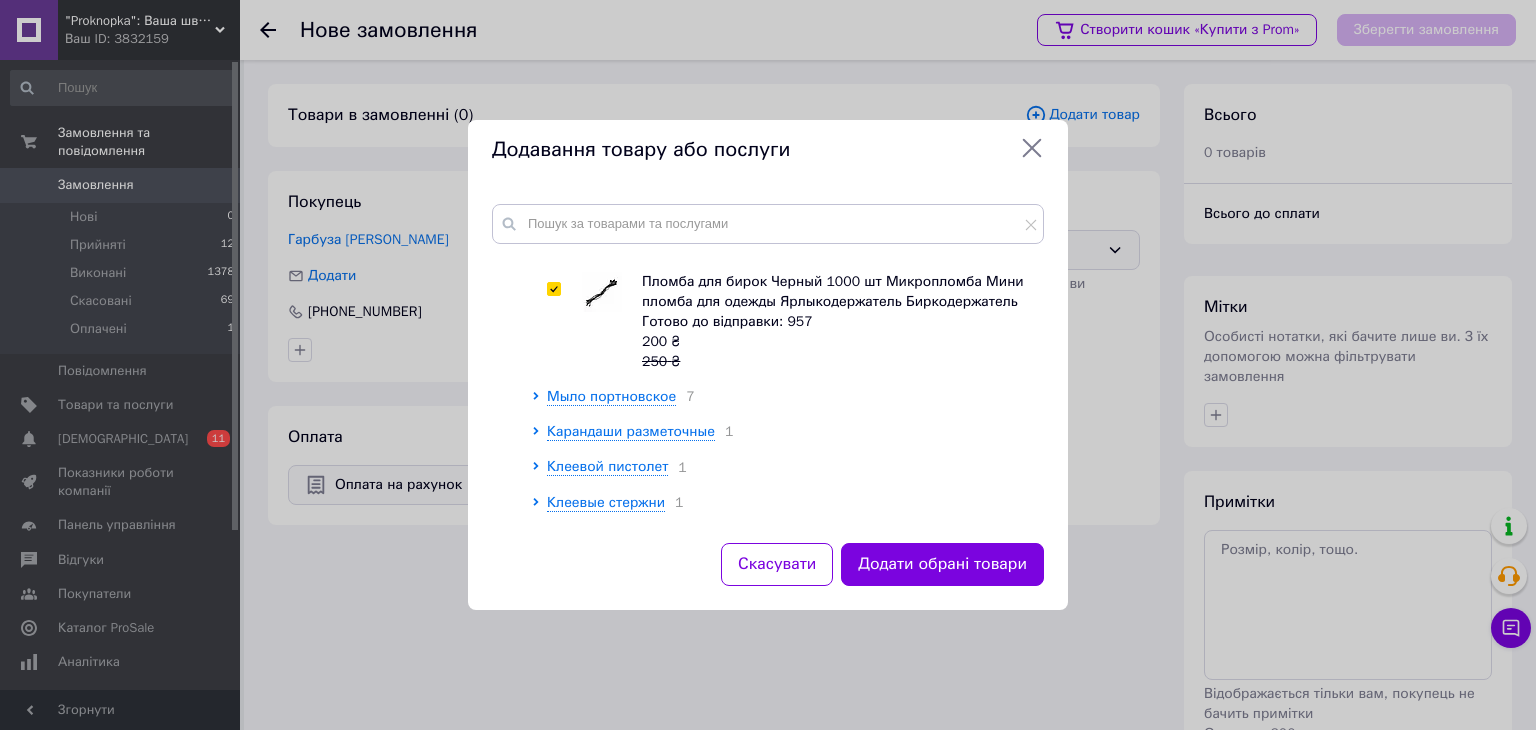 checkbox on "true" 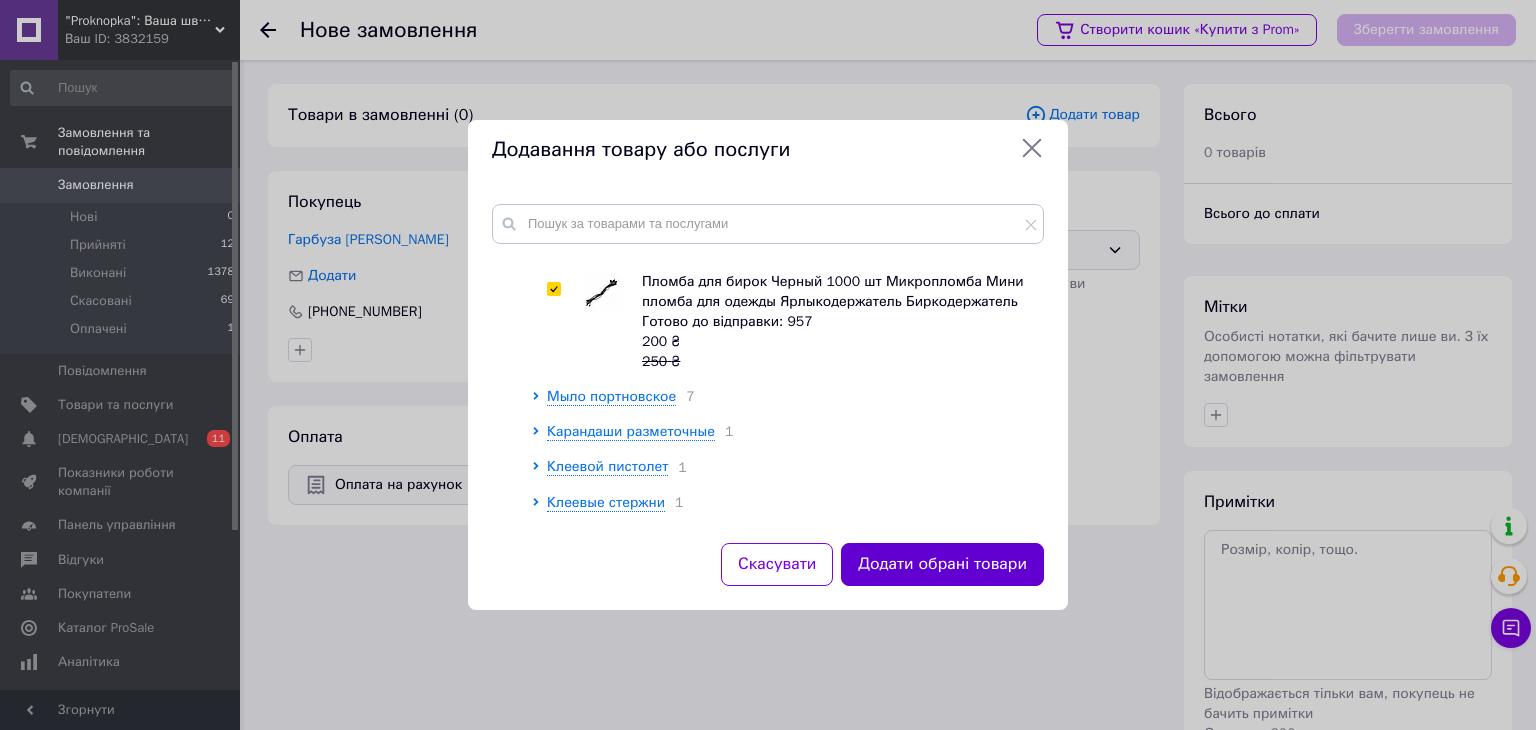 click on "Додати обрані товари" at bounding box center (942, 564) 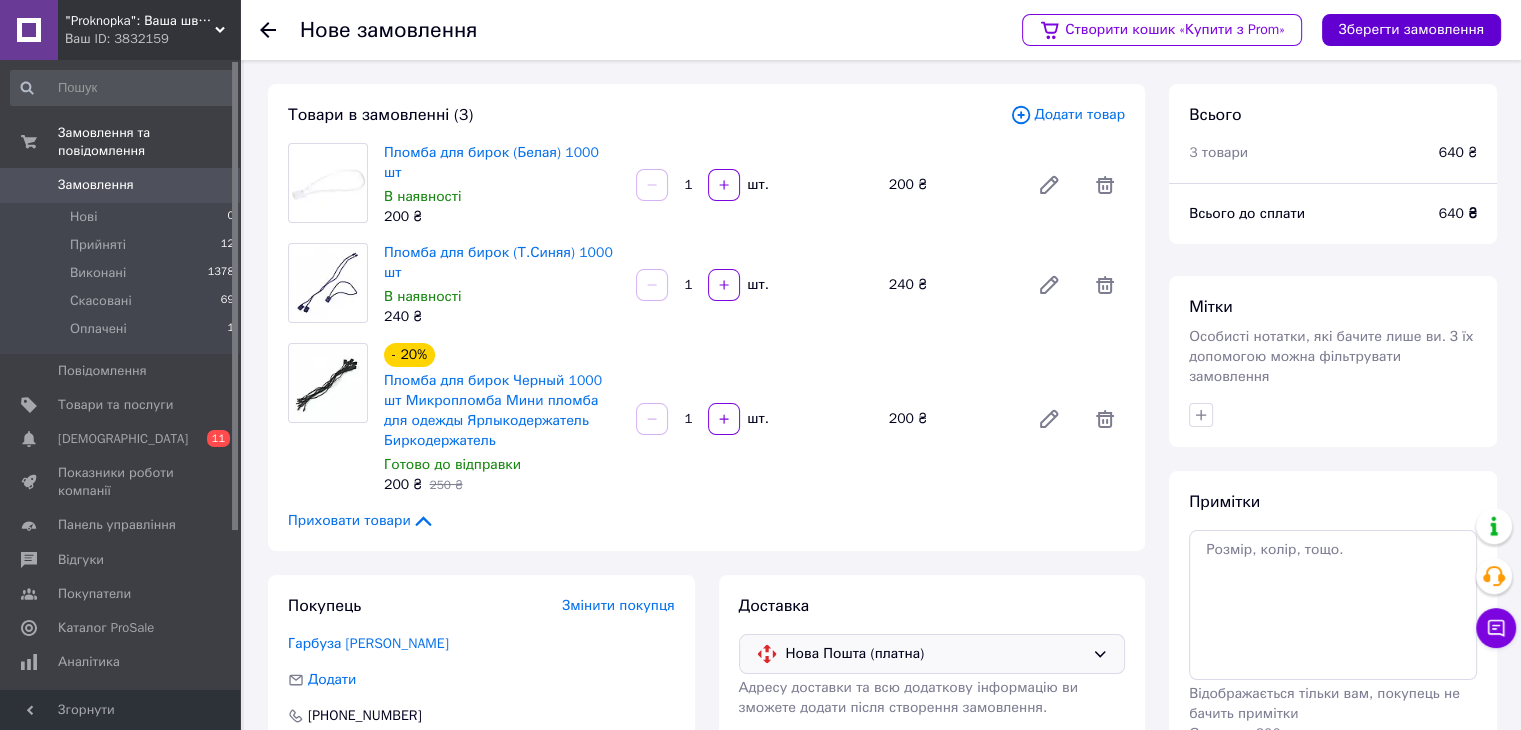 click on "Зберегти замовлення" at bounding box center [1411, 30] 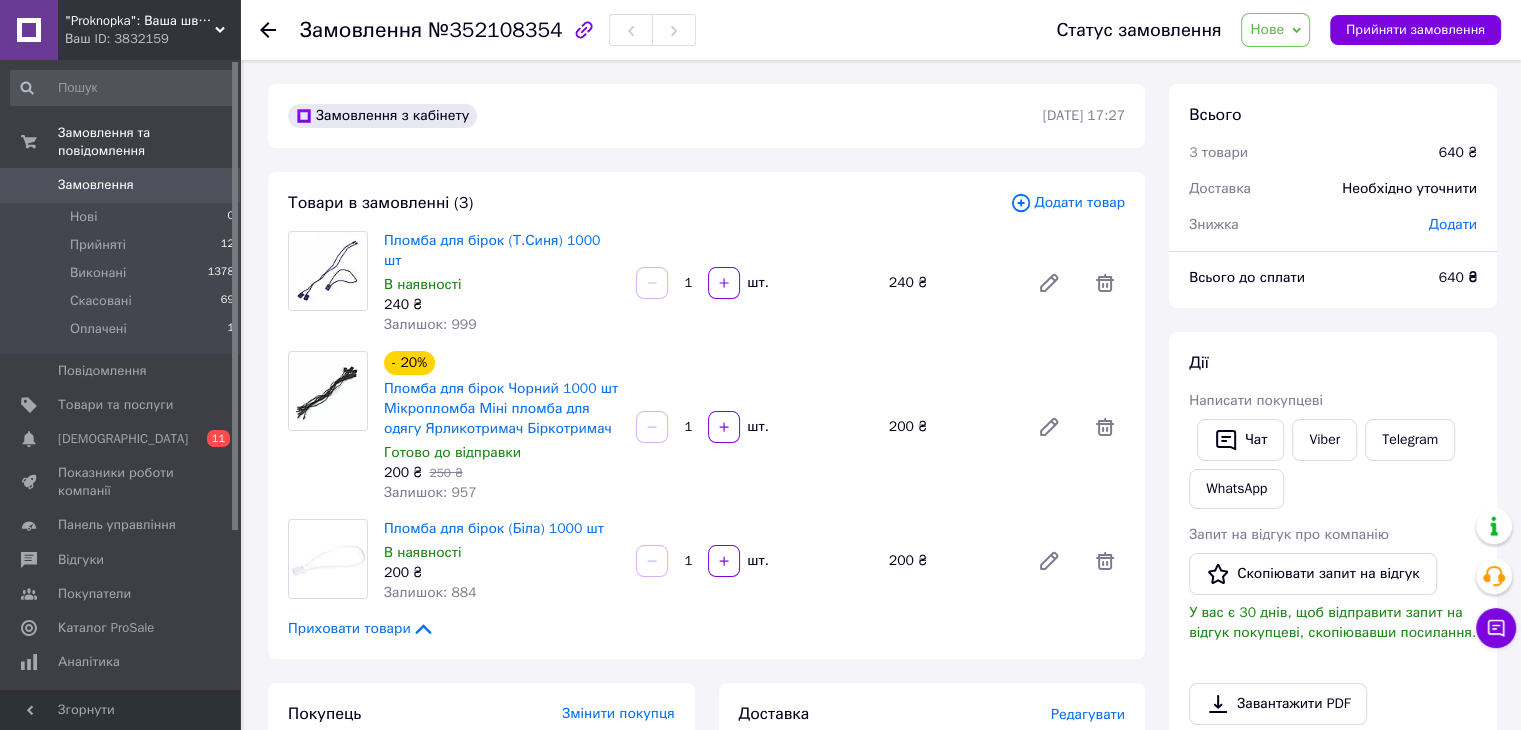 click on "Замовлення" at bounding box center [121, 185] 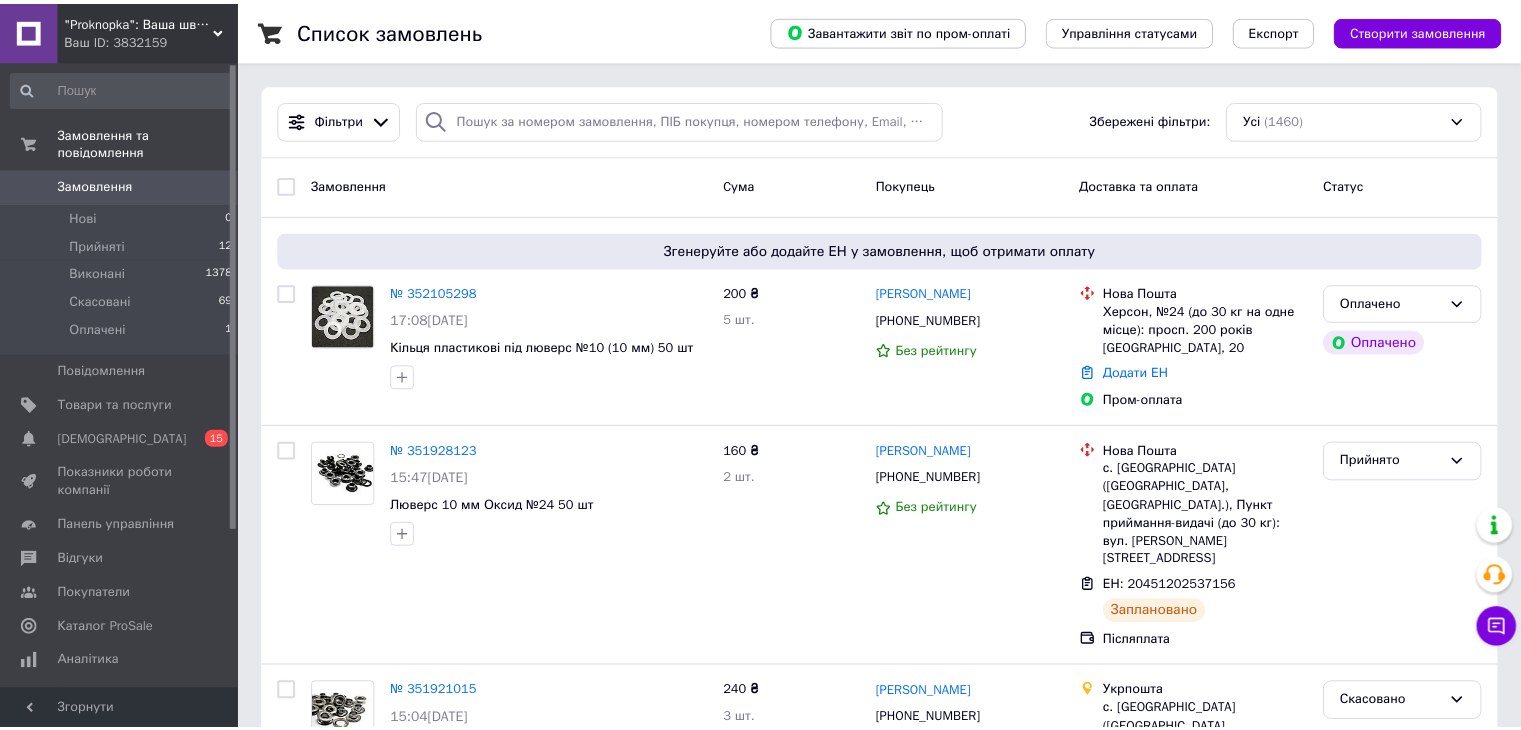 scroll, scrollTop: 0, scrollLeft: 0, axis: both 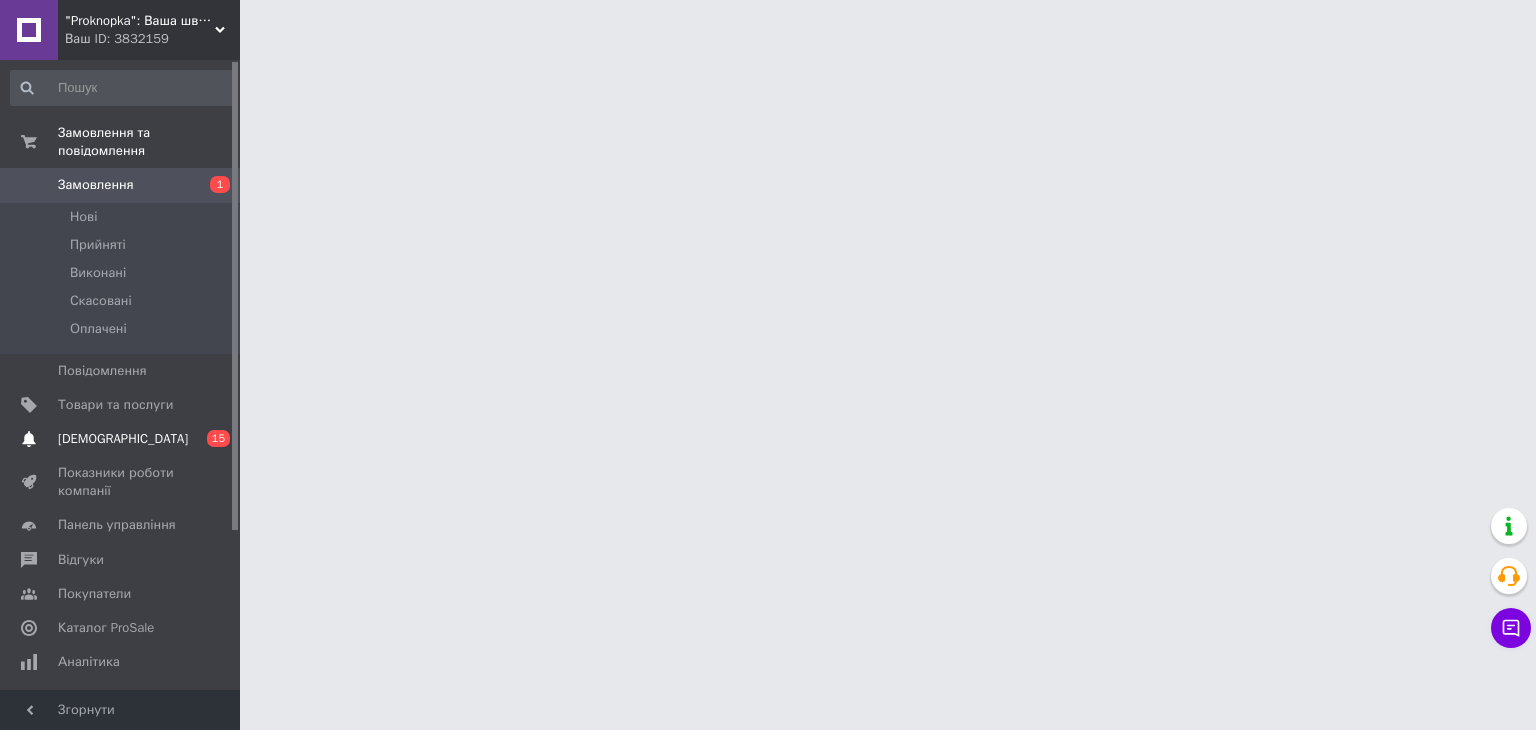 click on "[DEMOGRAPHIC_DATA]" at bounding box center (123, 439) 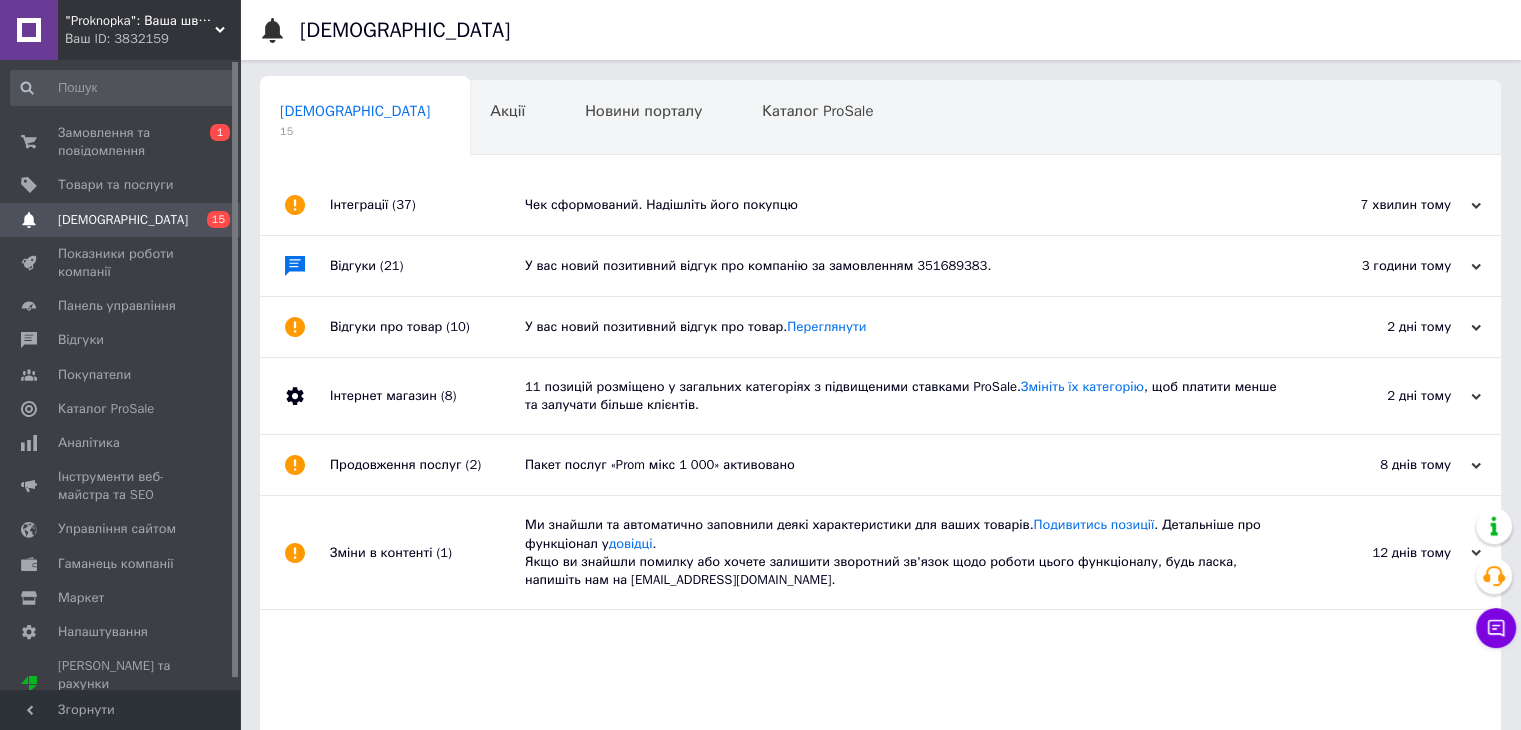 click on "Чек сформований. Надішліть його покупцю" at bounding box center (903, 205) 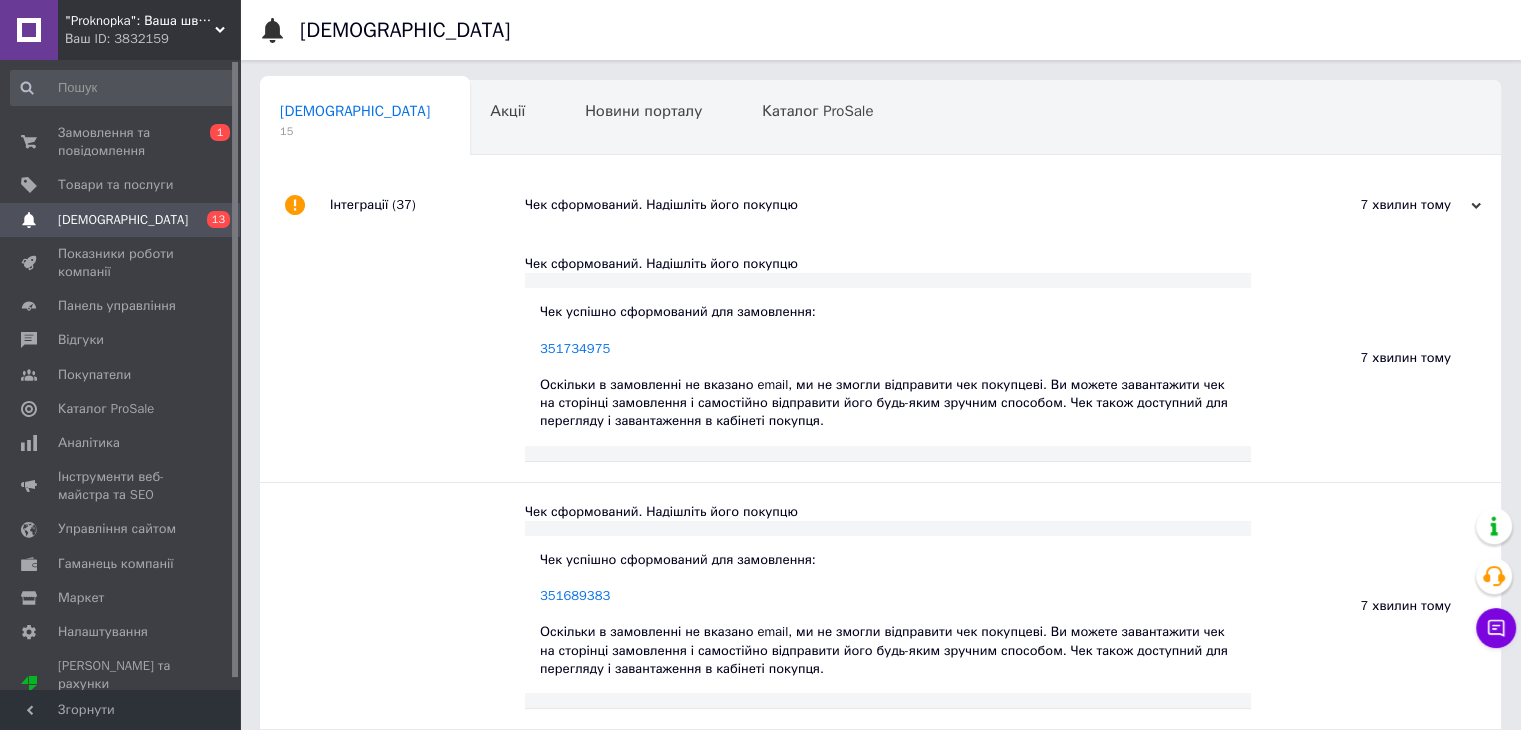 click on "7 хвилин тому" at bounding box center [1381, 205] 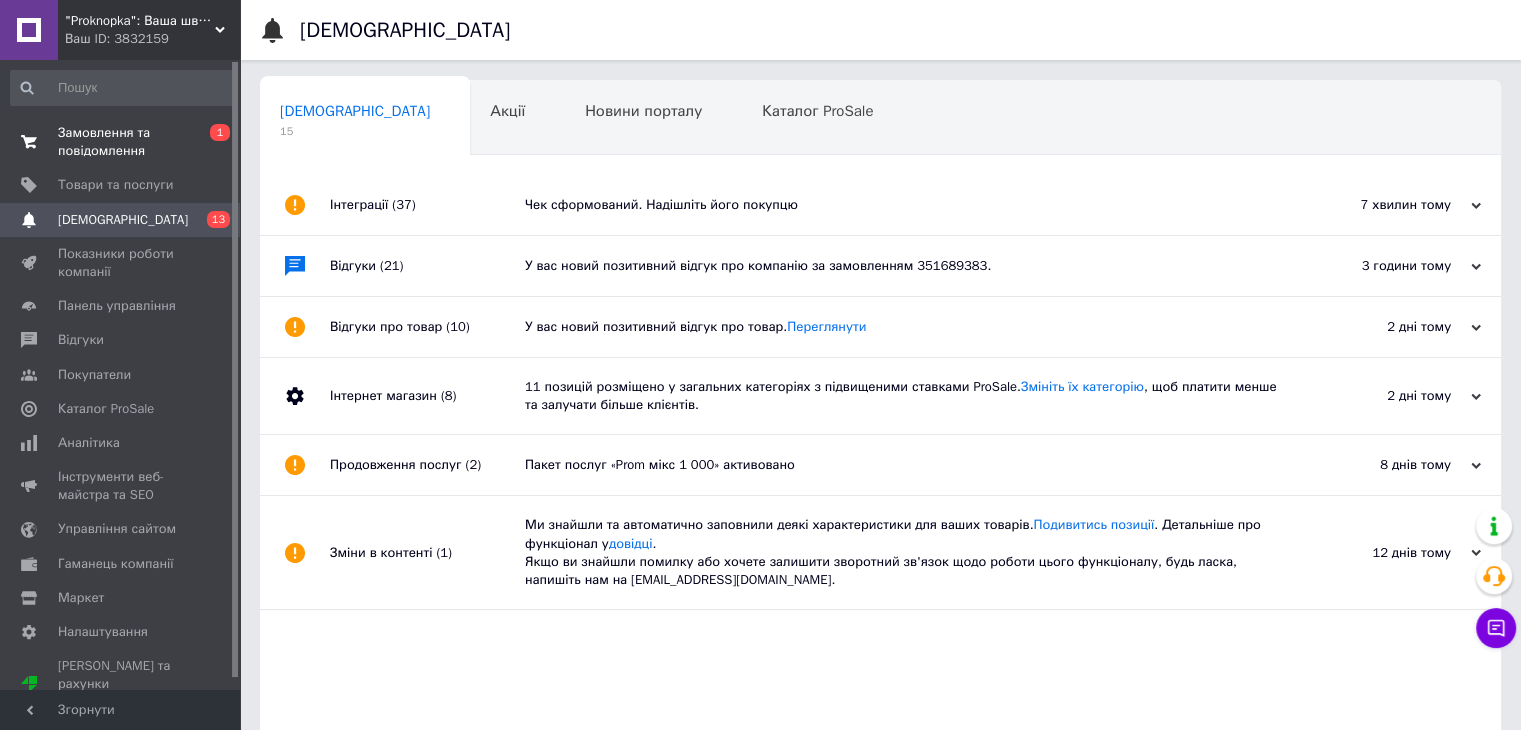click on "Замовлення та повідомлення" at bounding box center (121, 142) 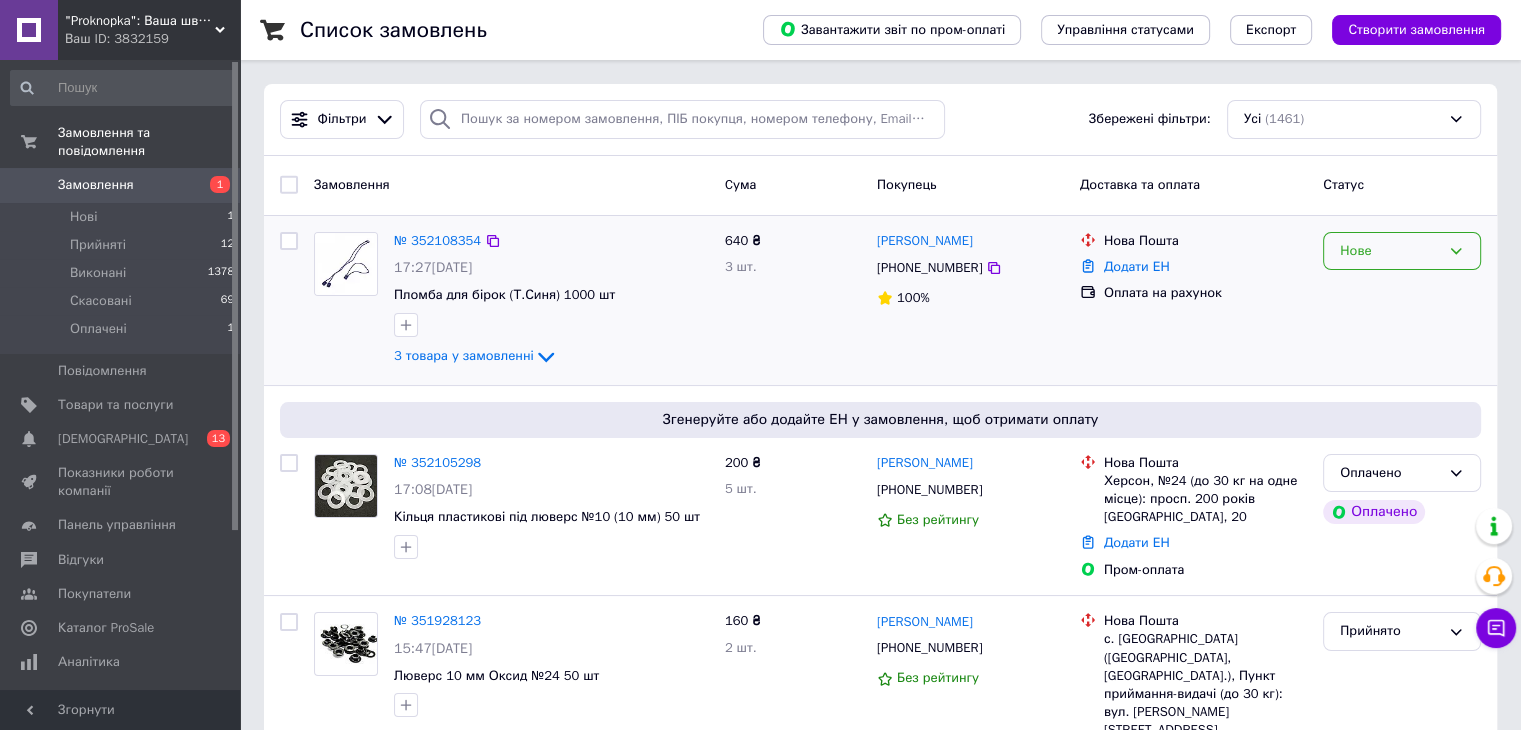 click on "Нове" at bounding box center [1390, 251] 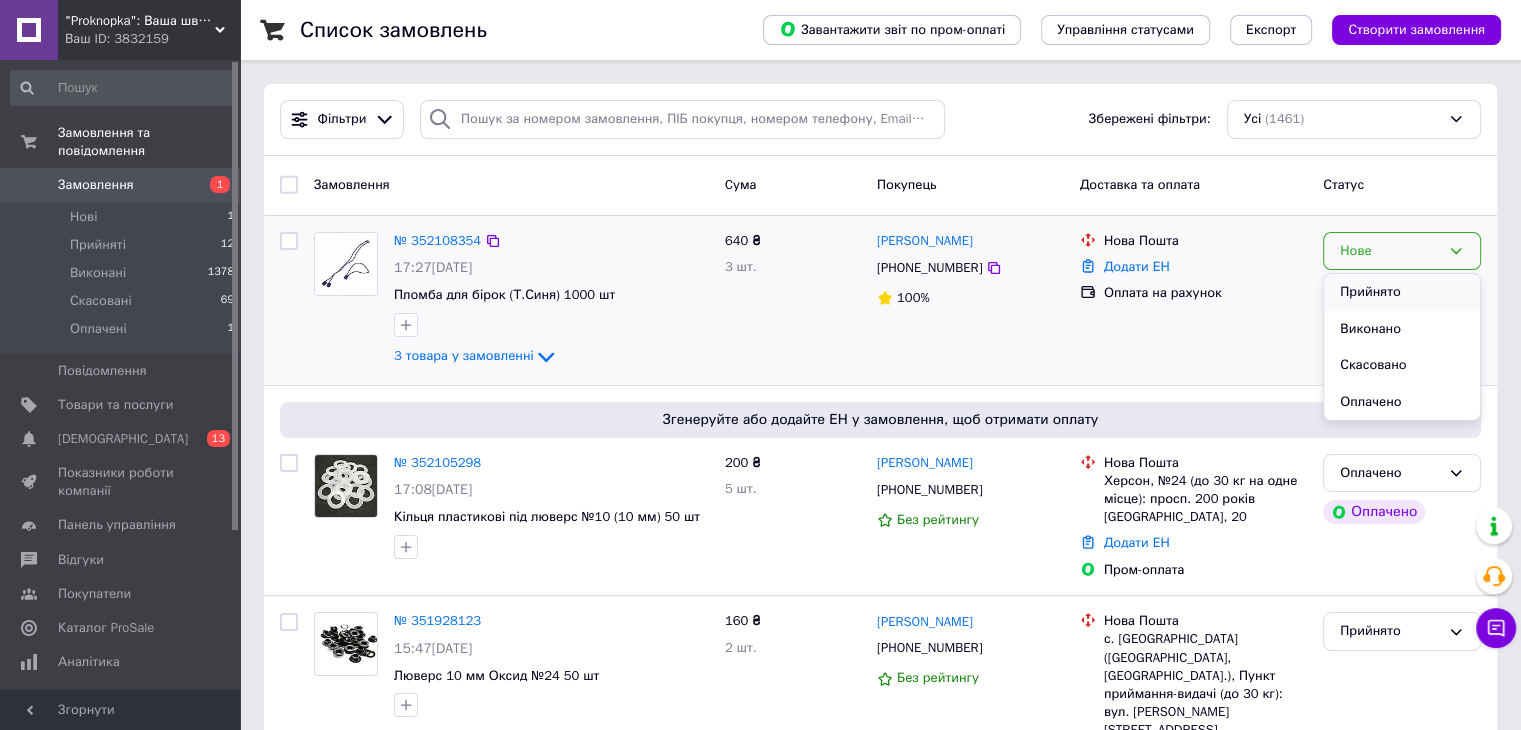 click on "Прийнято" at bounding box center [1402, 292] 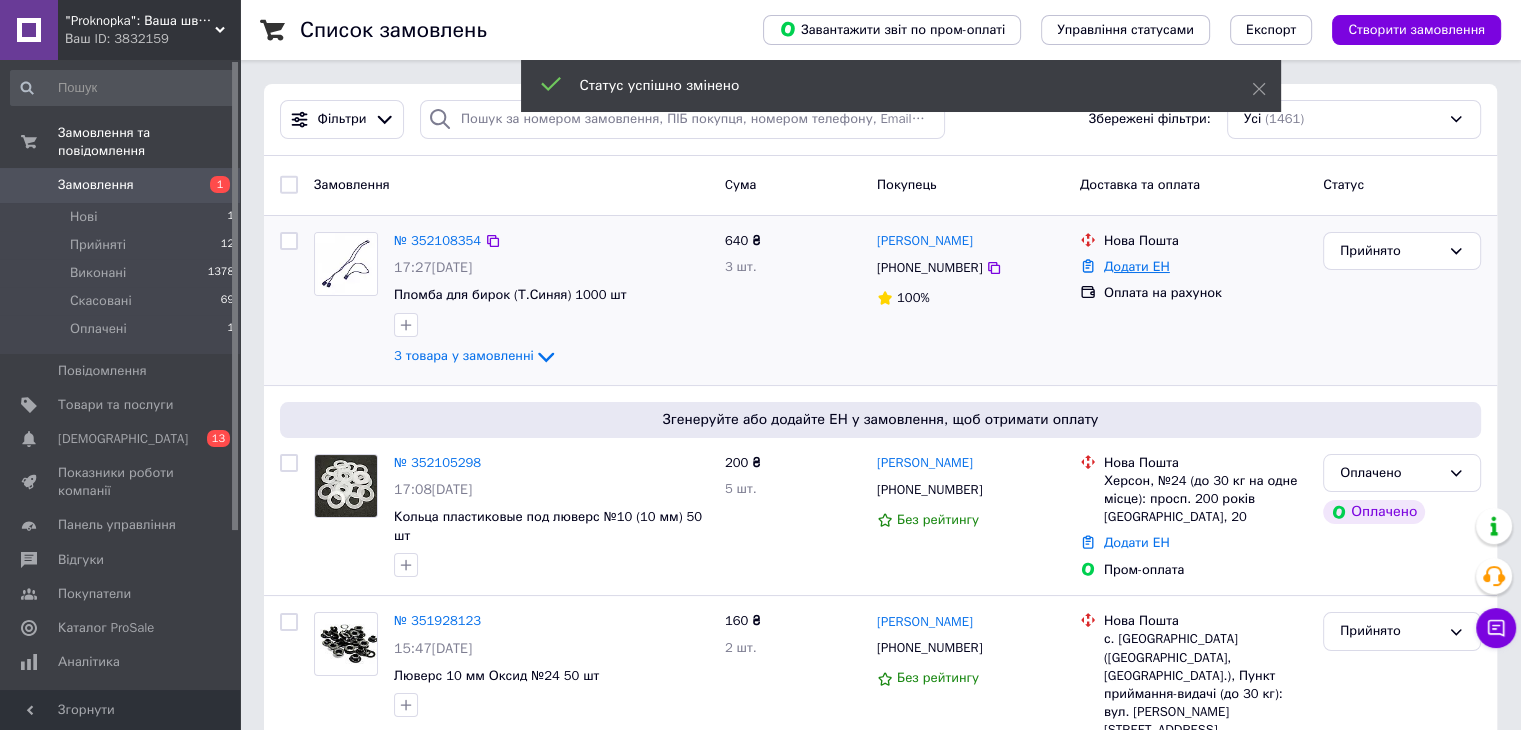 click on "Додати ЕН" at bounding box center [1137, 266] 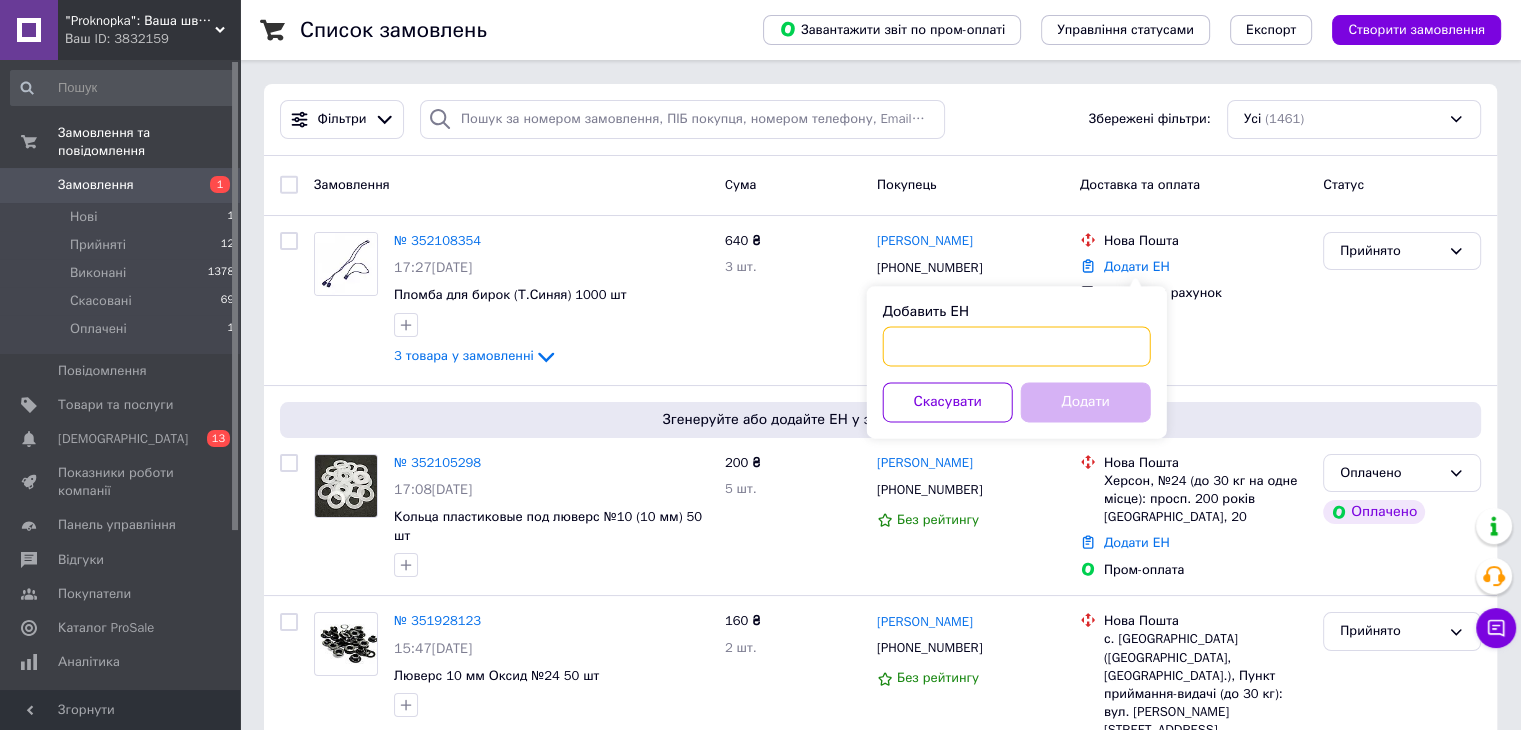 click on "Добавить ЕН" at bounding box center (1017, 346) 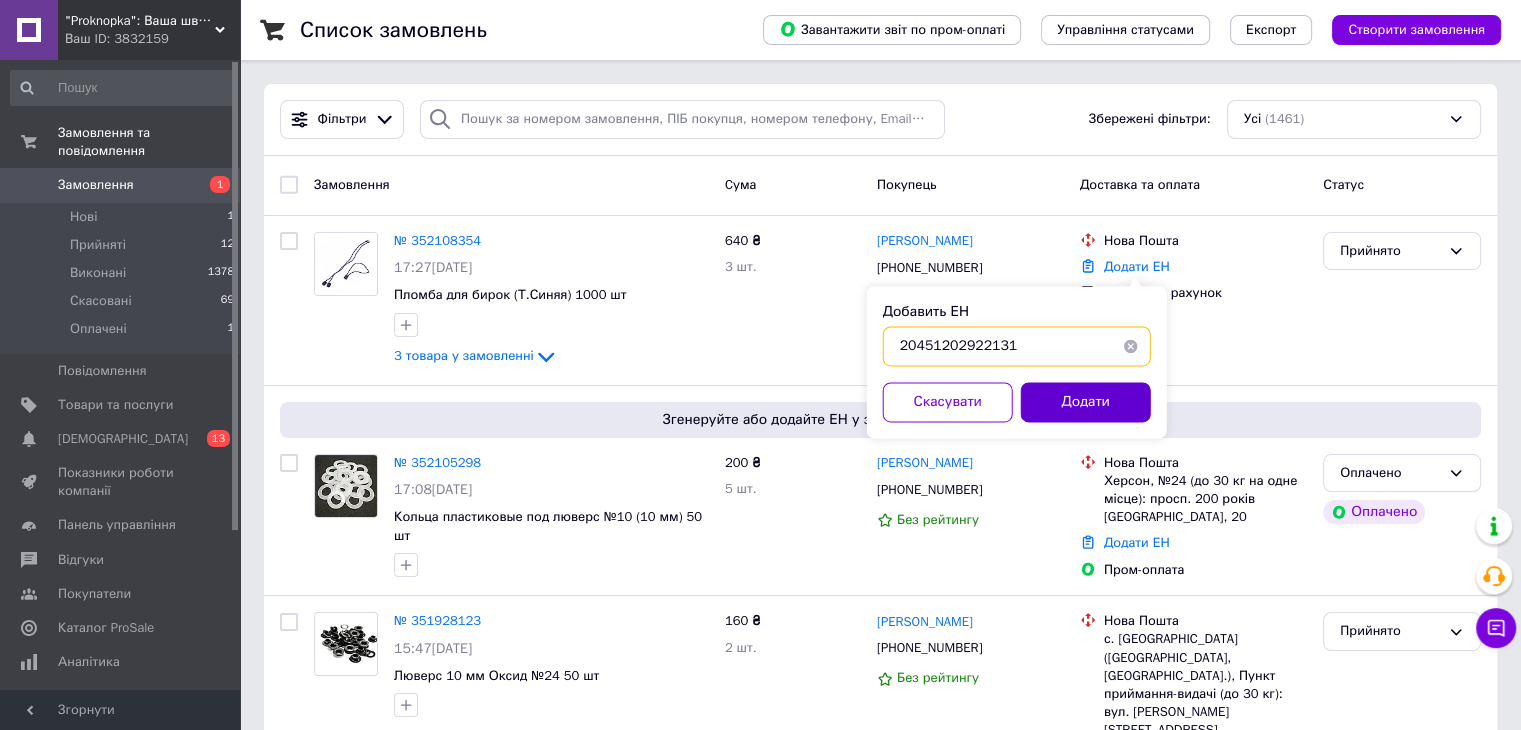 type on "20451202922131" 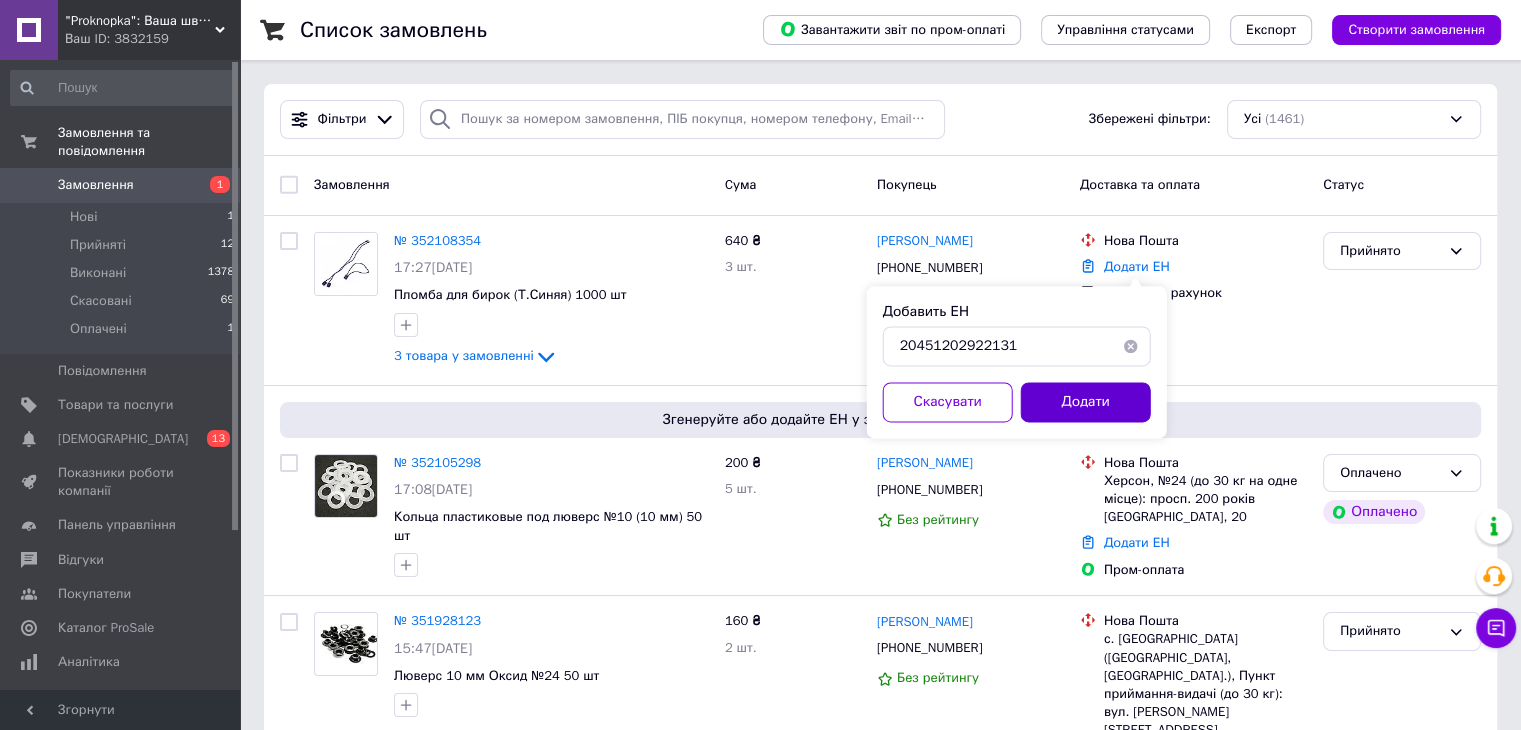 click on "Додати" at bounding box center (1086, 402) 